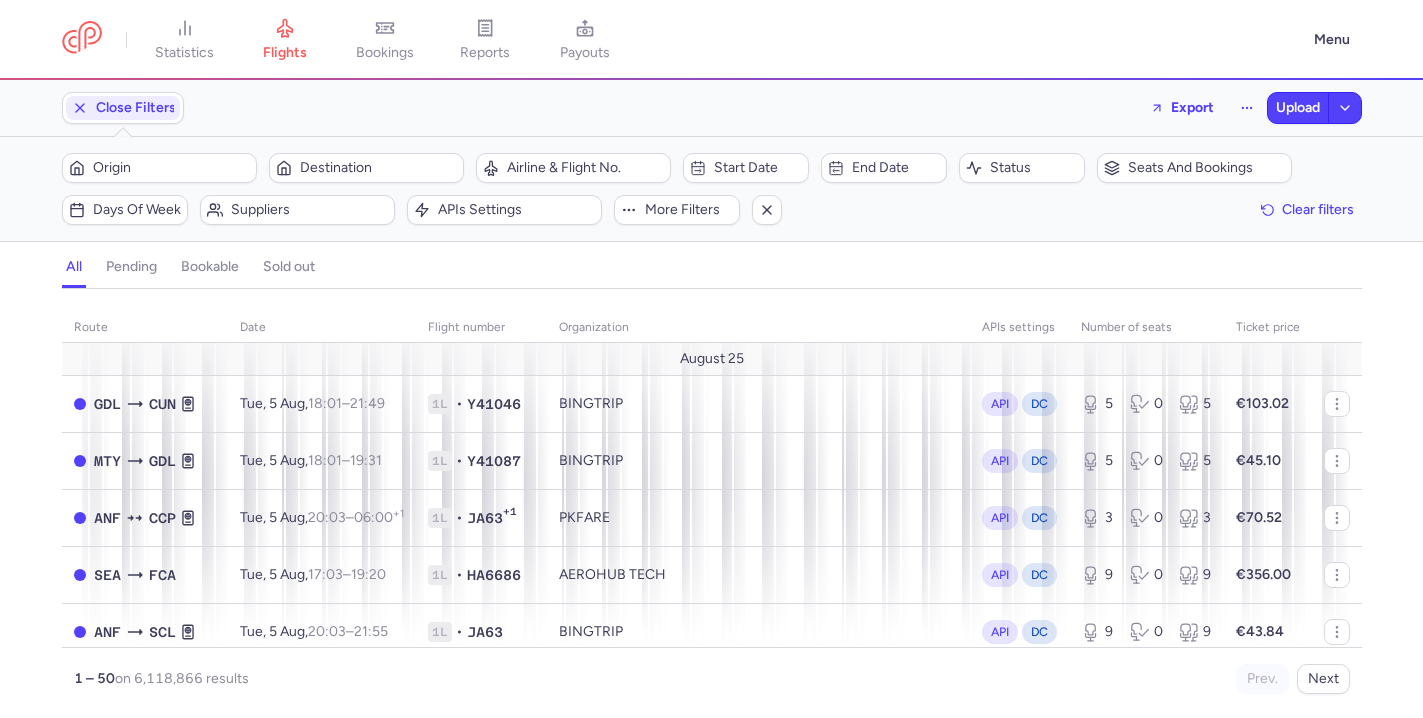 scroll, scrollTop: 0, scrollLeft: 0, axis: both 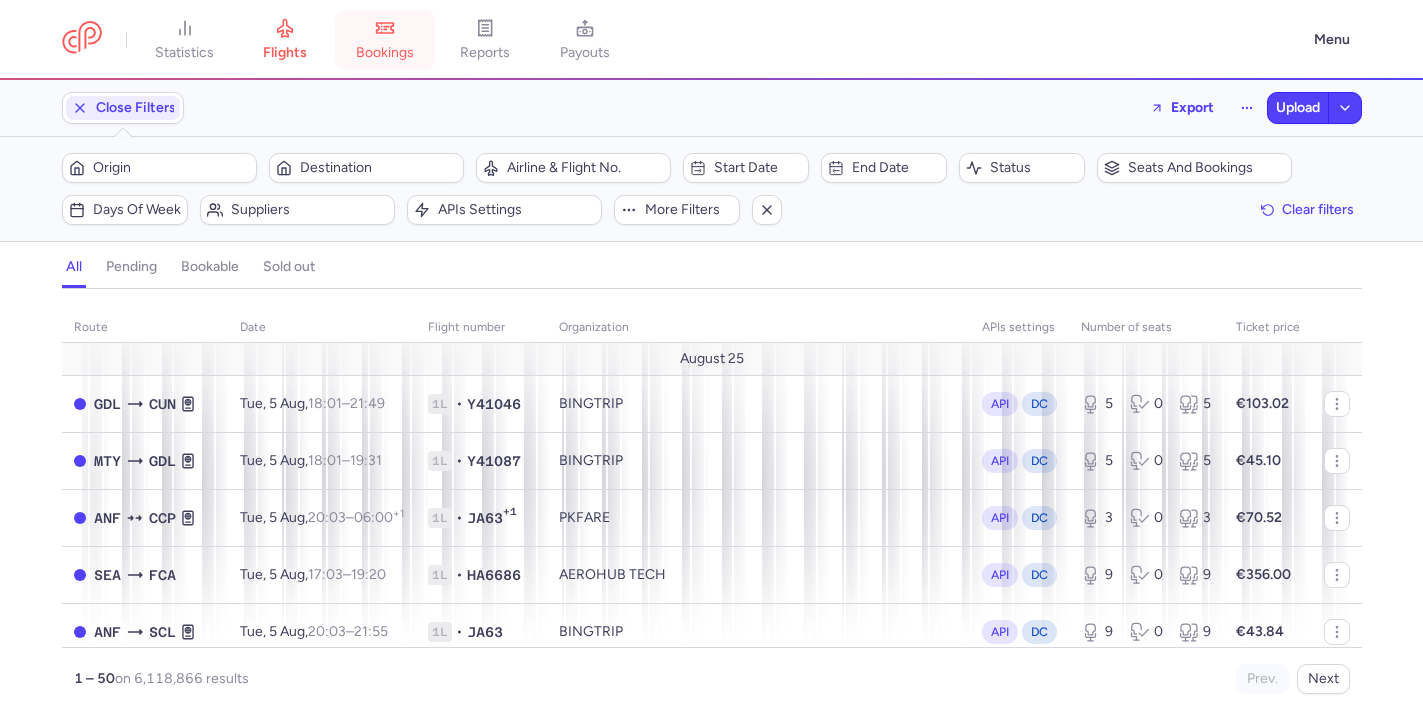 click on "bookings" at bounding box center (385, 40) 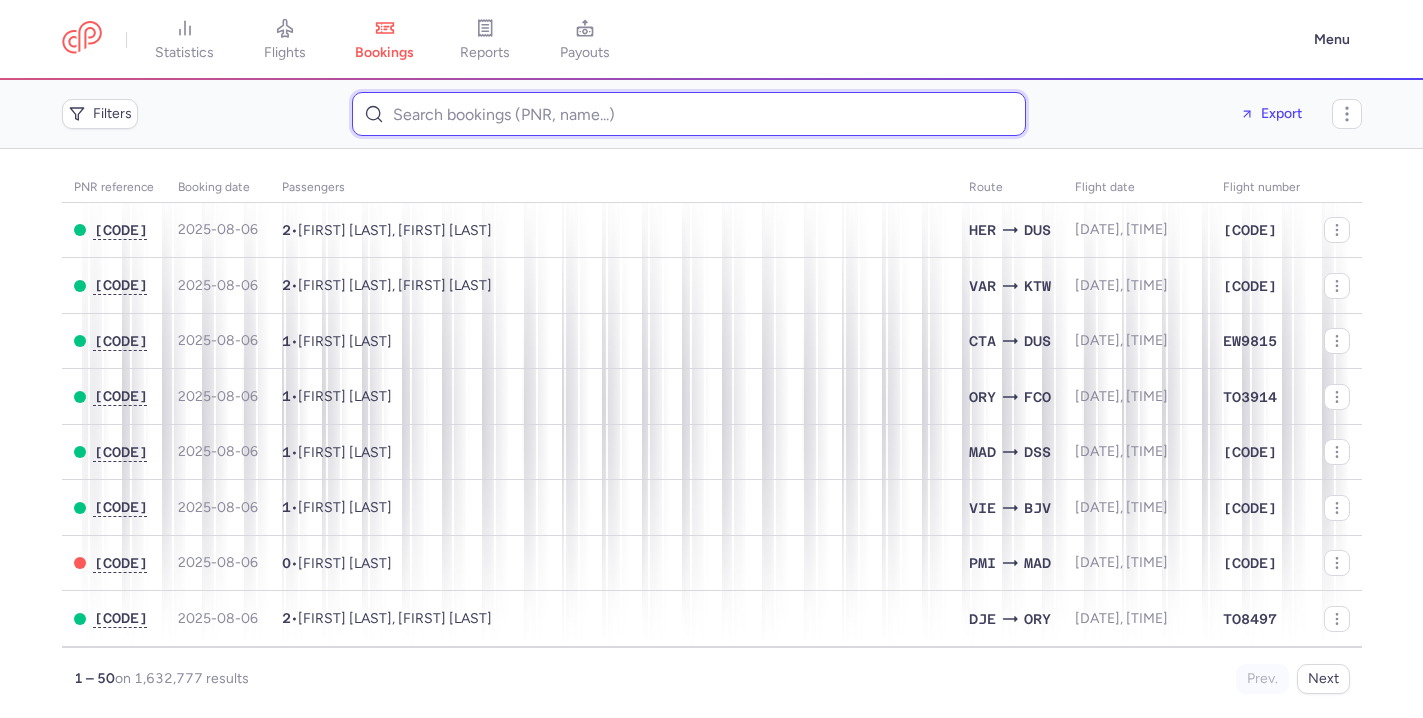 click at bounding box center [689, 114] 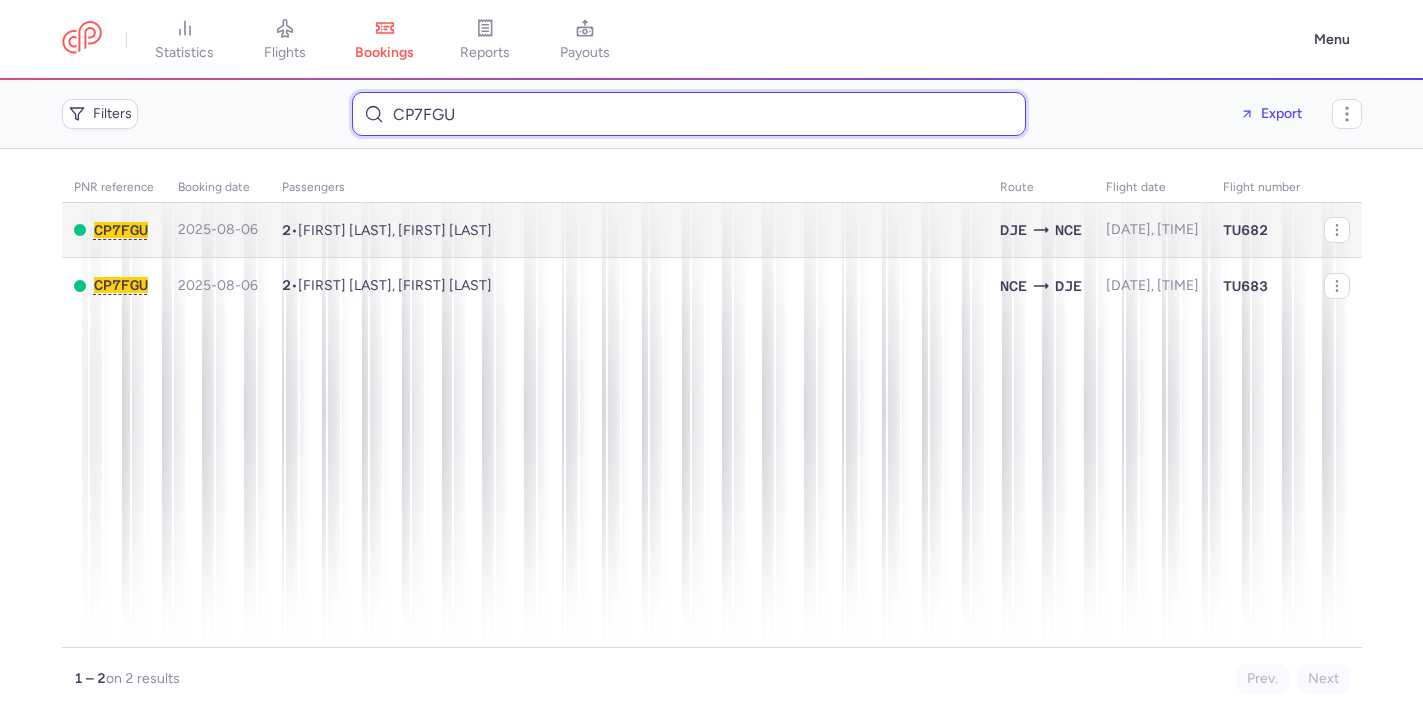 type on "CP7FGU" 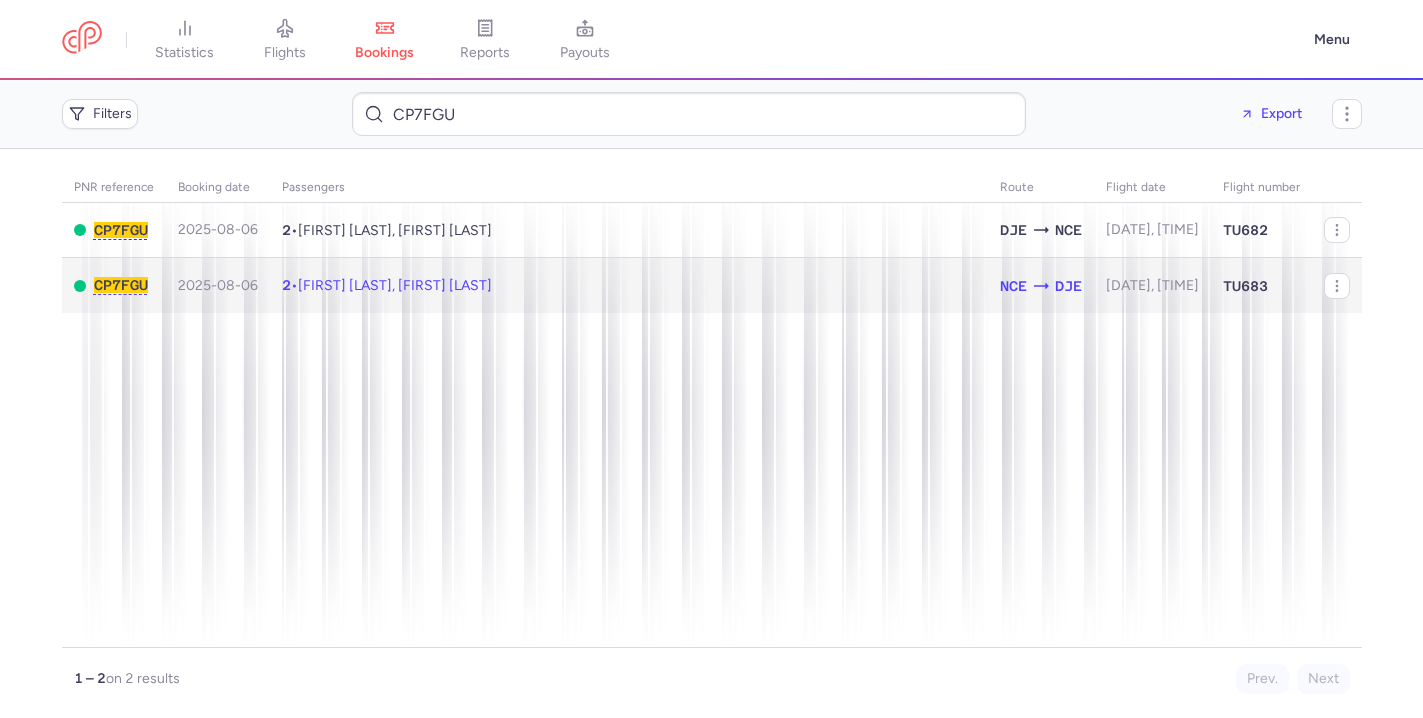click on "2  •  Gerard BILLET, Annick DUEZ" 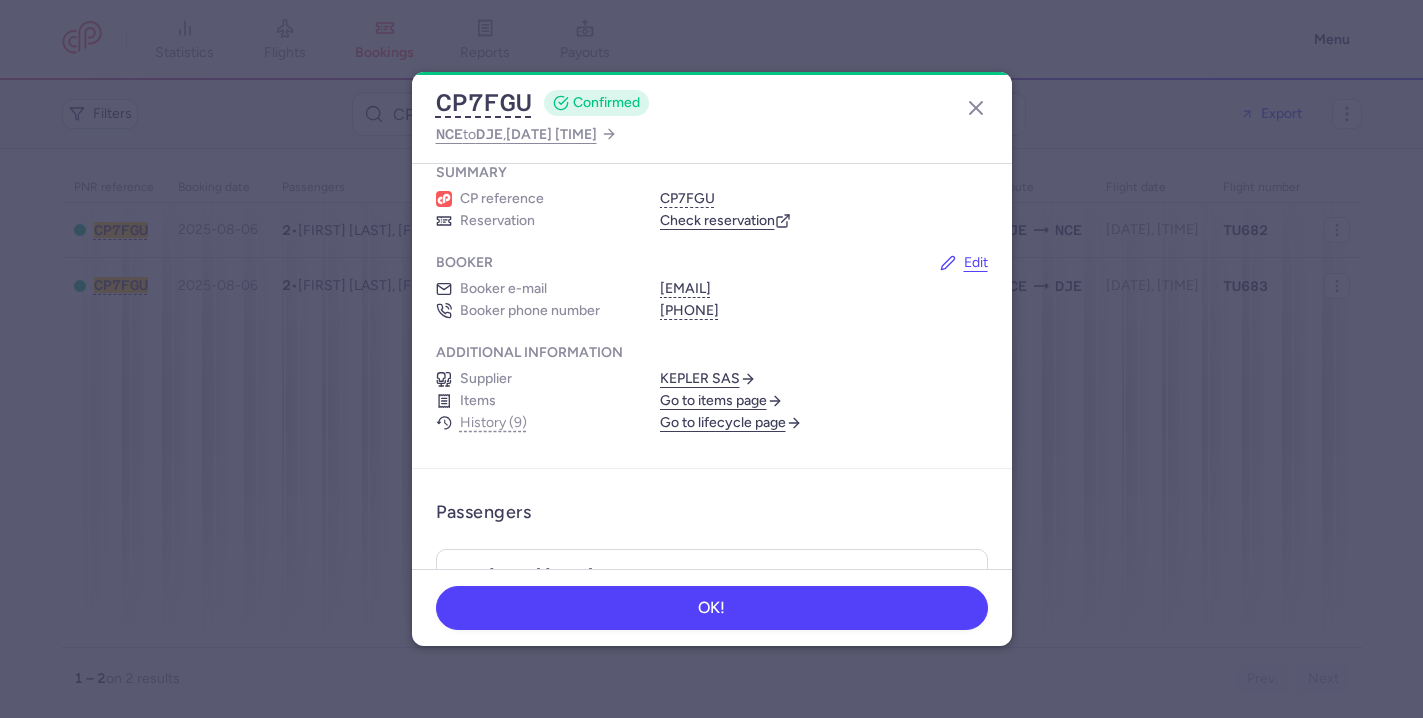 scroll, scrollTop: 69, scrollLeft: 0, axis: vertical 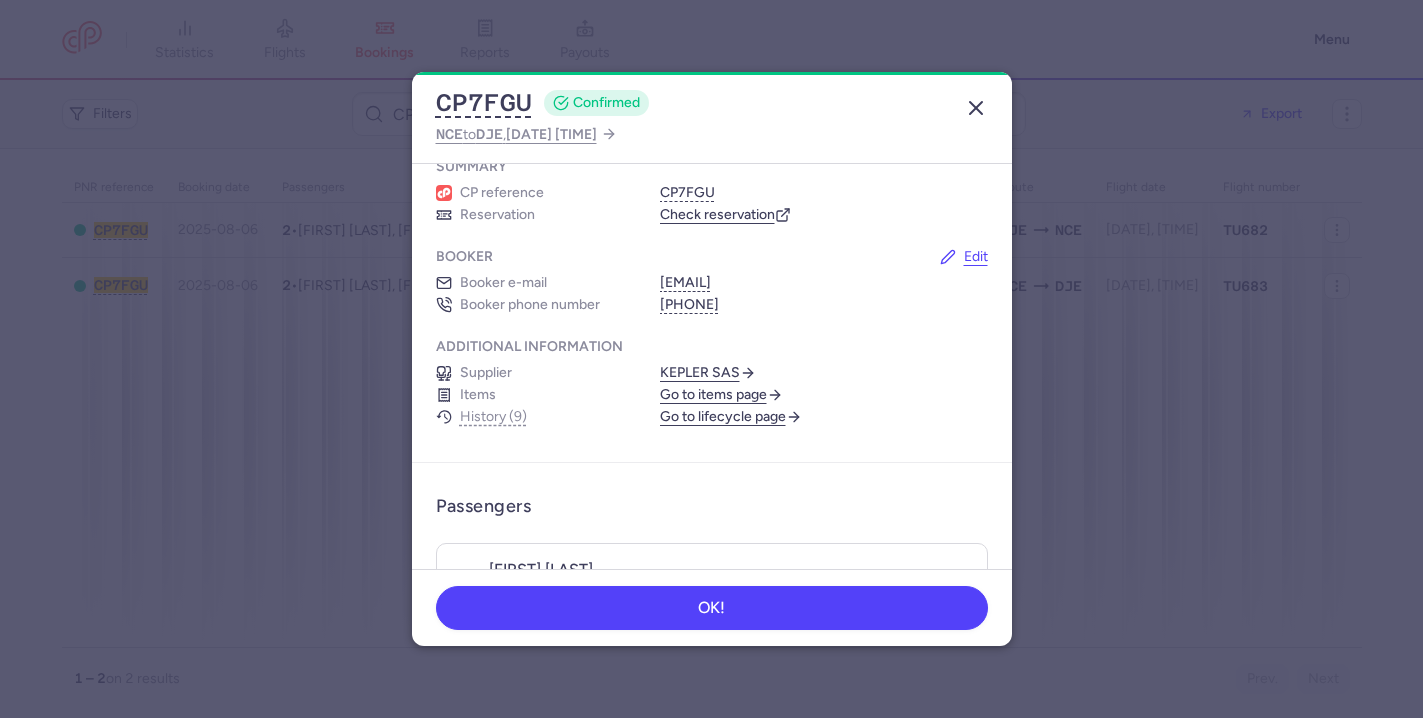 click 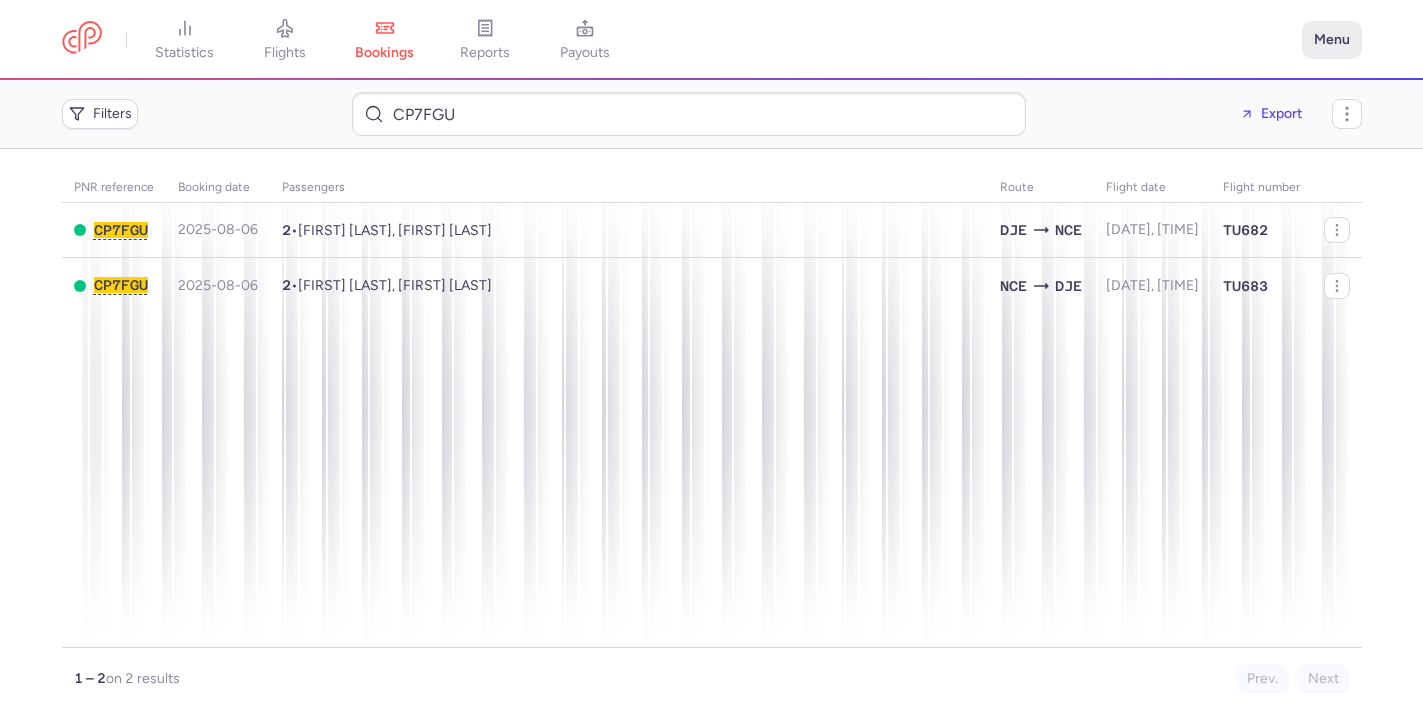 click on "Menu" at bounding box center (1332, 40) 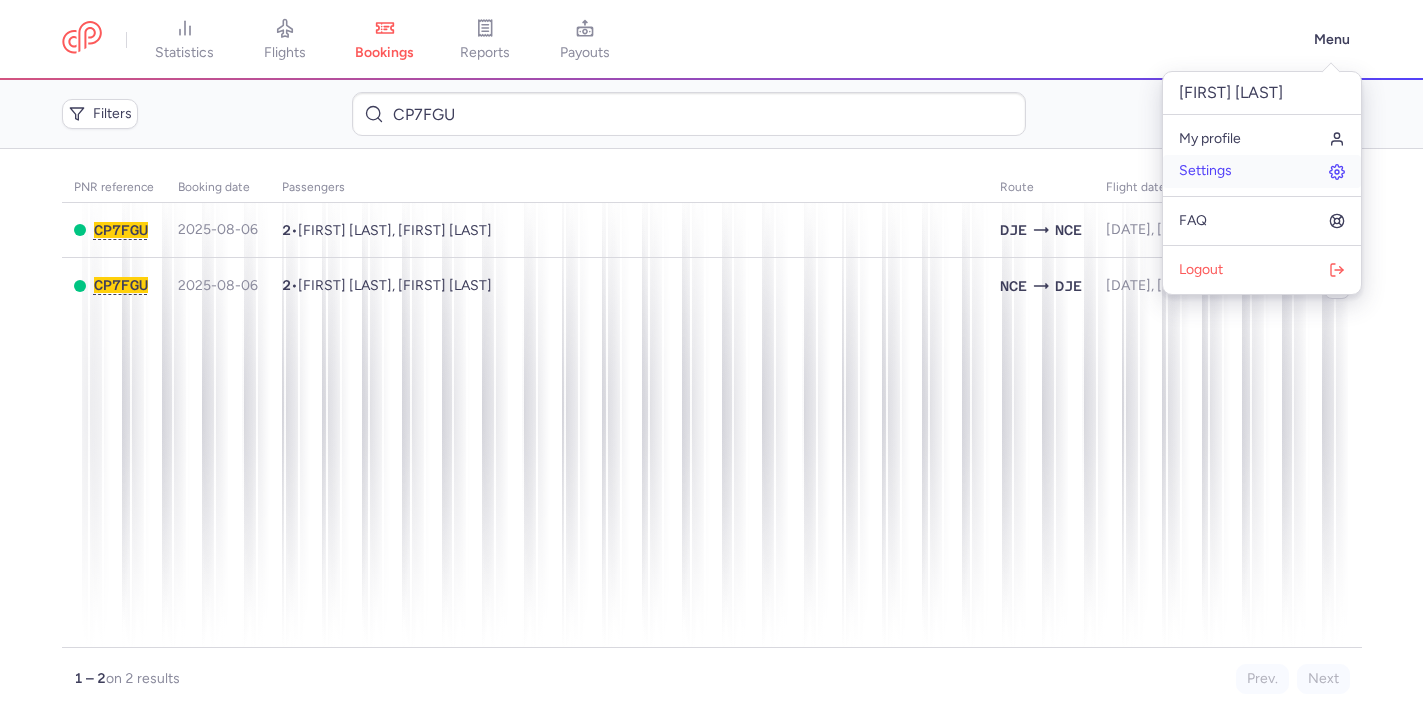 click on "Settings" at bounding box center (1262, 171) 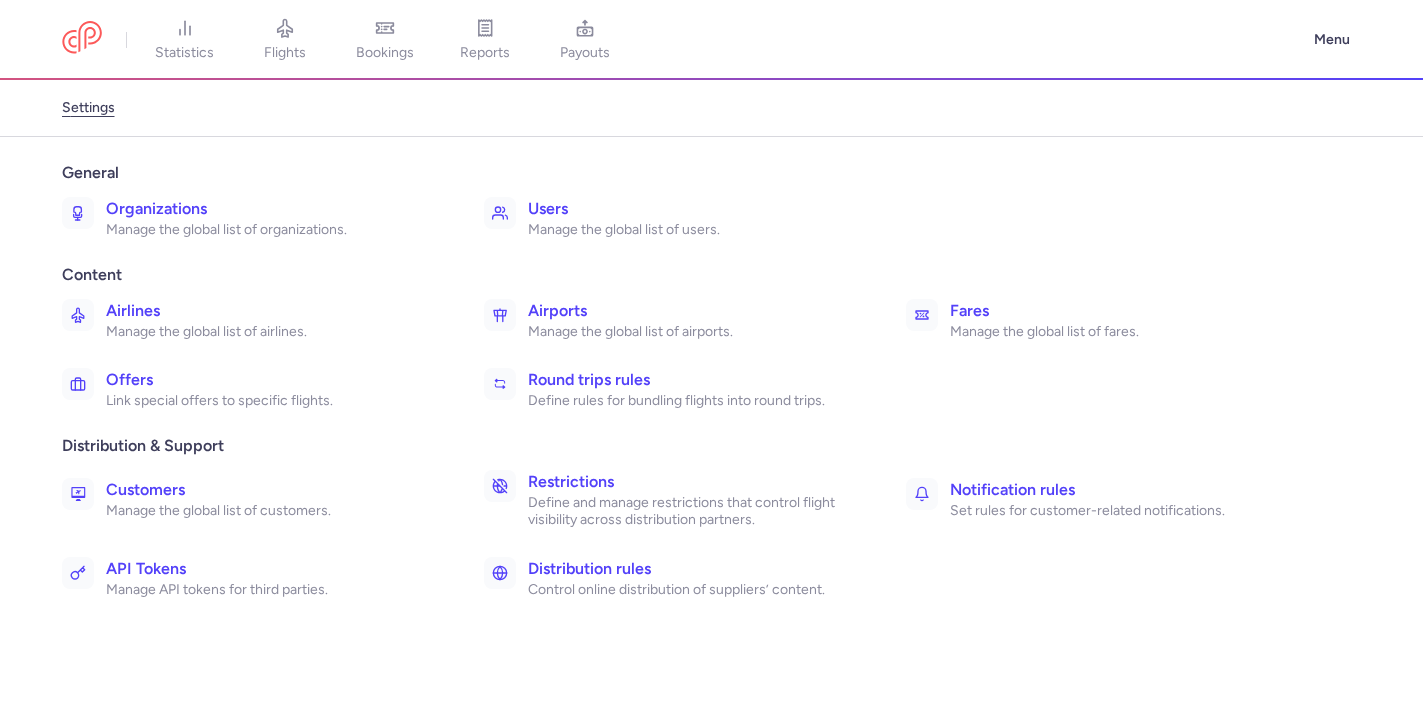 click on "Organizations" at bounding box center (273, 209) 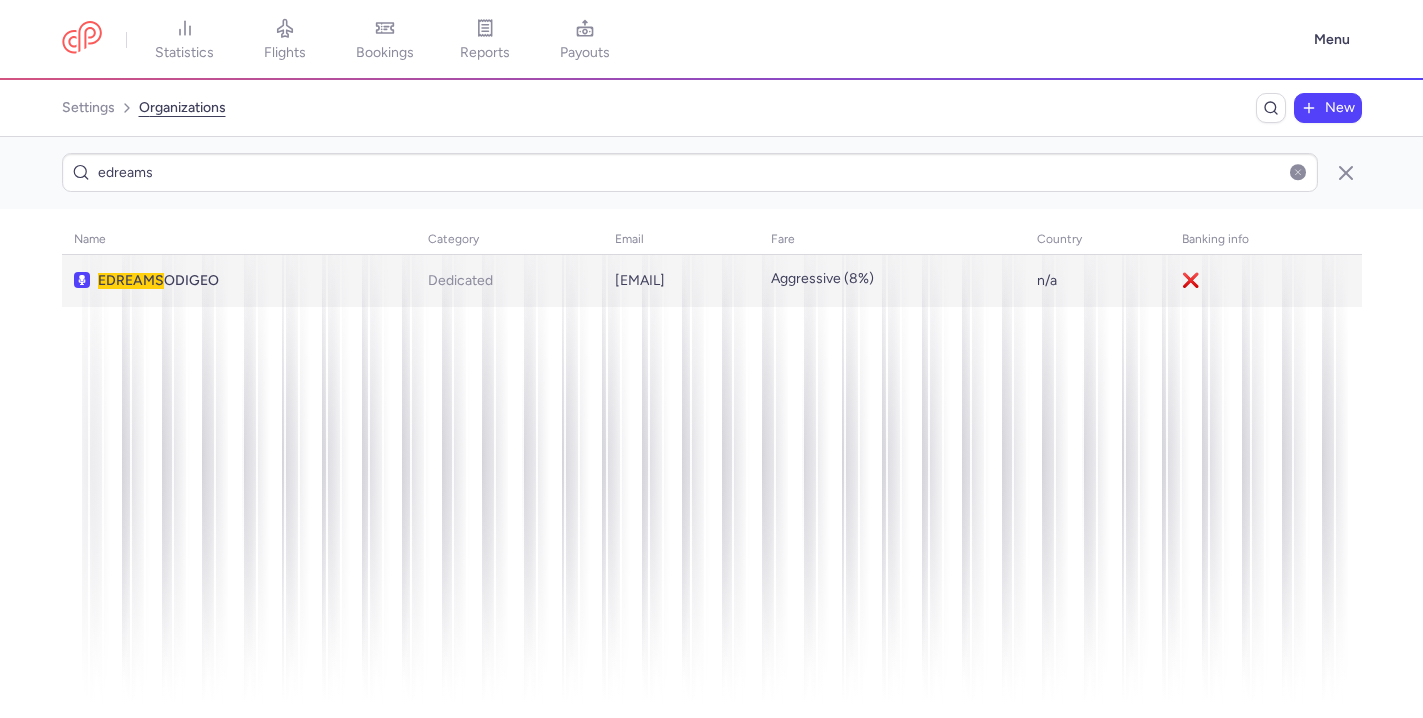 type on "edreams" 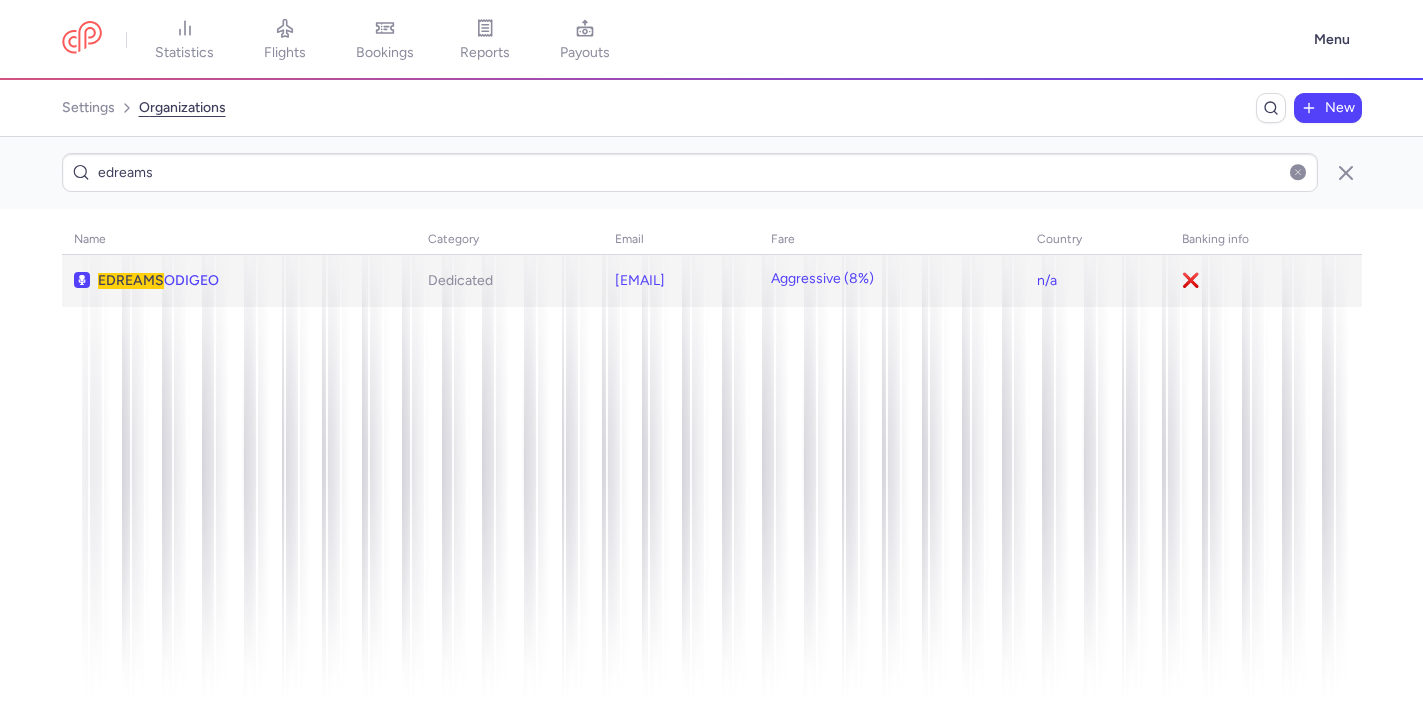 click on "EDREAMS  ODIGEO" at bounding box center [210, 281] 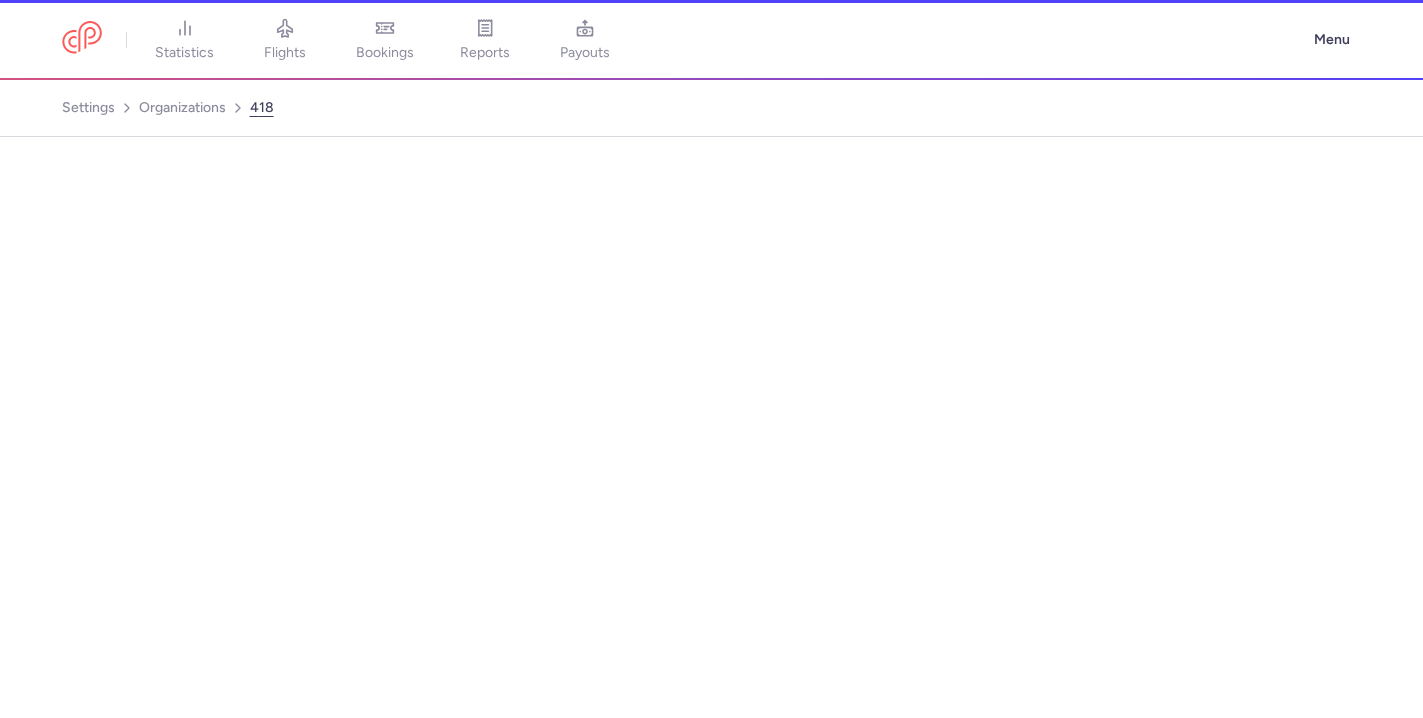 select on "DEDICATED" 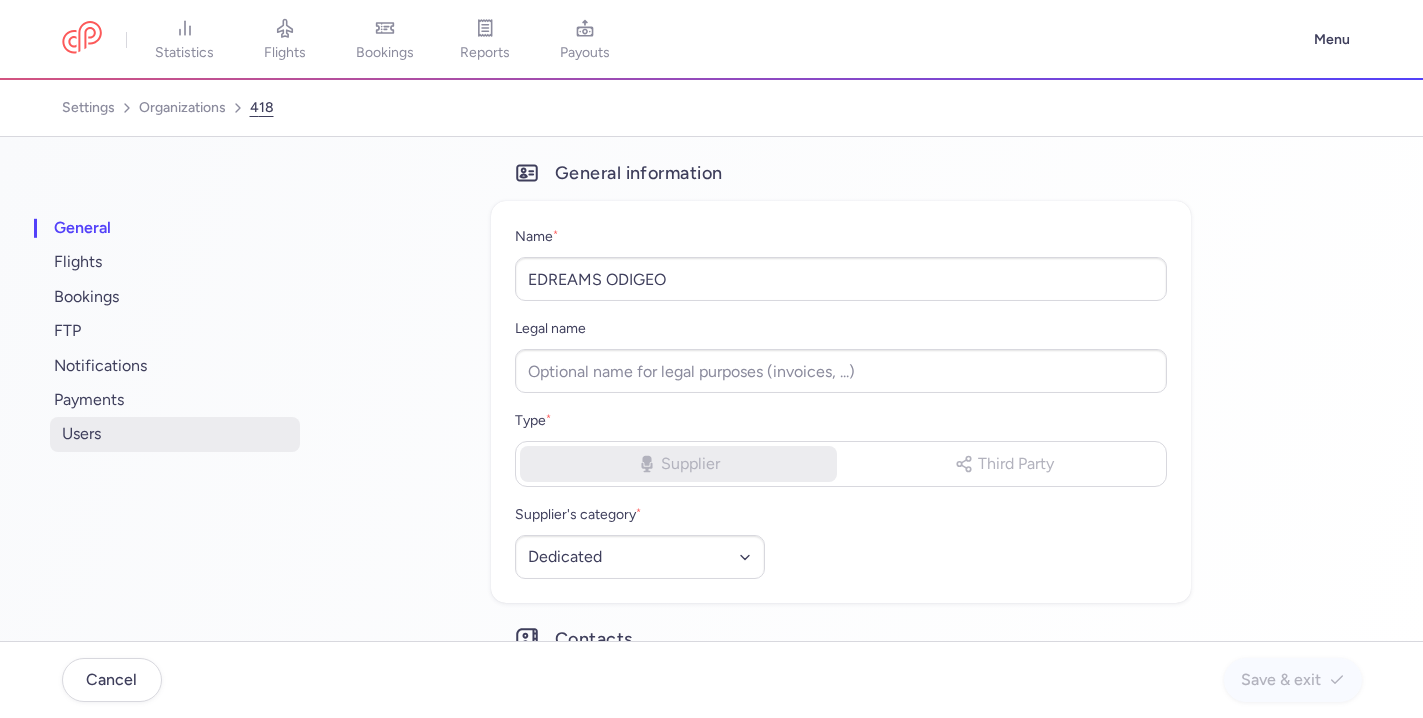 click on "users" at bounding box center [175, 434] 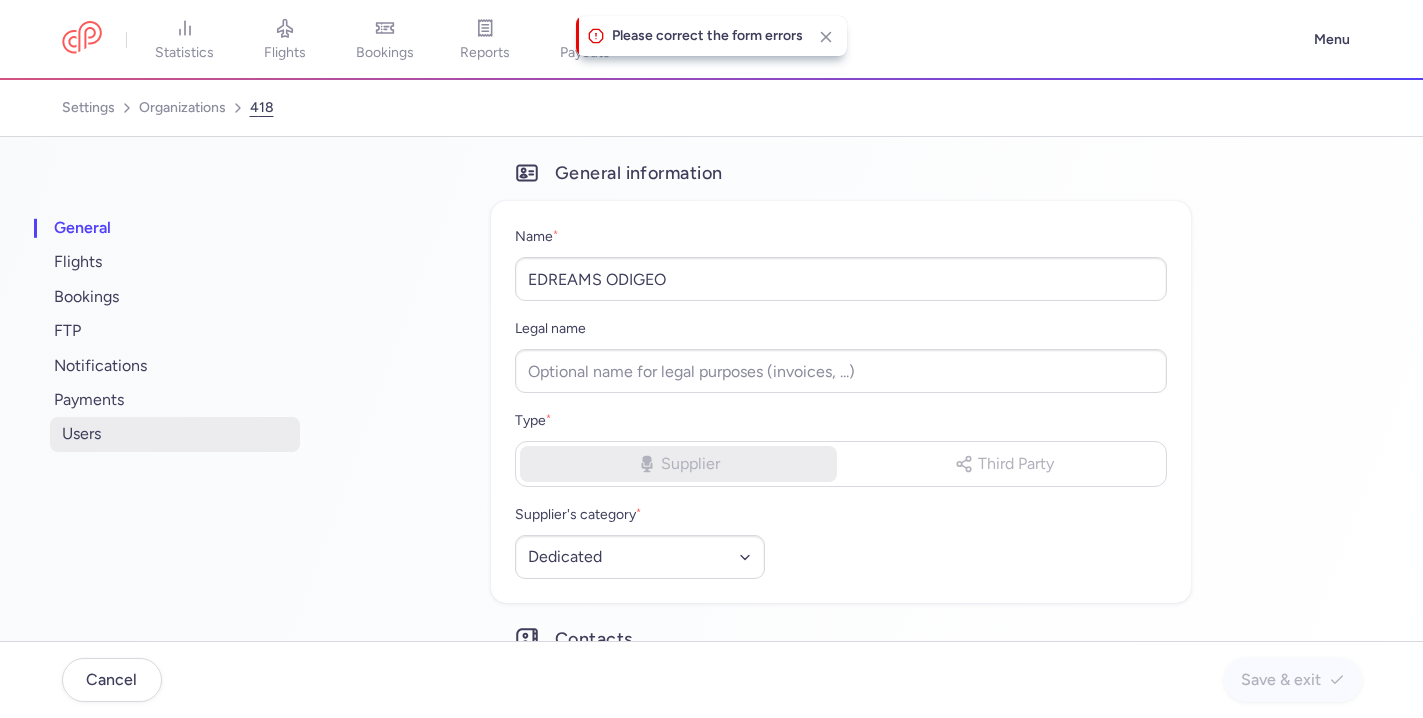 click on "users" at bounding box center (175, 434) 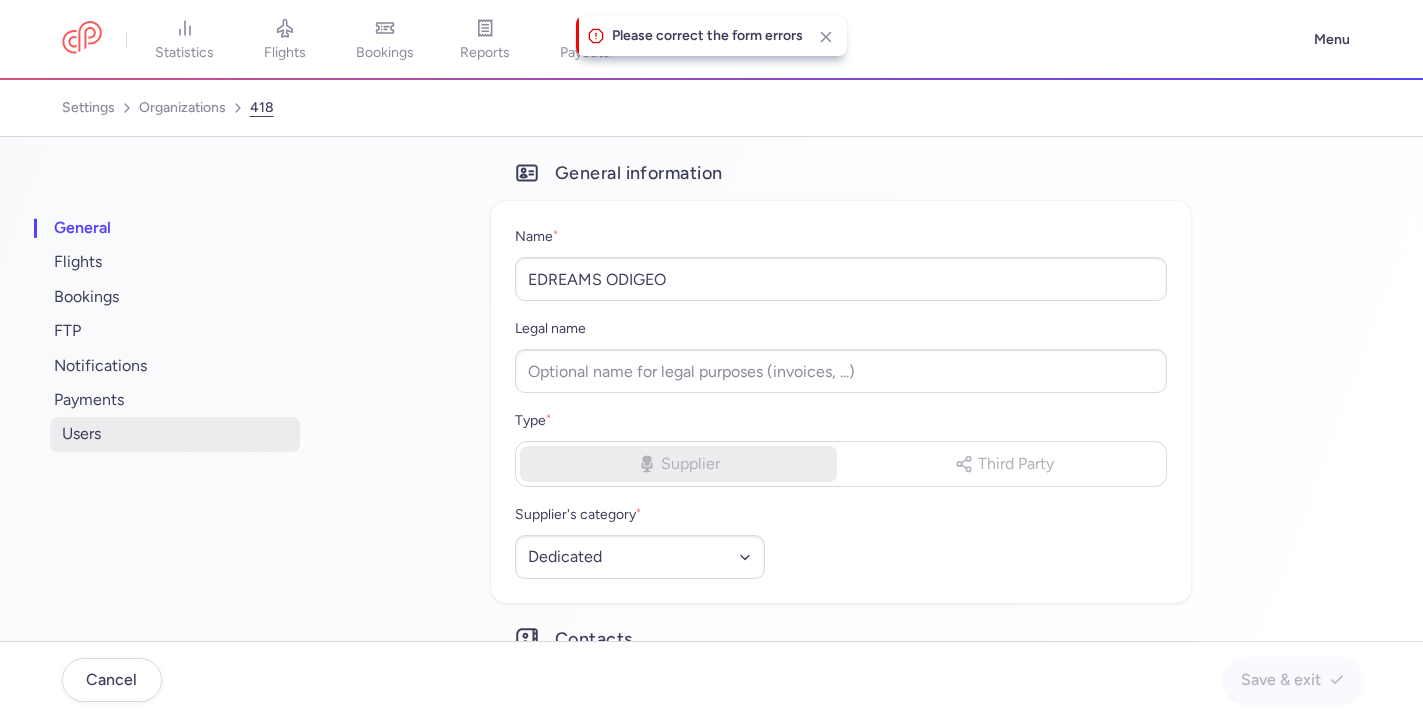 click on "users" at bounding box center (175, 434) 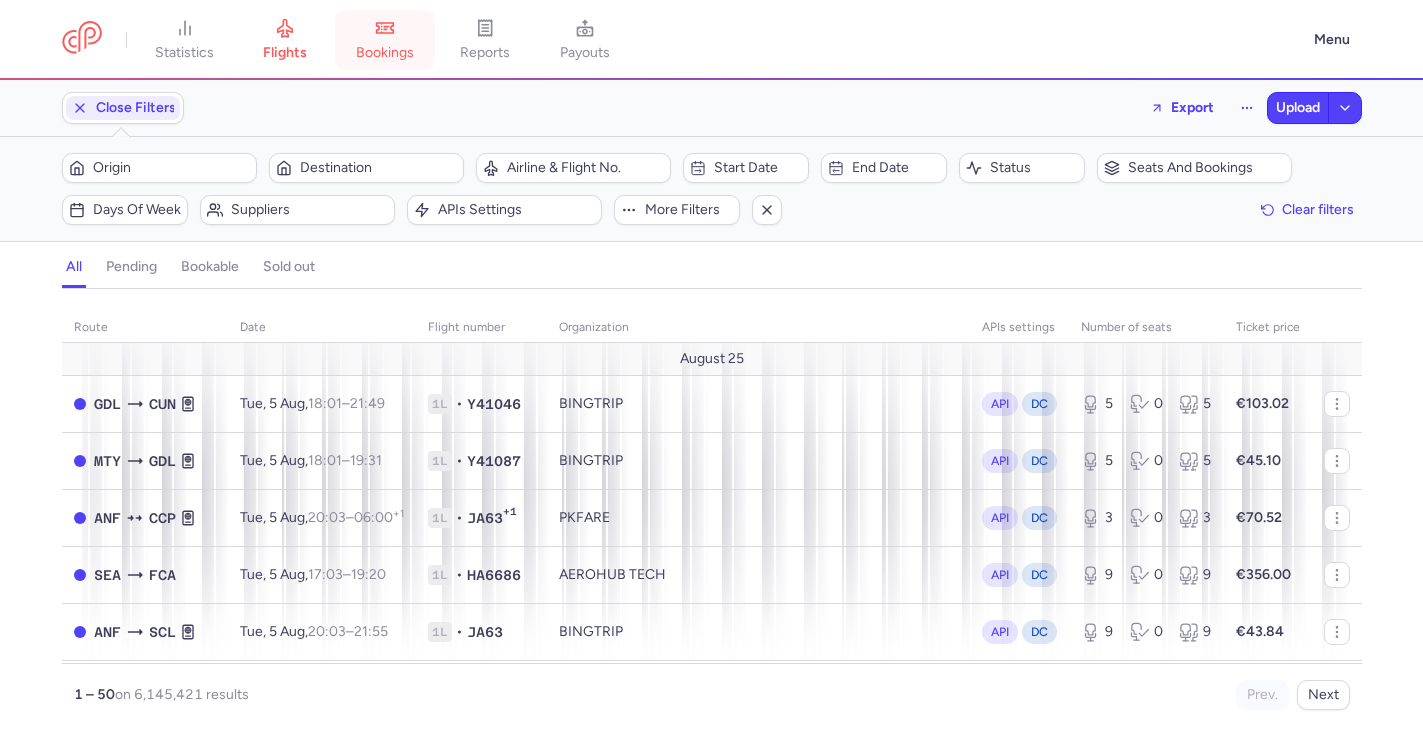 scroll, scrollTop: 0, scrollLeft: 0, axis: both 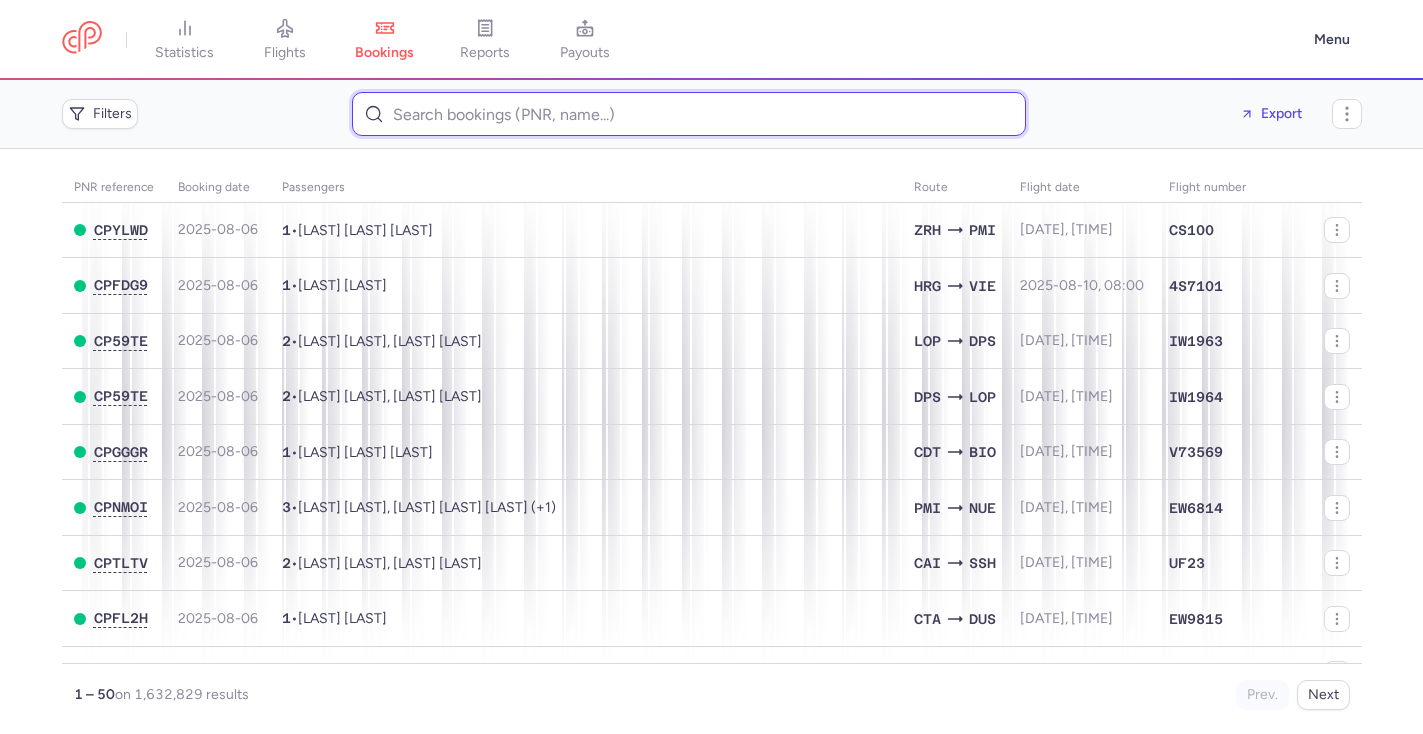 click at bounding box center [689, 114] 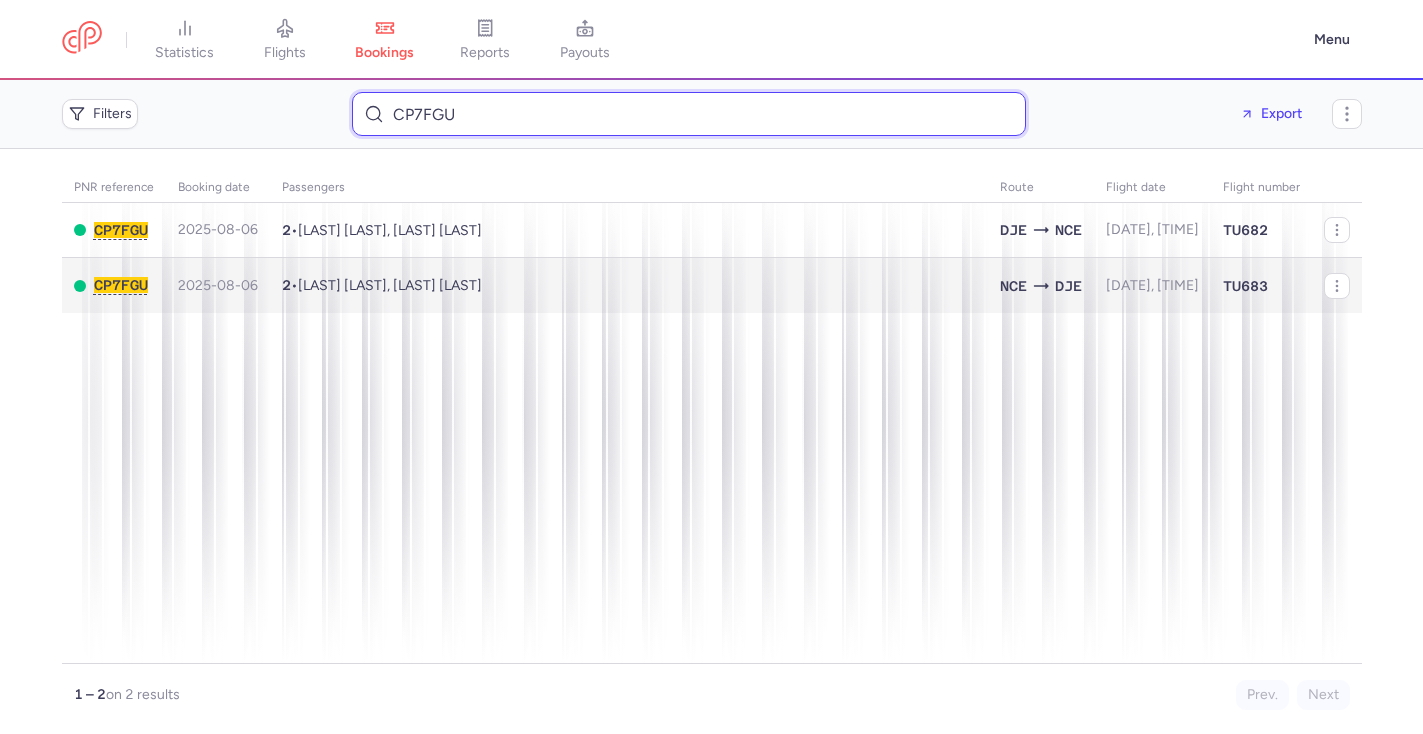 type on "CP7FGU" 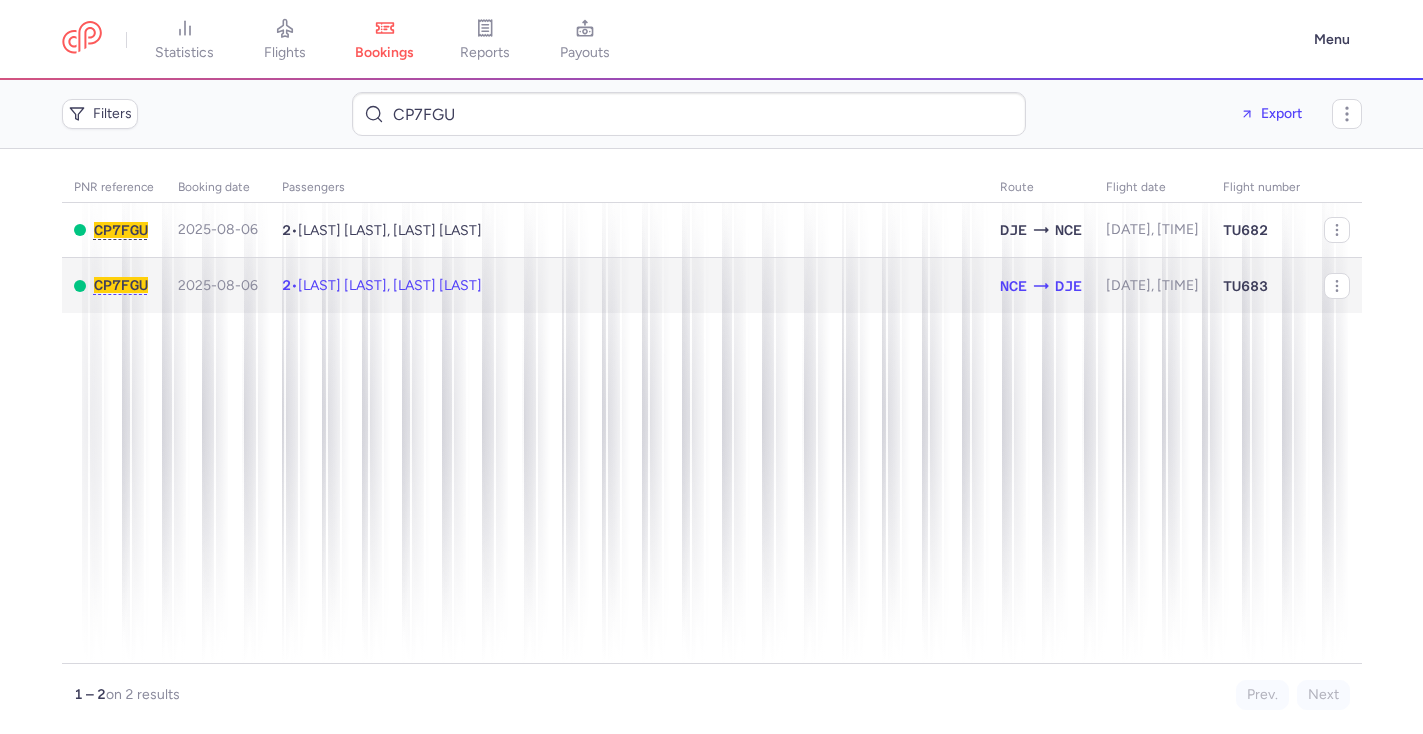 click on "2  •  Gerard BILLET, Annick DUEZ" 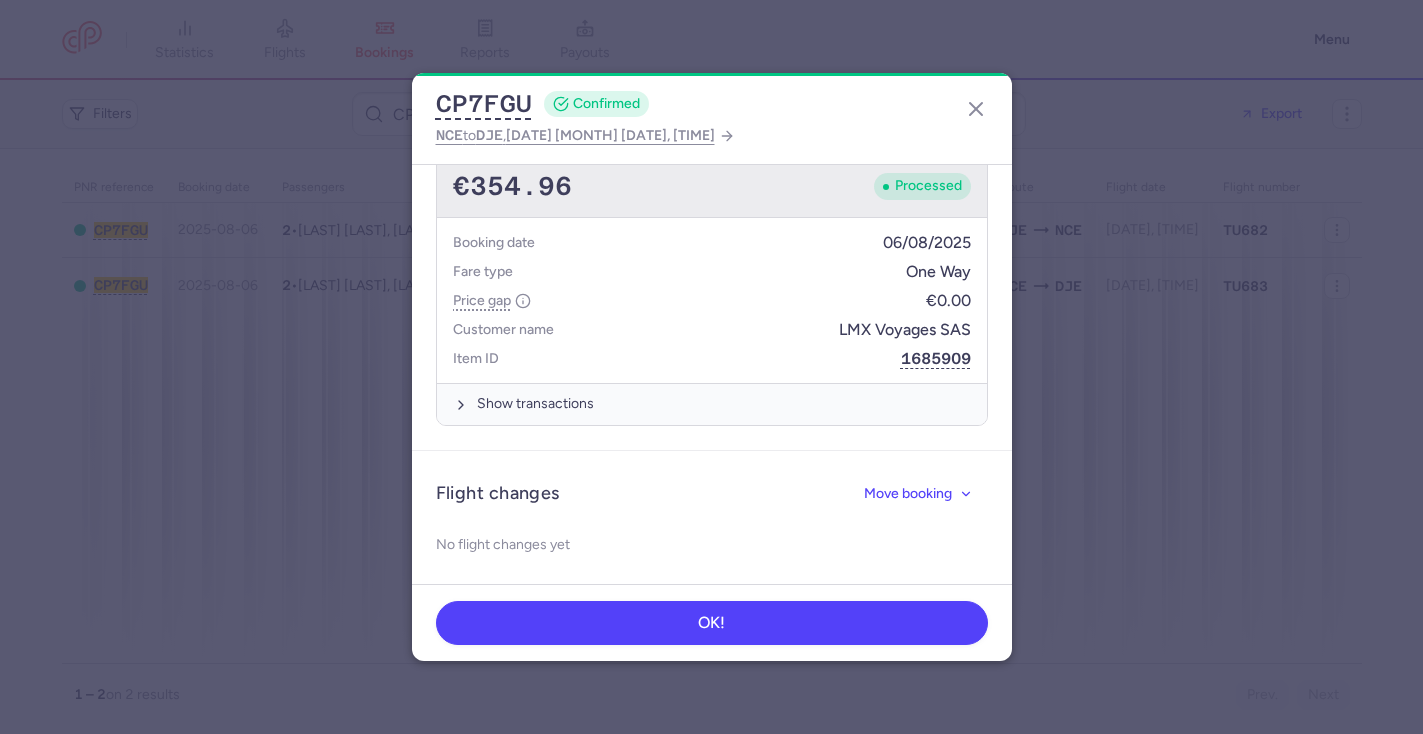 scroll, scrollTop: 878, scrollLeft: 0, axis: vertical 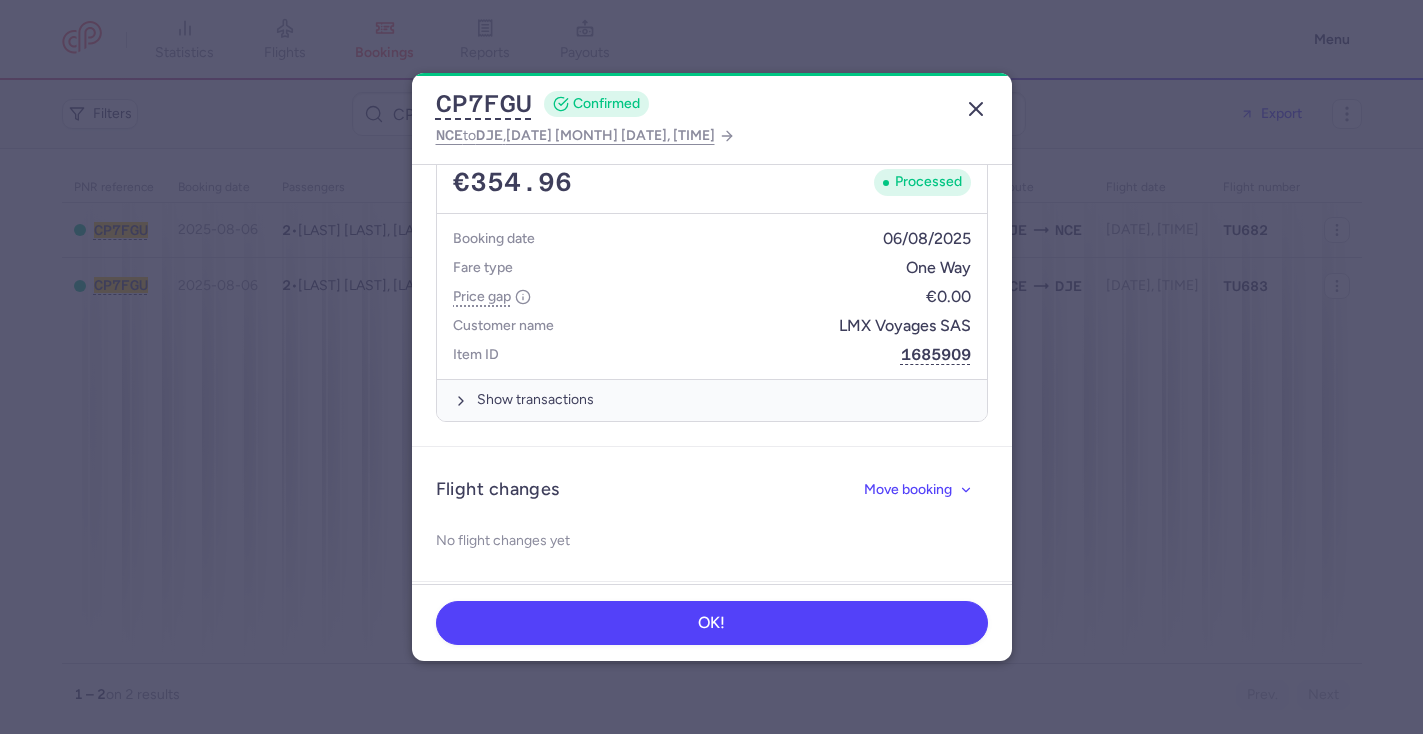 click 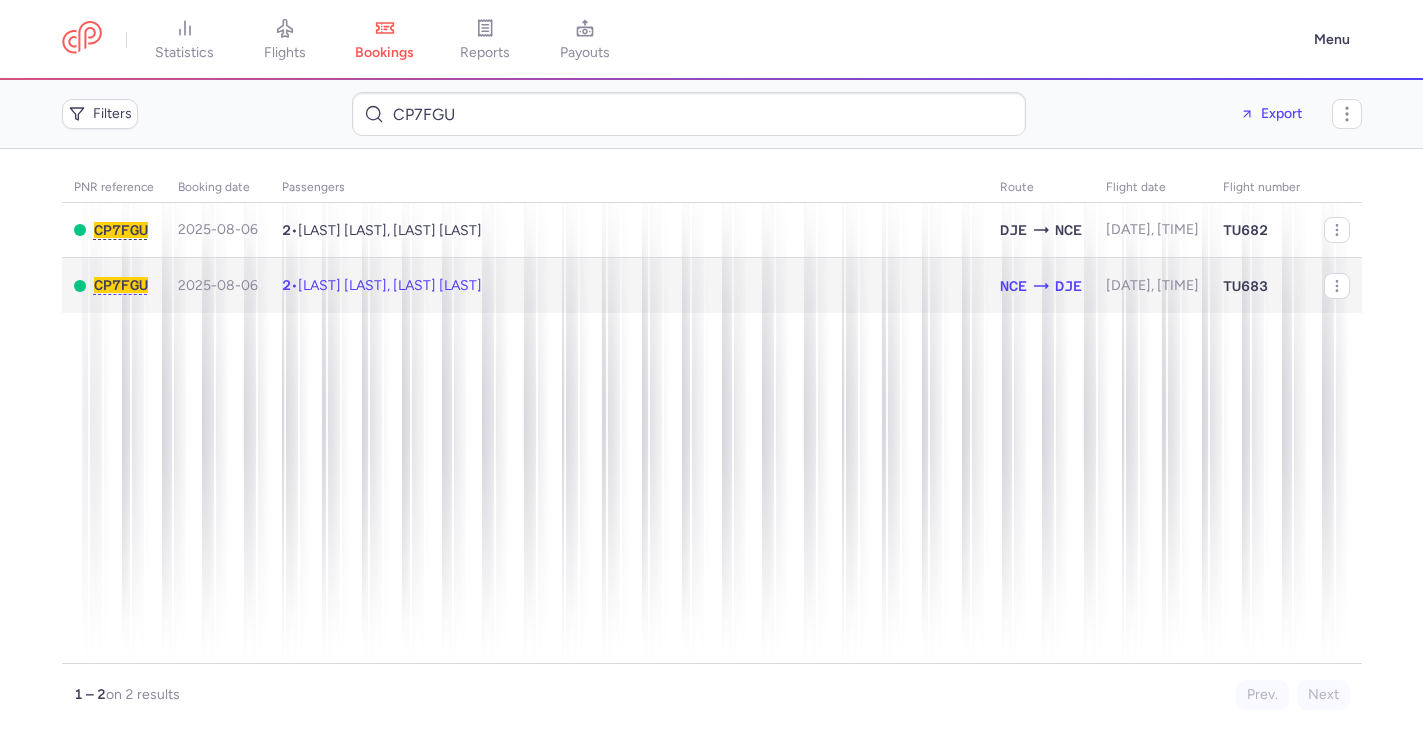 click on "2  •  Gerard BILLET, Annick DUEZ" 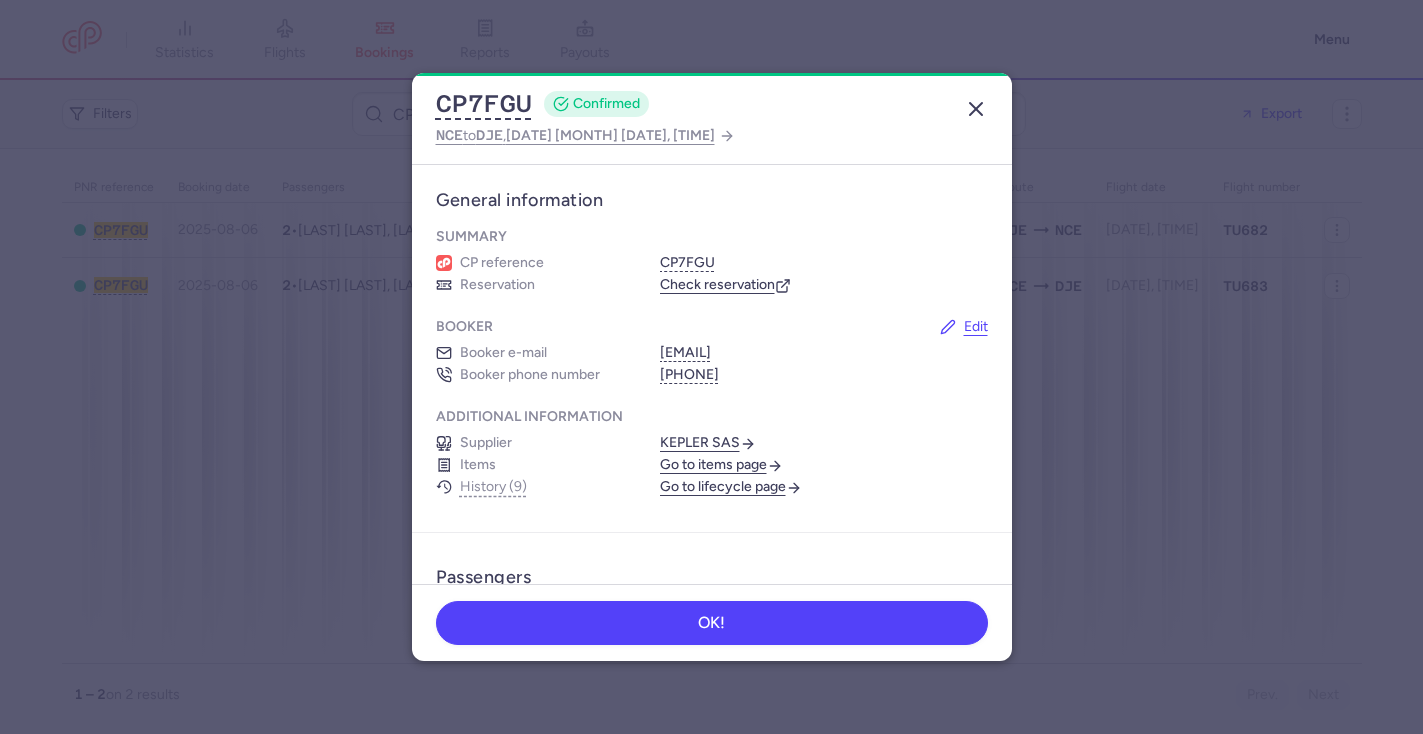 click 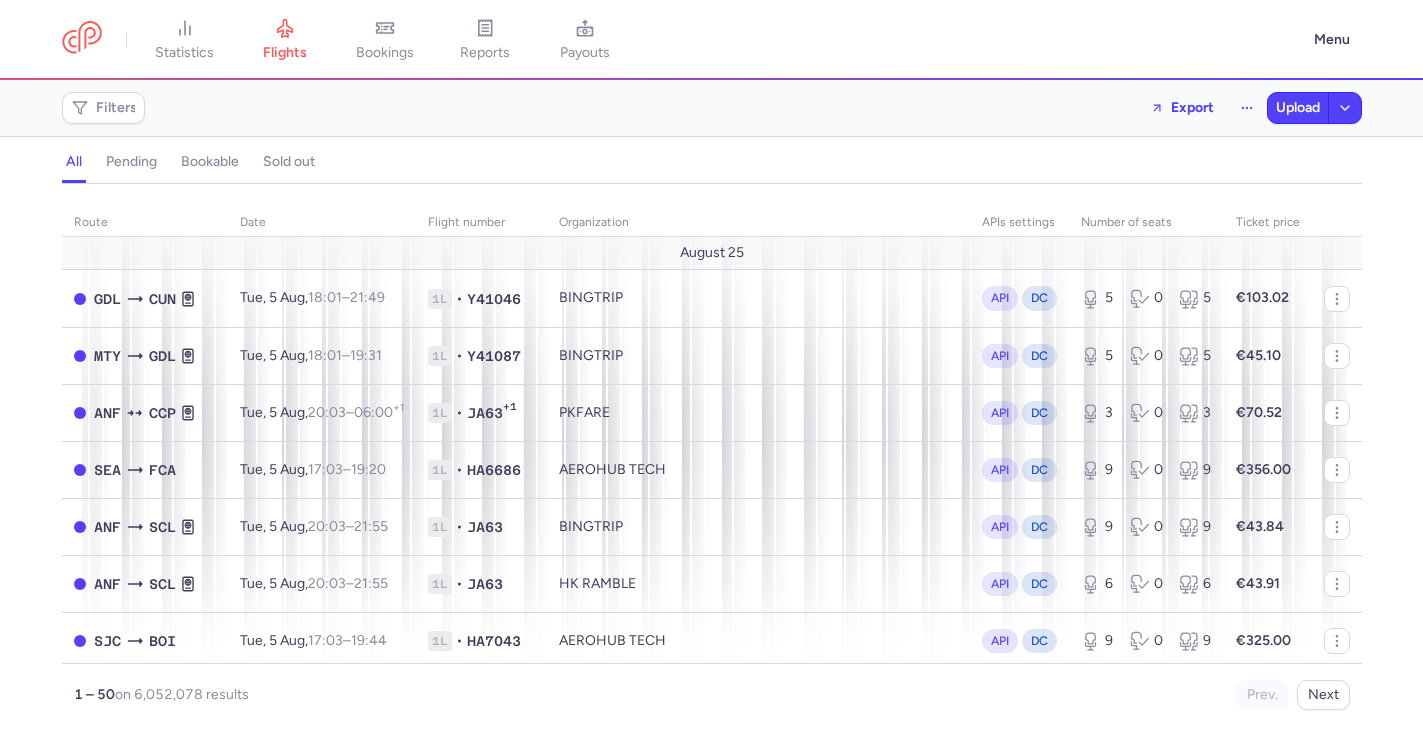 scroll, scrollTop: 0, scrollLeft: 0, axis: both 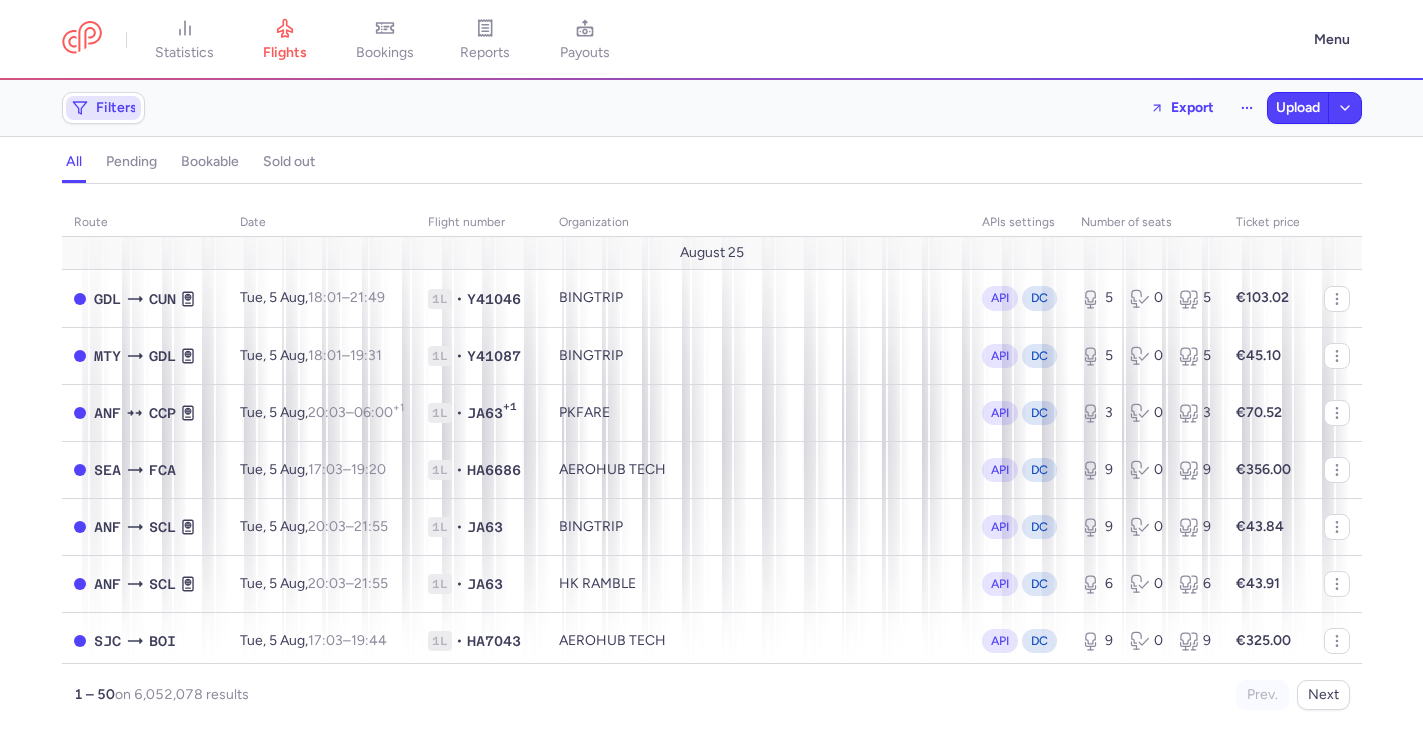click on "Filters" at bounding box center [103, 108] 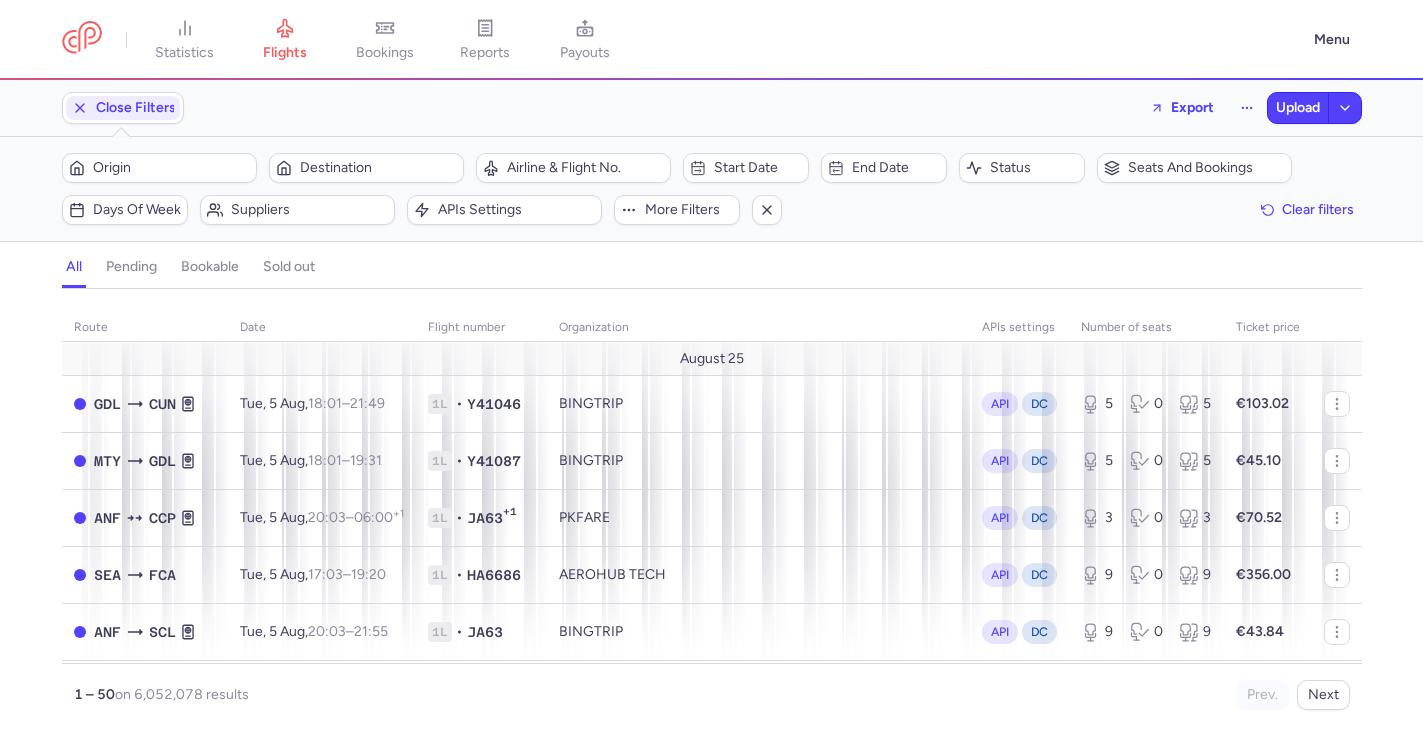 scroll, scrollTop: 0, scrollLeft: 0, axis: both 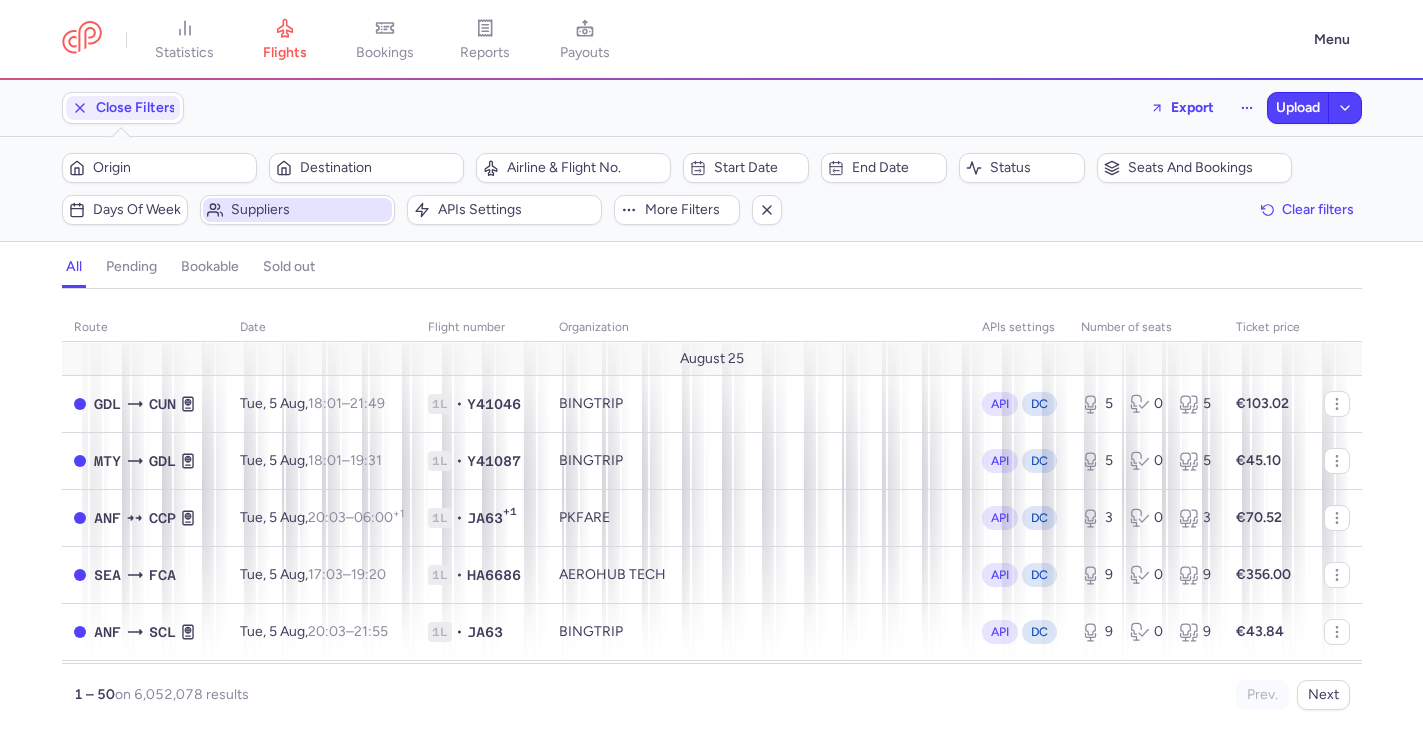 click on "Suppliers" at bounding box center (309, 210) 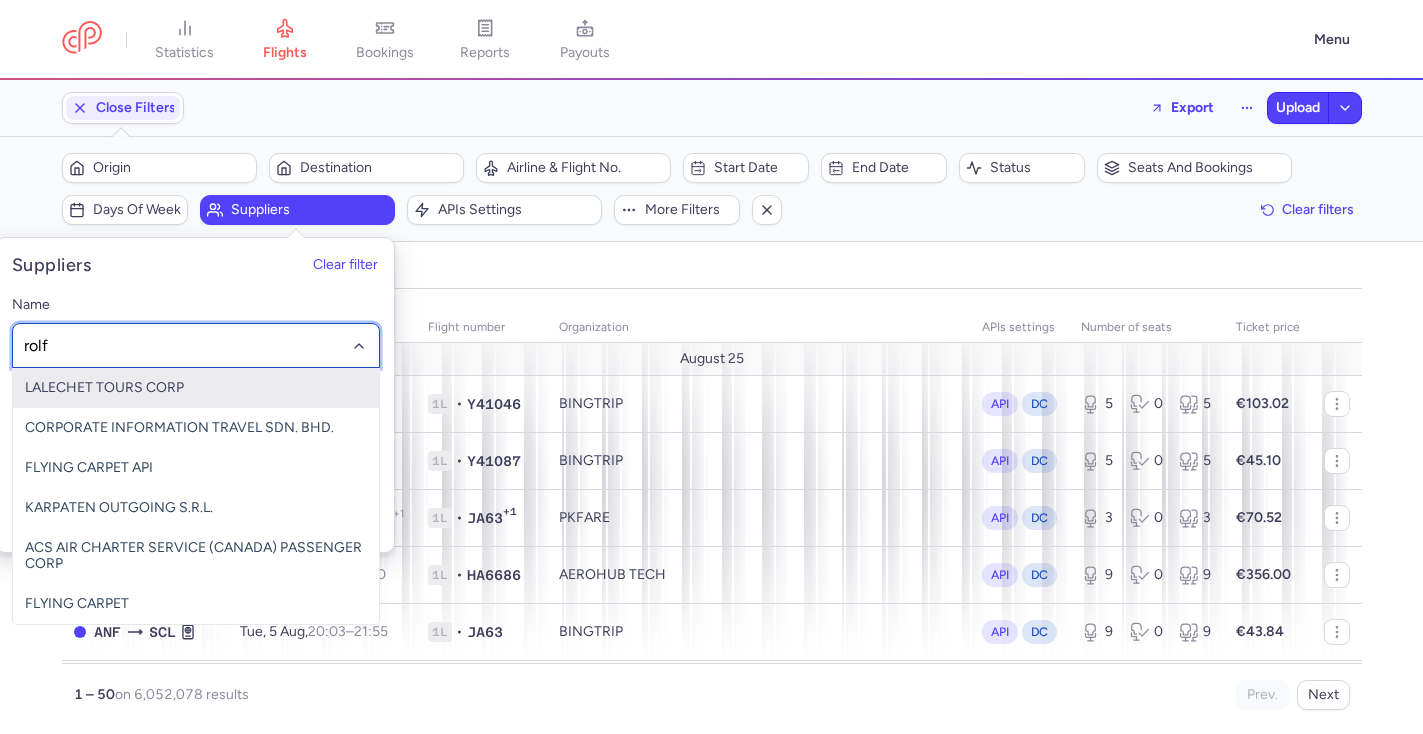 type on "rolfs" 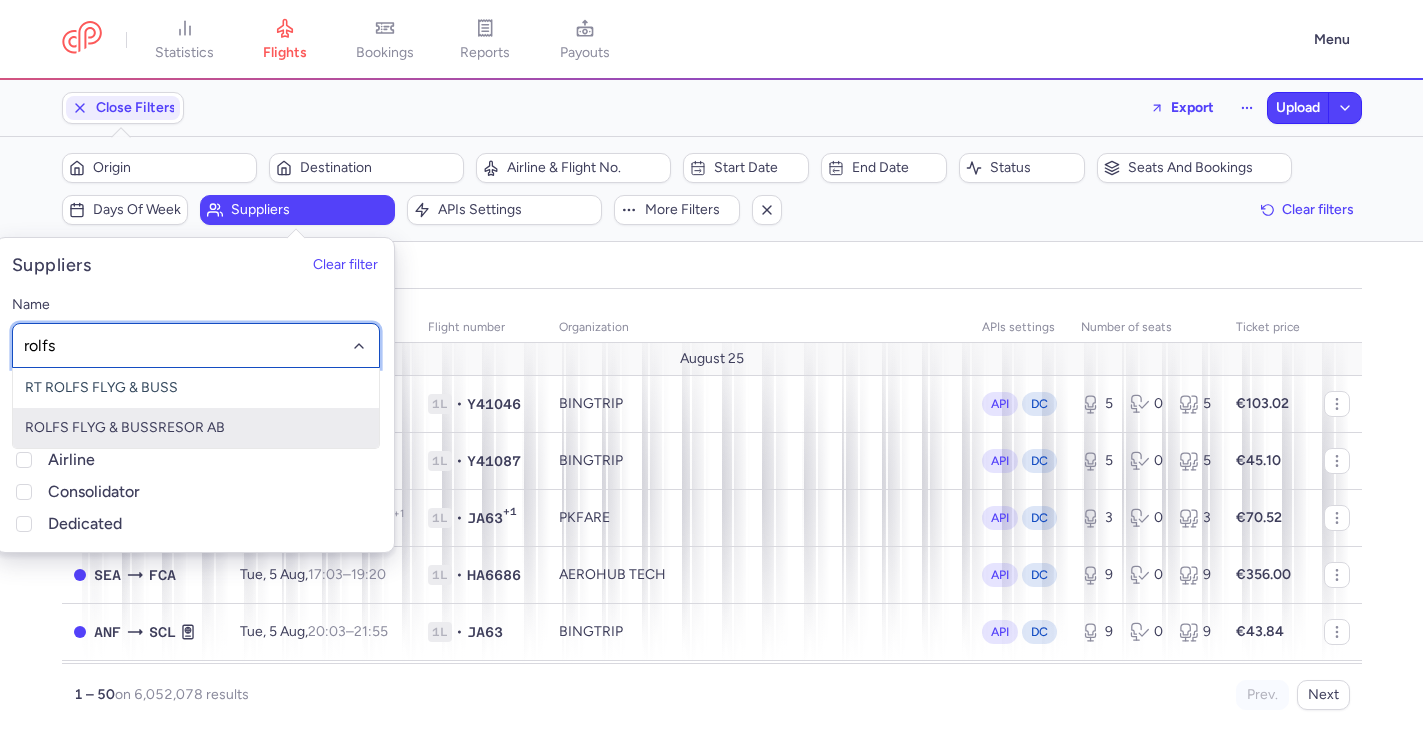click on "ROLFS FLYG & BUSSRESOR AB" at bounding box center [196, 428] 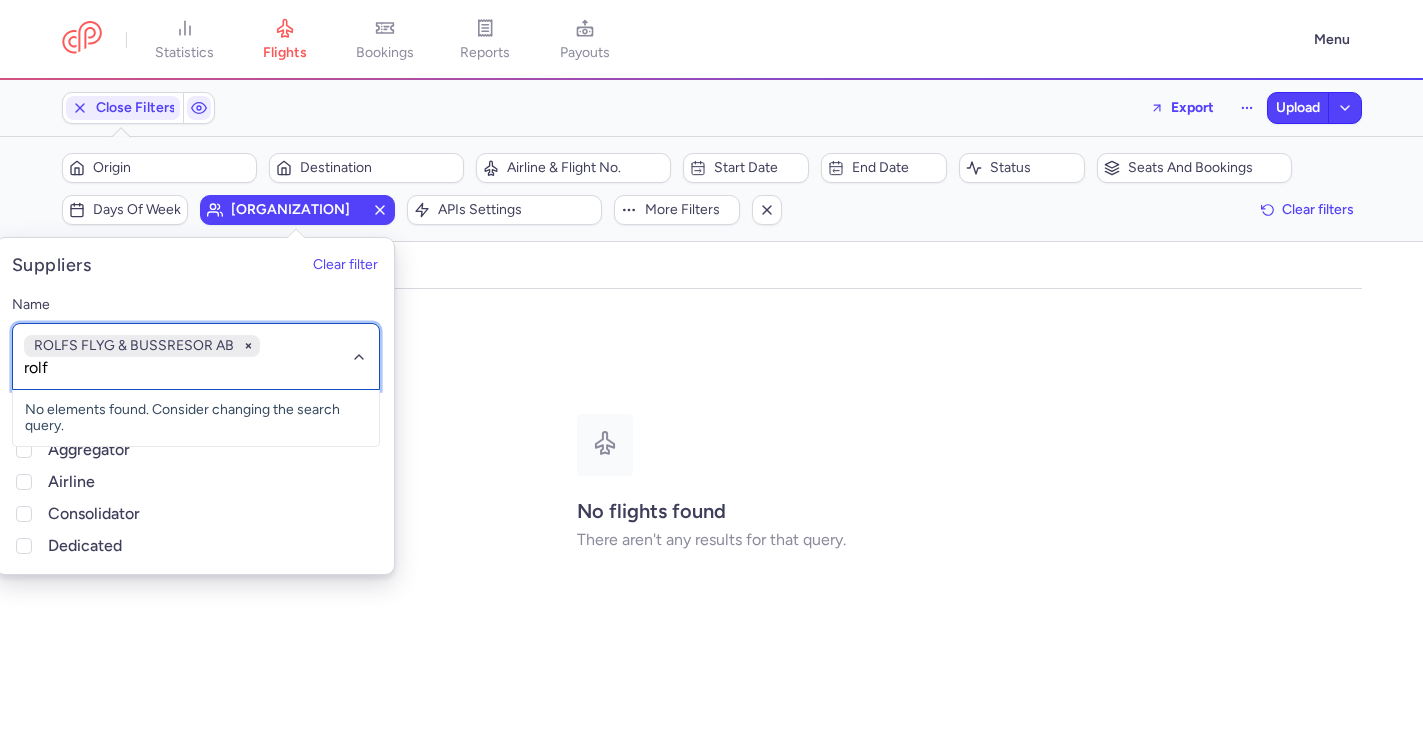 type on "rolfs" 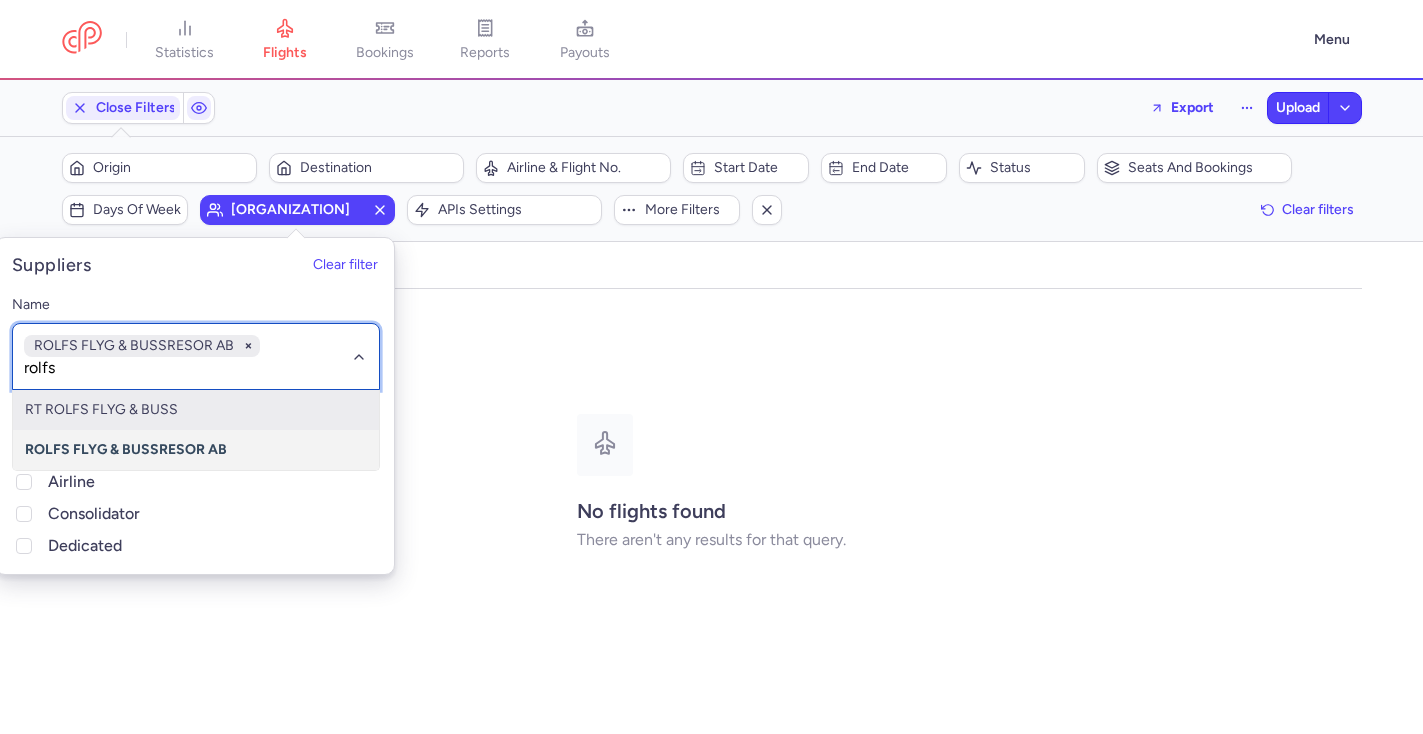 click on "RT ROLFS FLYG & BUSS" at bounding box center [196, 410] 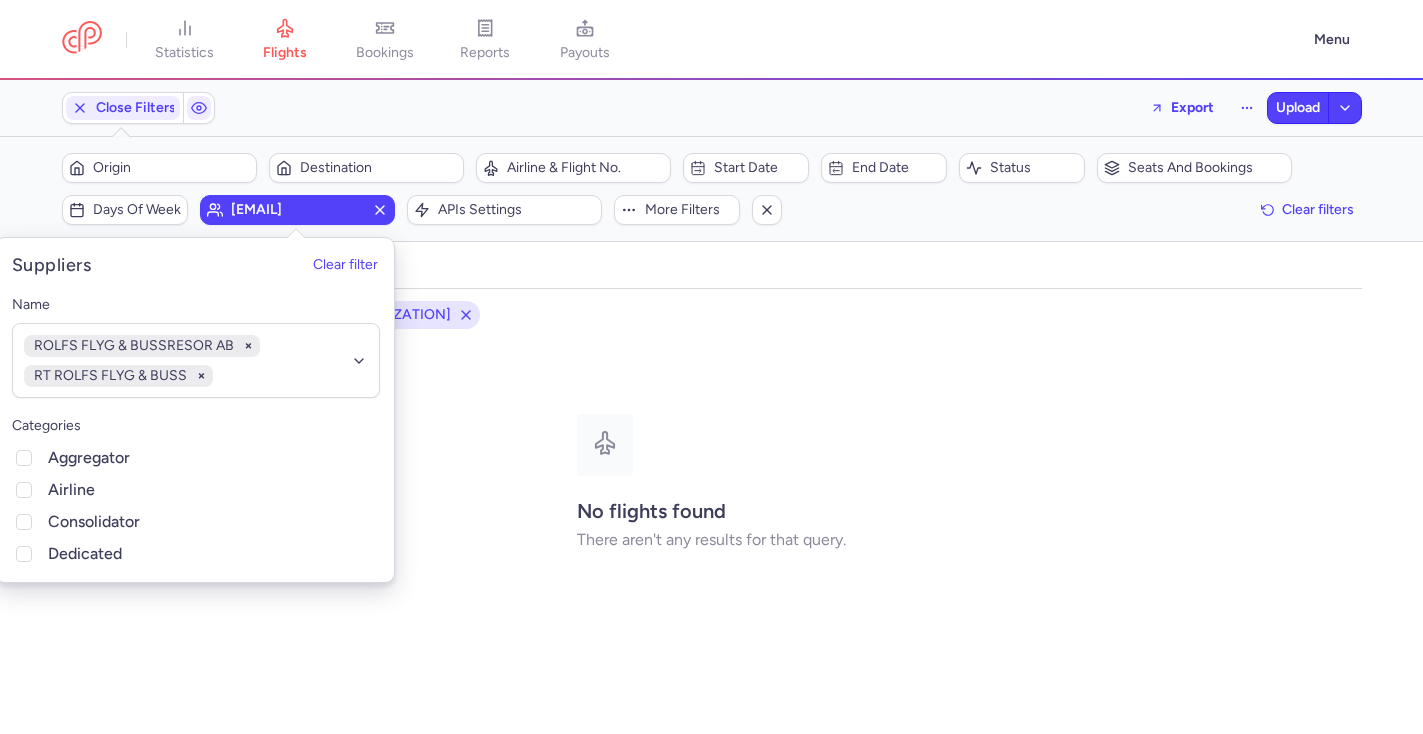 click on "all pending bookable sold out 1" at bounding box center [712, 267] 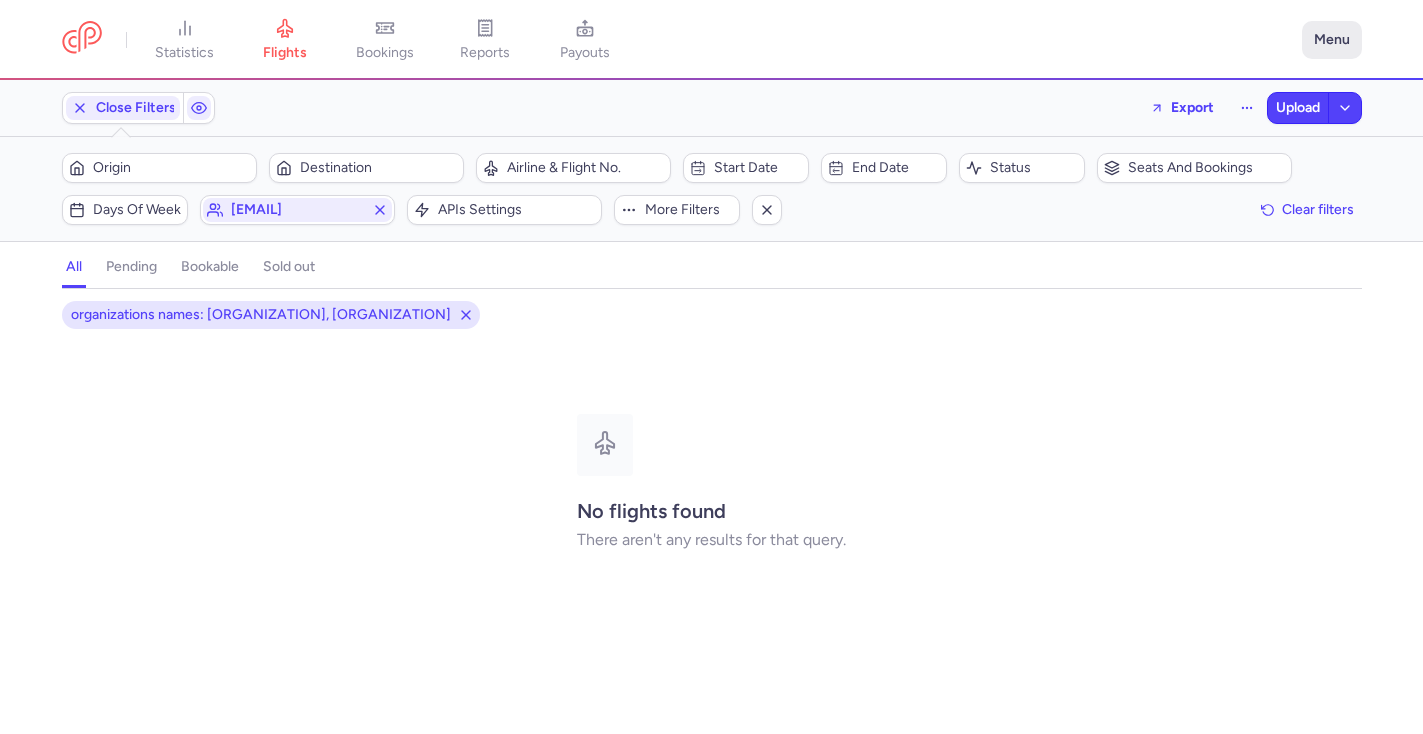 click on "Menu" at bounding box center (1332, 40) 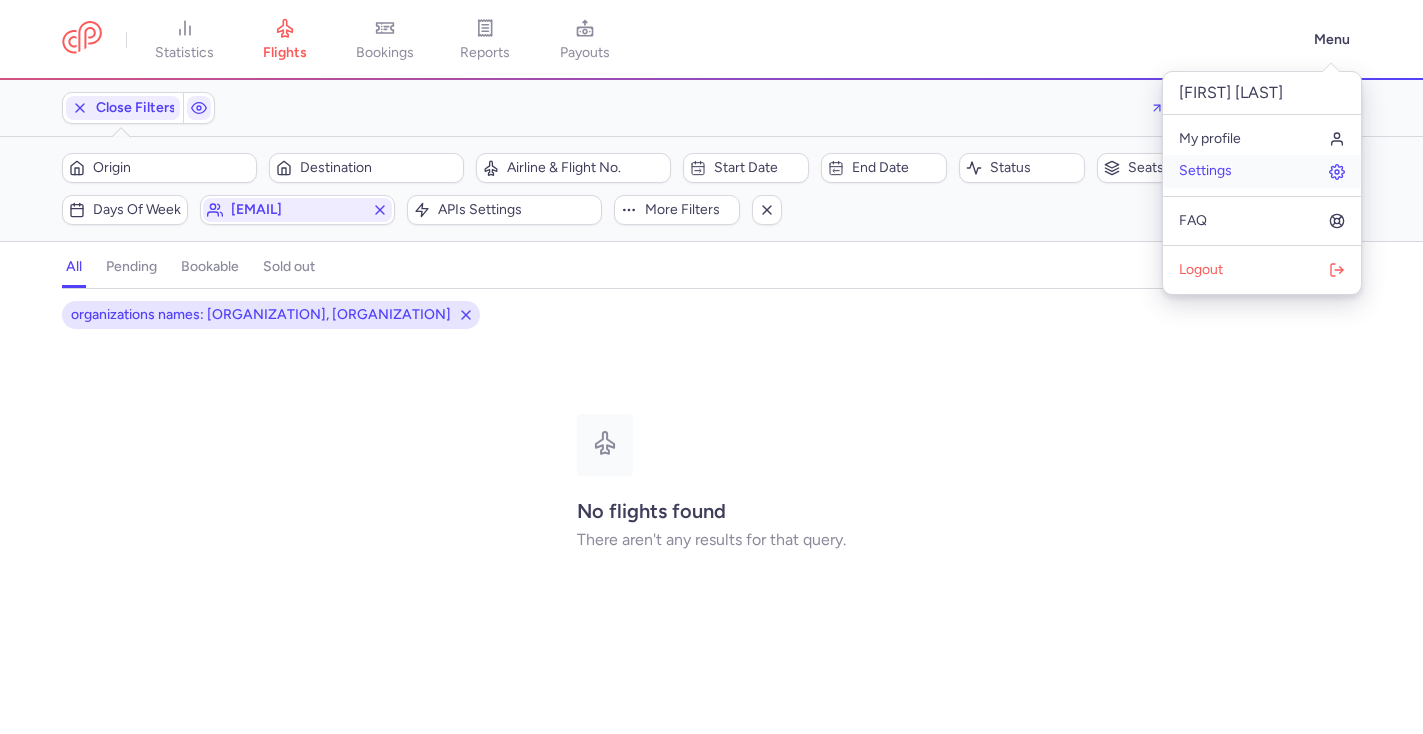 click on "Settings" at bounding box center (1262, 171) 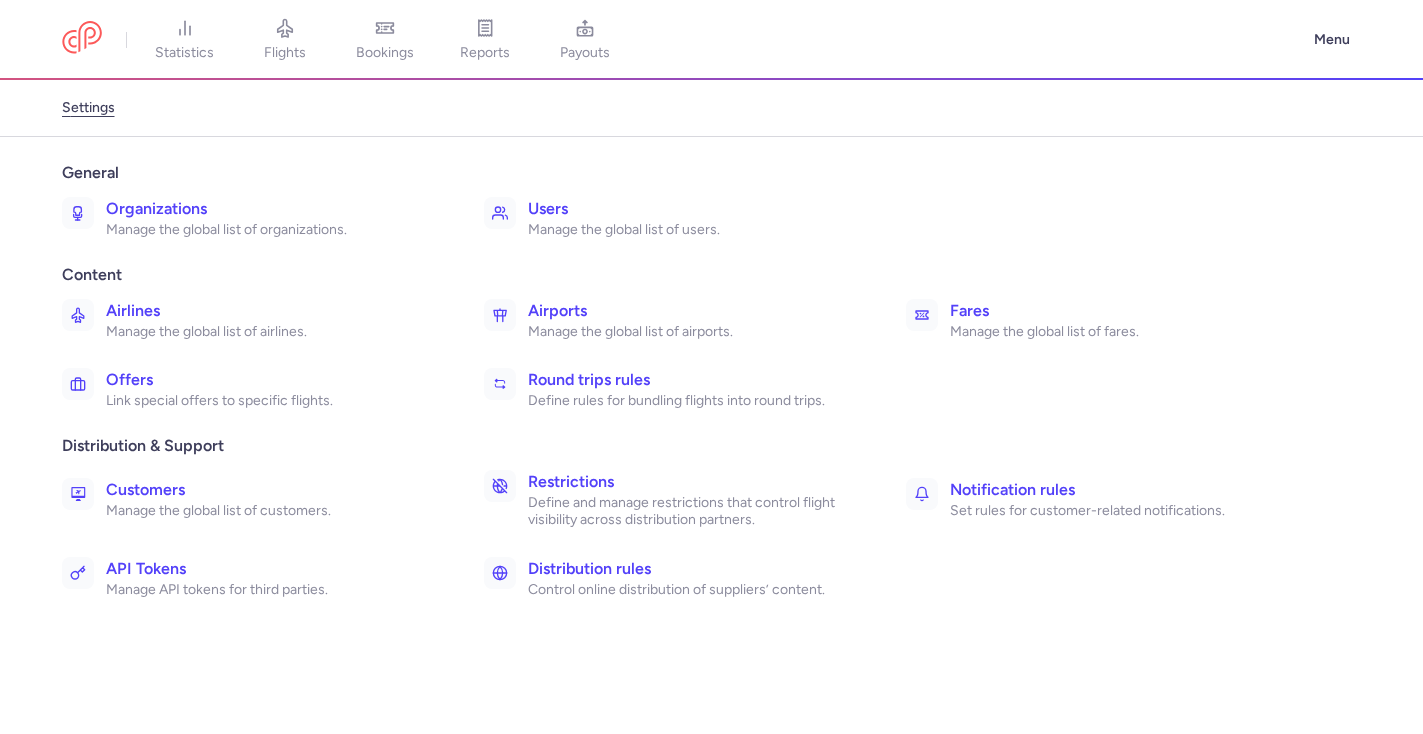 click on "Organizations" at bounding box center (273, 209) 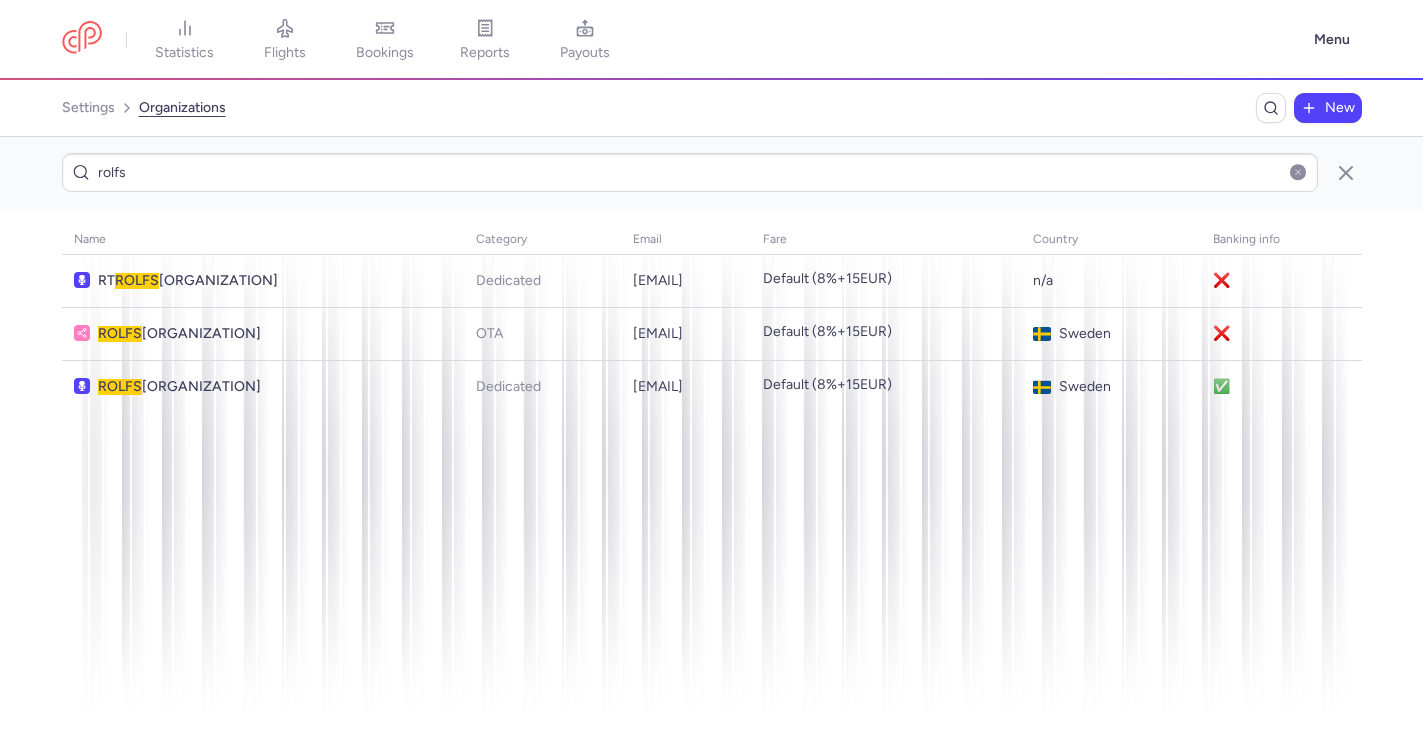 type on "rolfs" 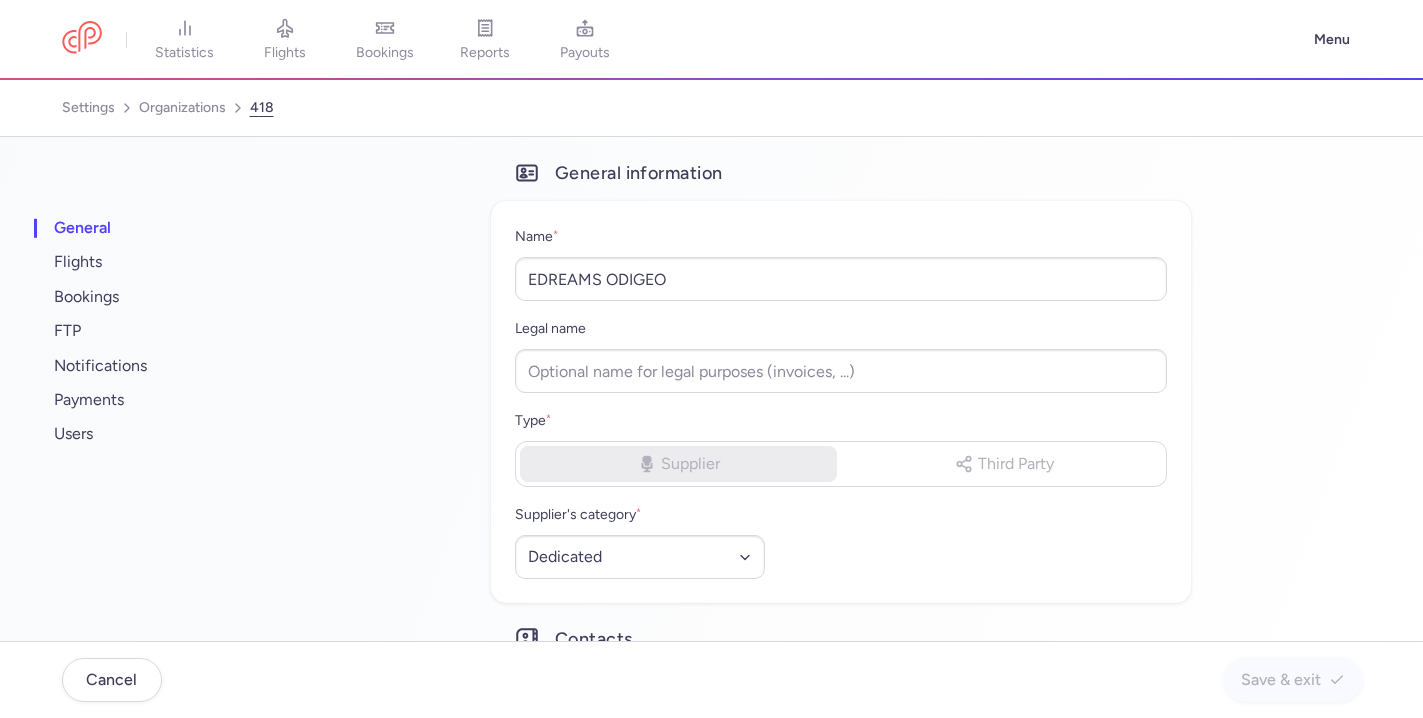 select on "DEDICATED" 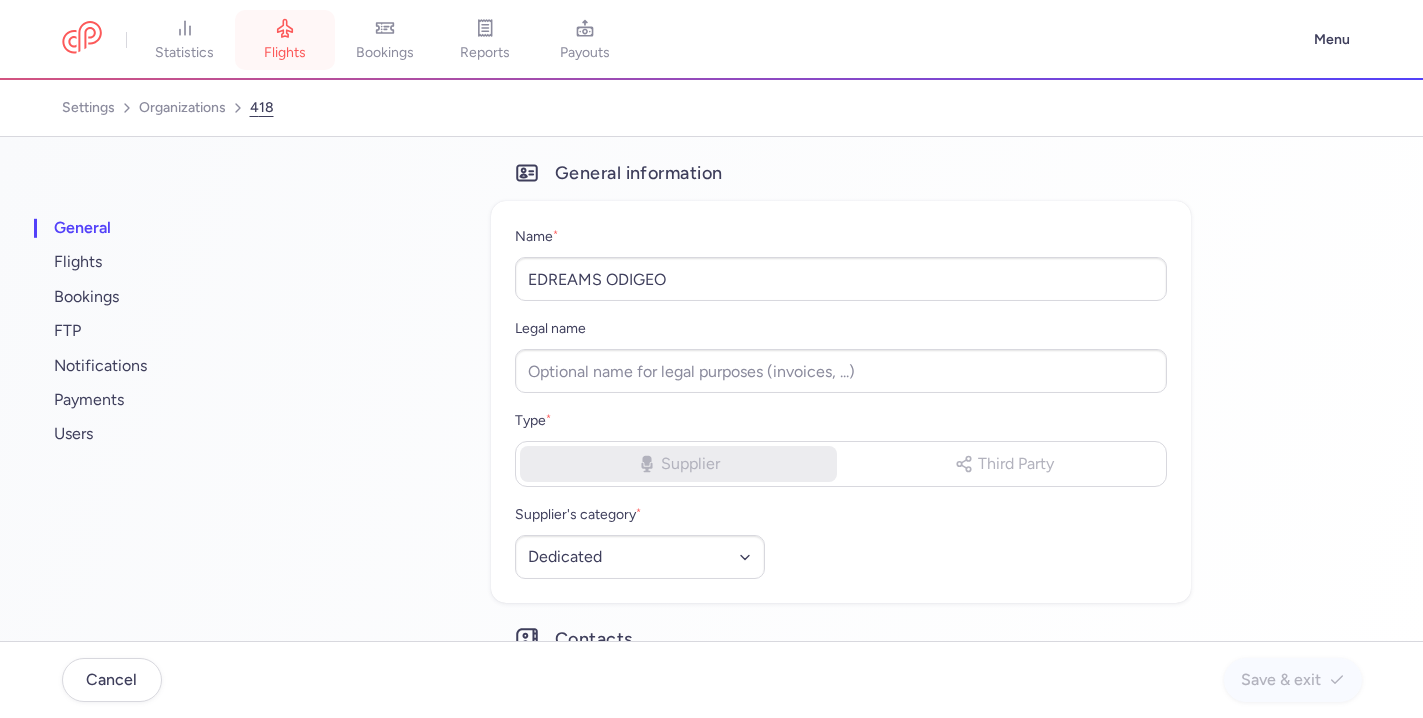 click 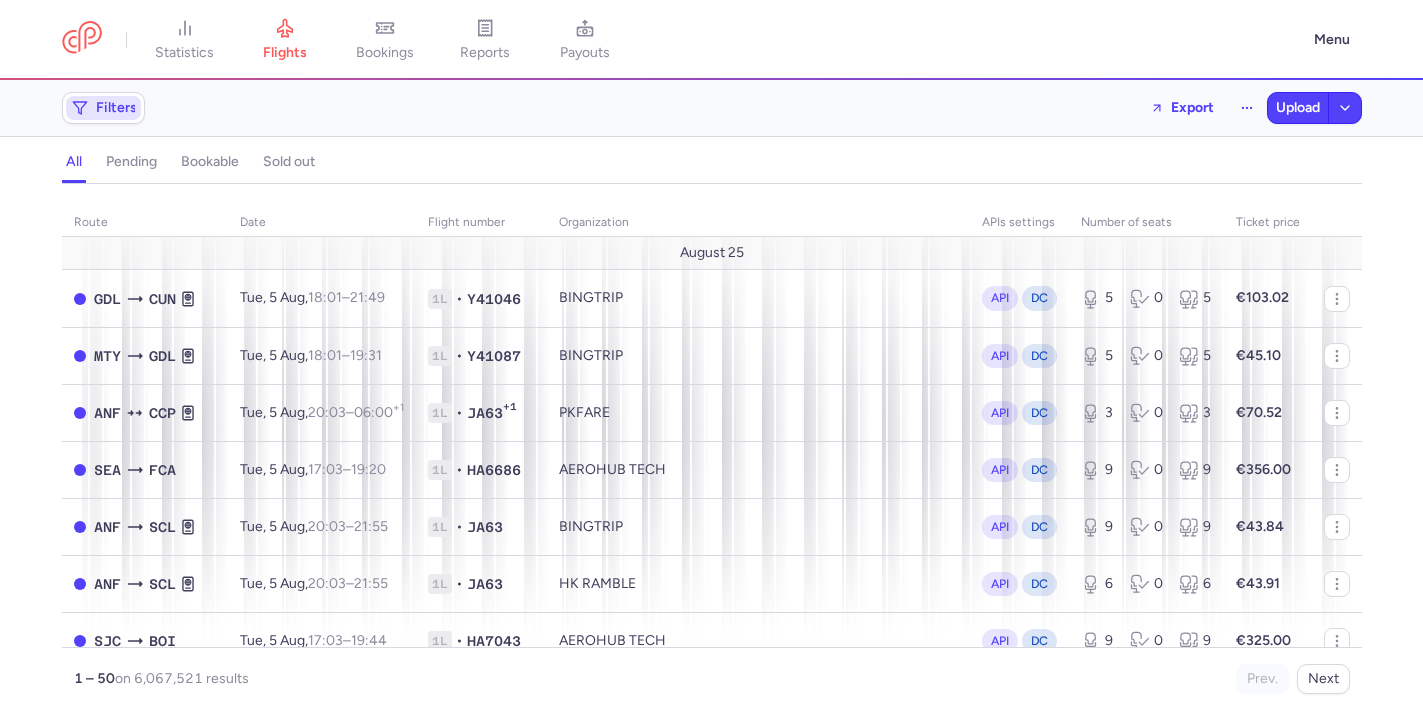 click on "Filters" at bounding box center (103, 108) 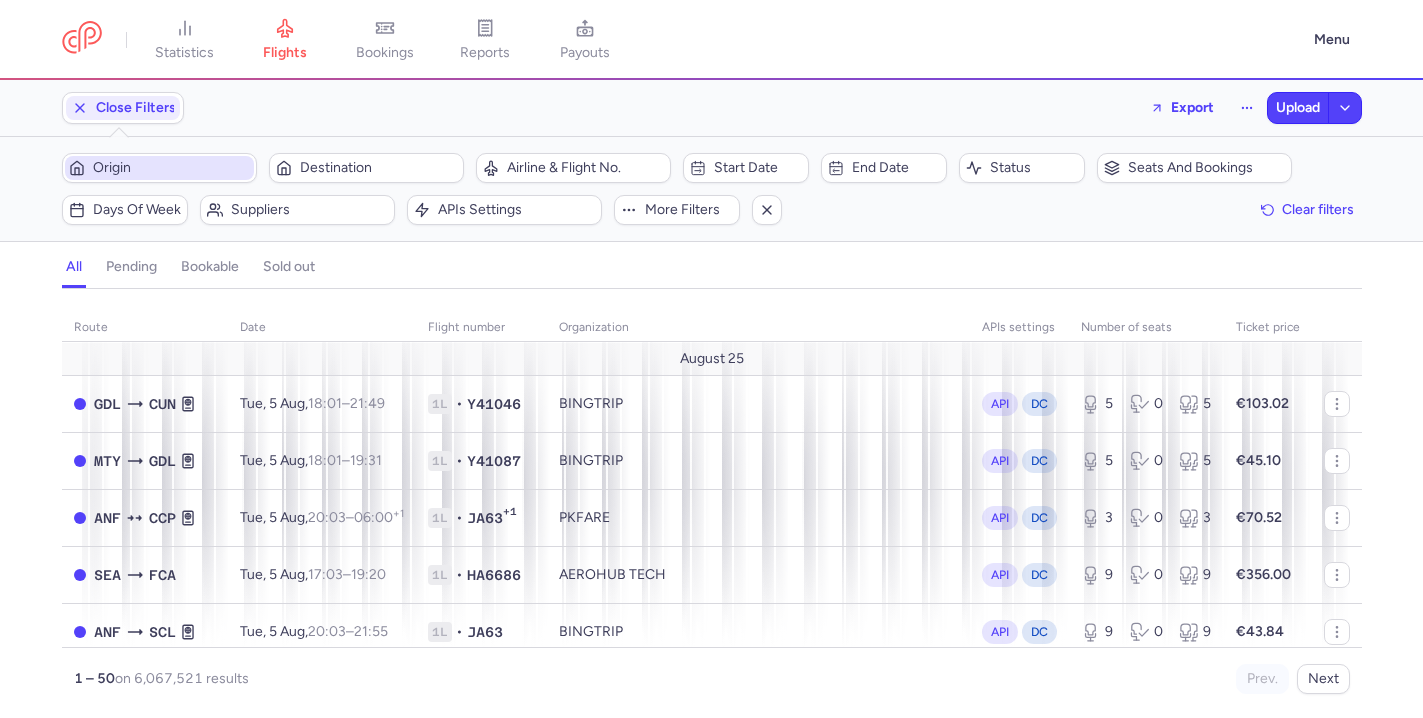 scroll, scrollTop: 0, scrollLeft: 0, axis: both 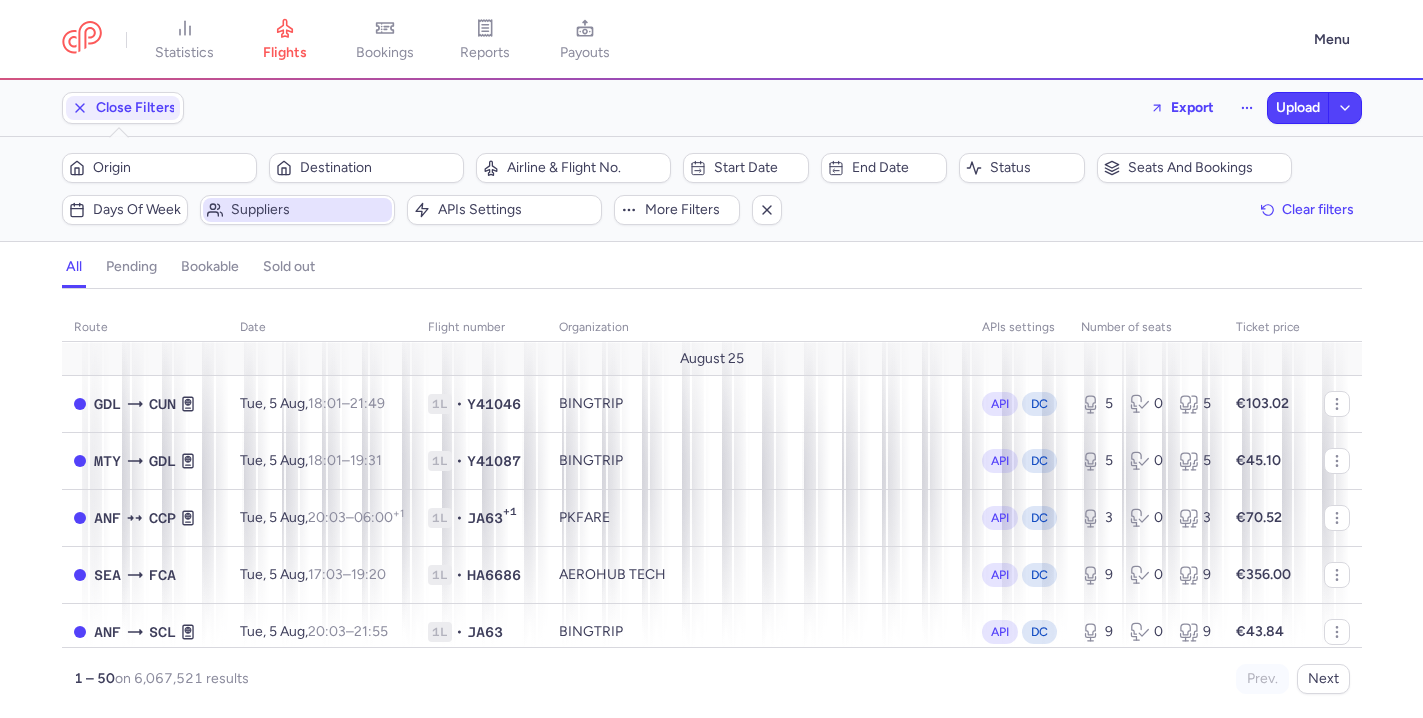 click 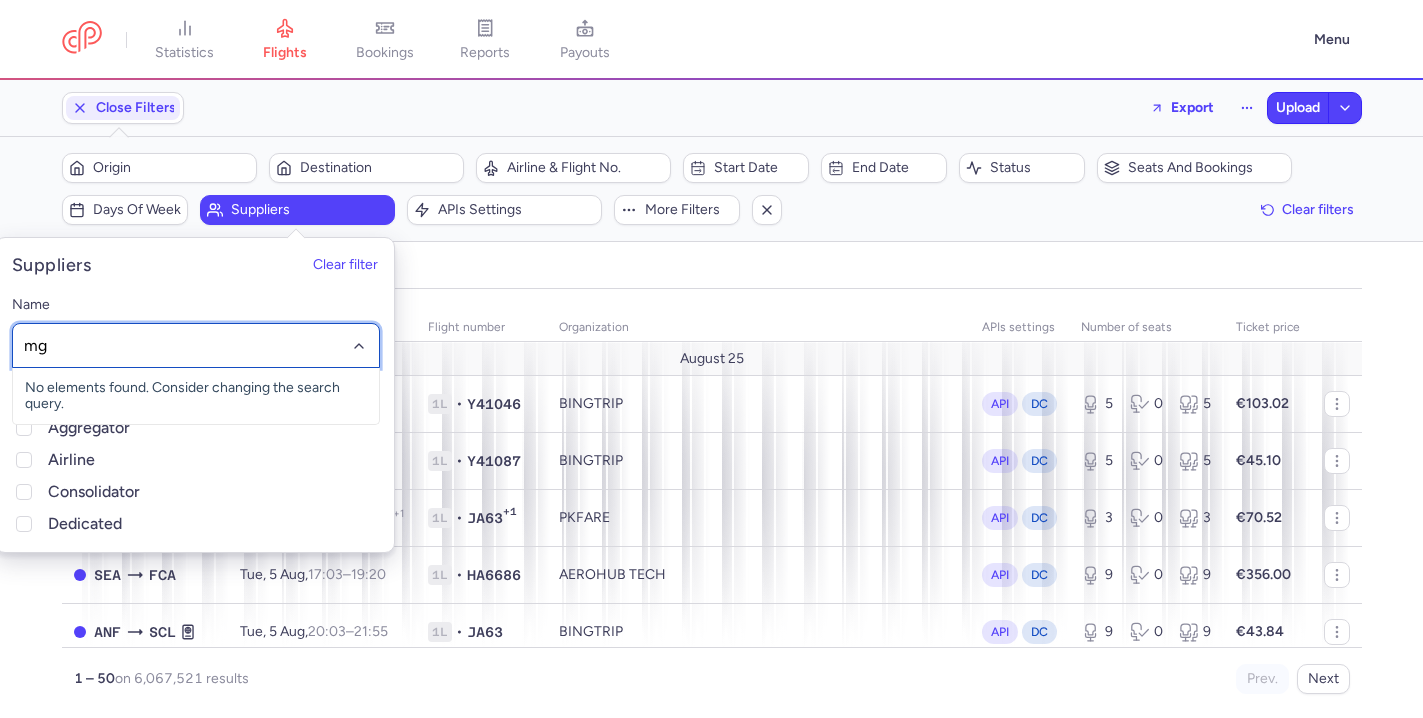 type on "mga" 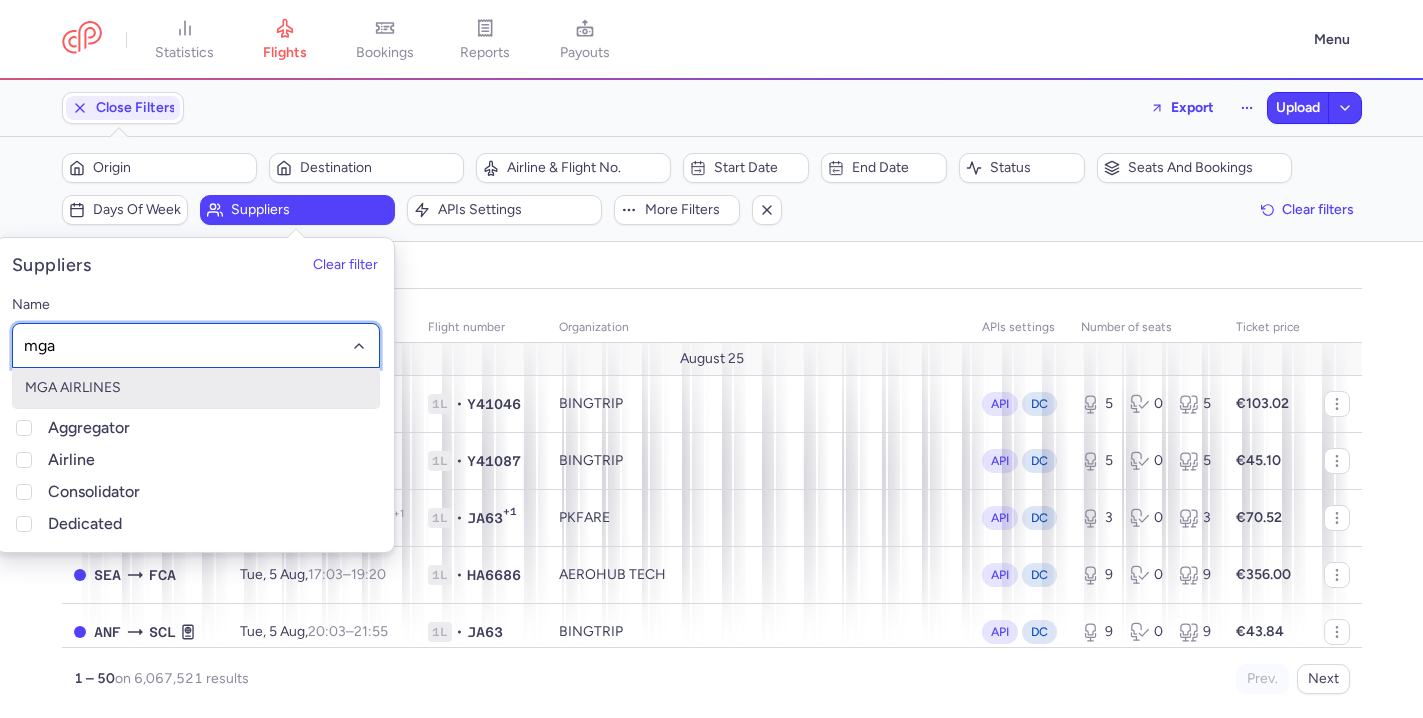 click on "MGA AIRLINES" at bounding box center [196, 388] 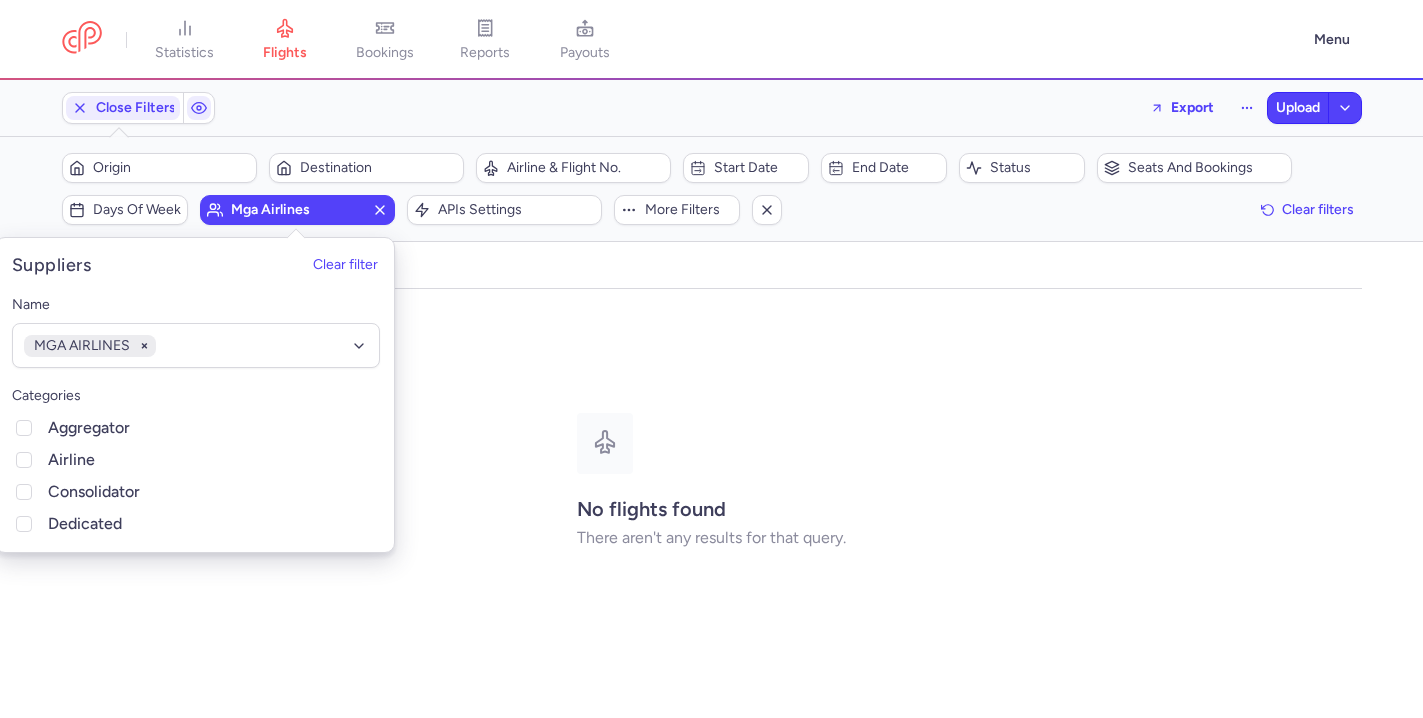 click on "all pending bookable sold out" at bounding box center (712, 271) 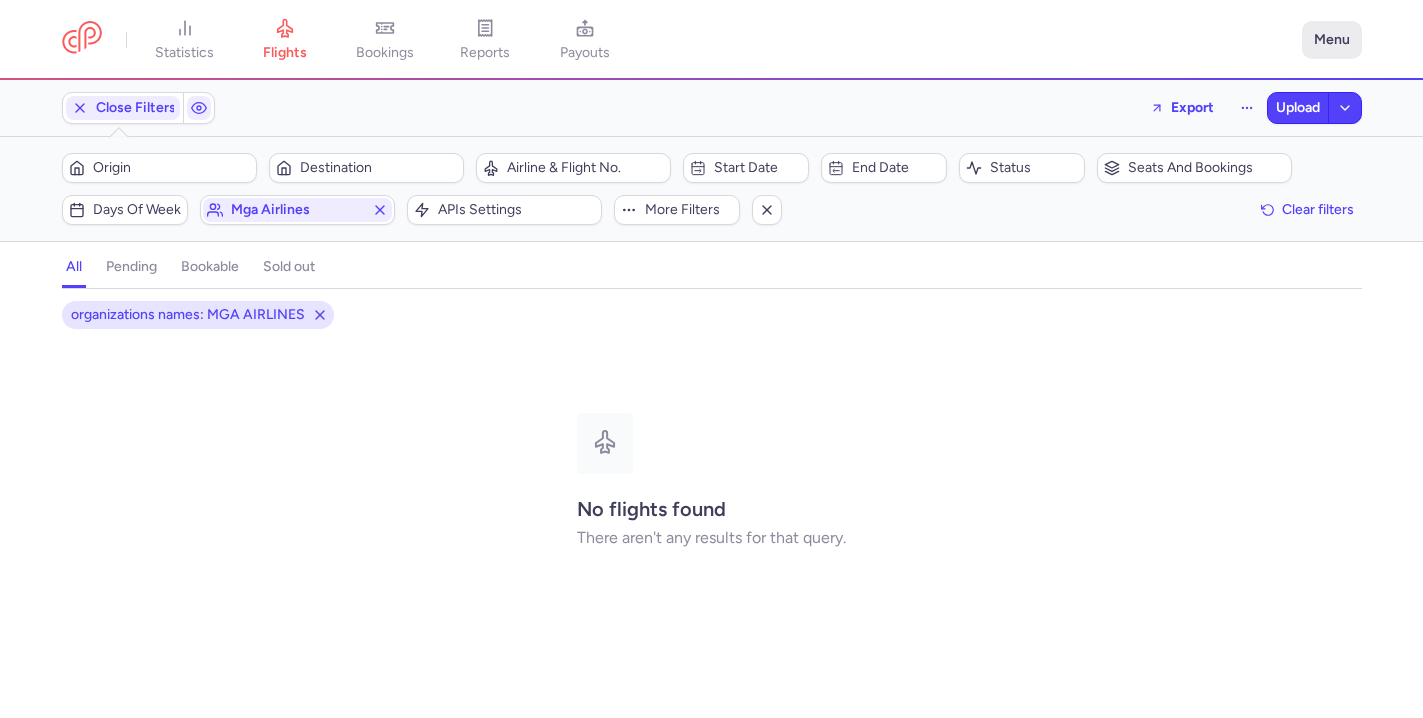 click on "Menu" at bounding box center (1332, 40) 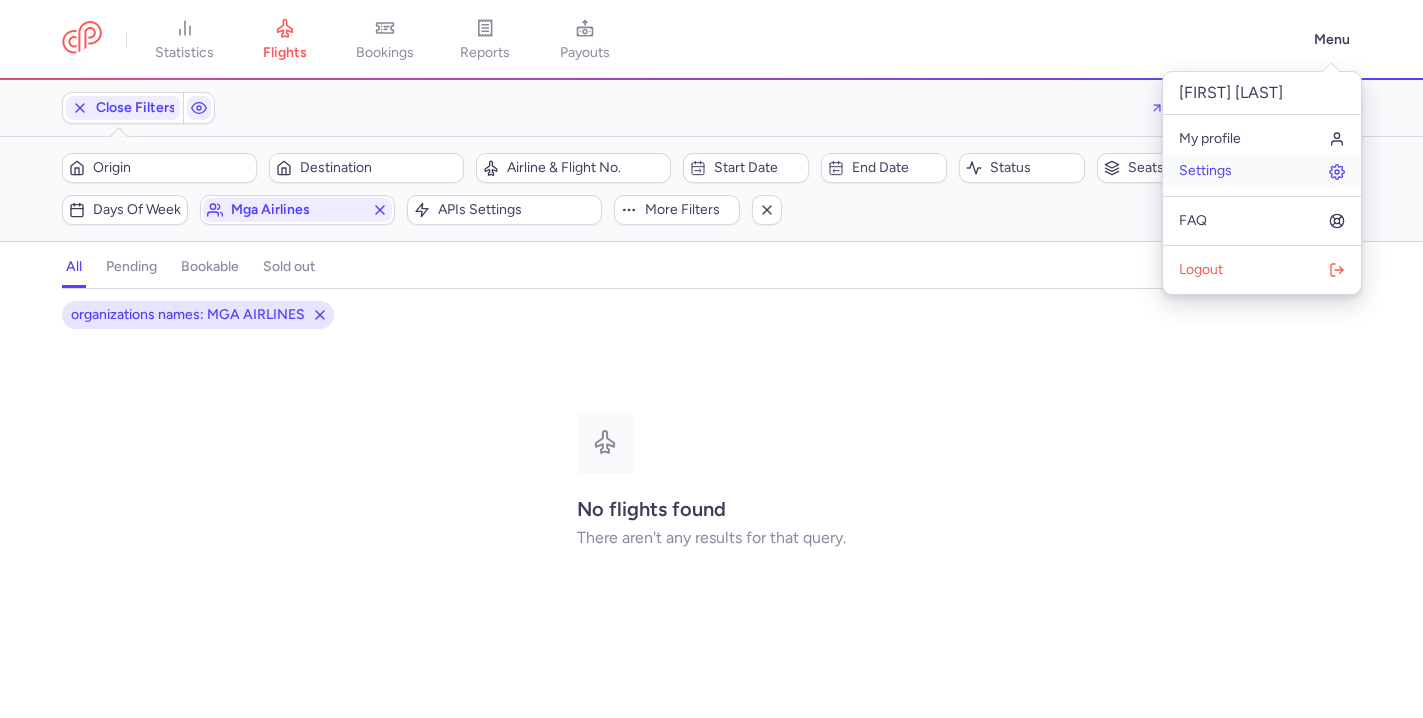 click on "Settings" at bounding box center (1262, 171) 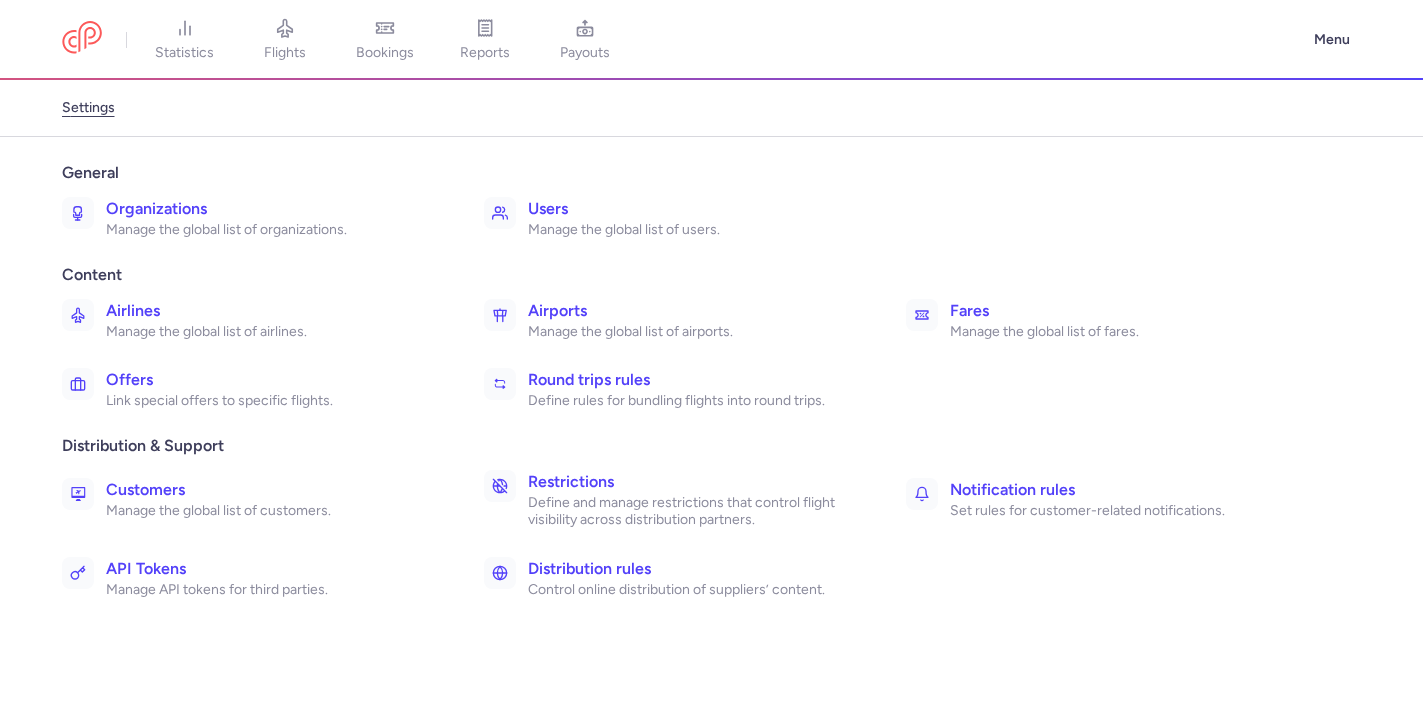 click on "Users Manage the global list of users." at bounding box center [681, 218] 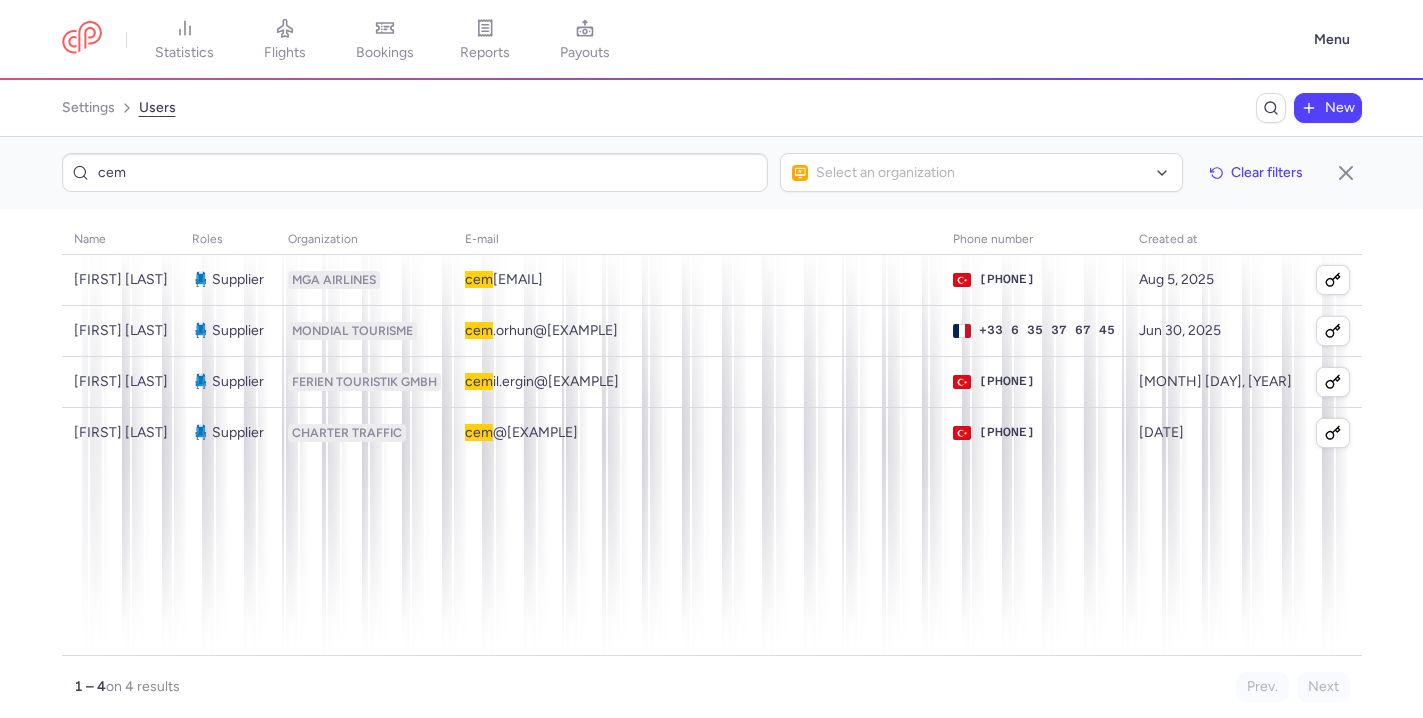 type on "cem" 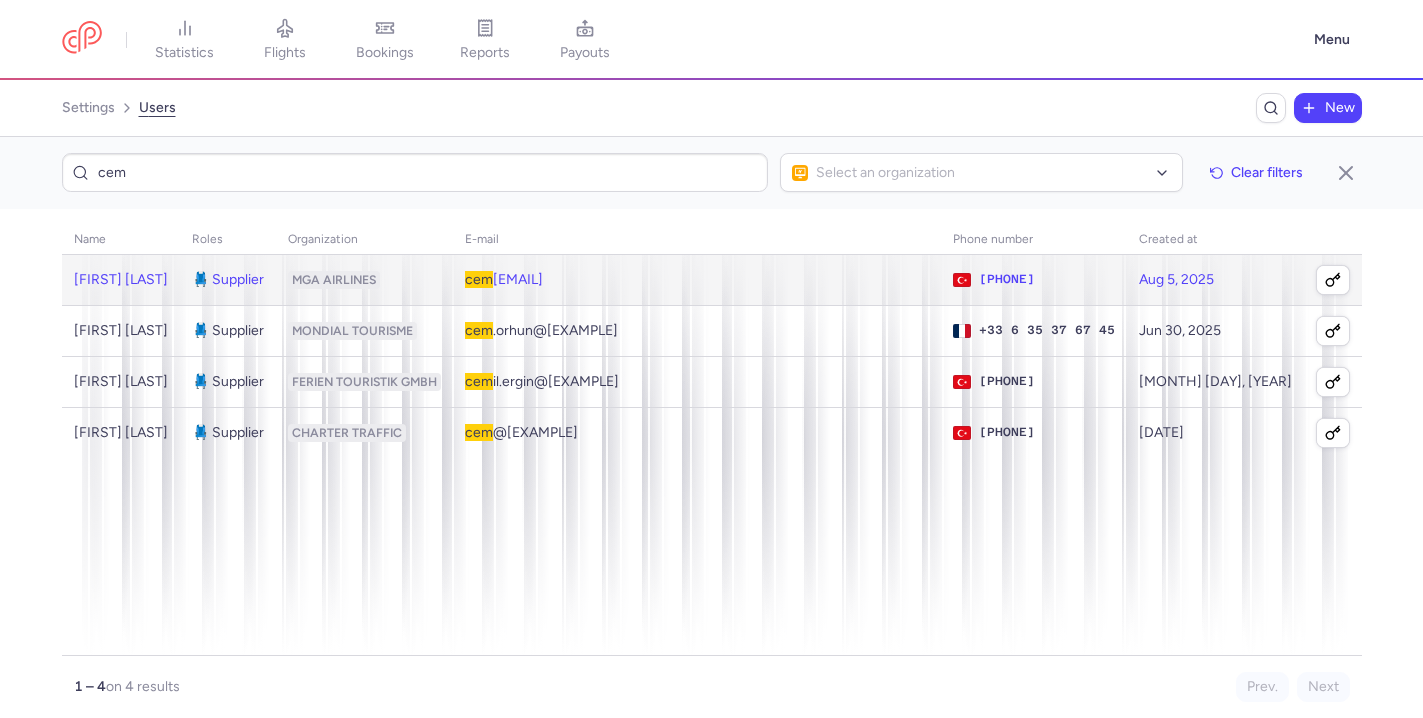 click on "cem .yilmaz@mga.aero" 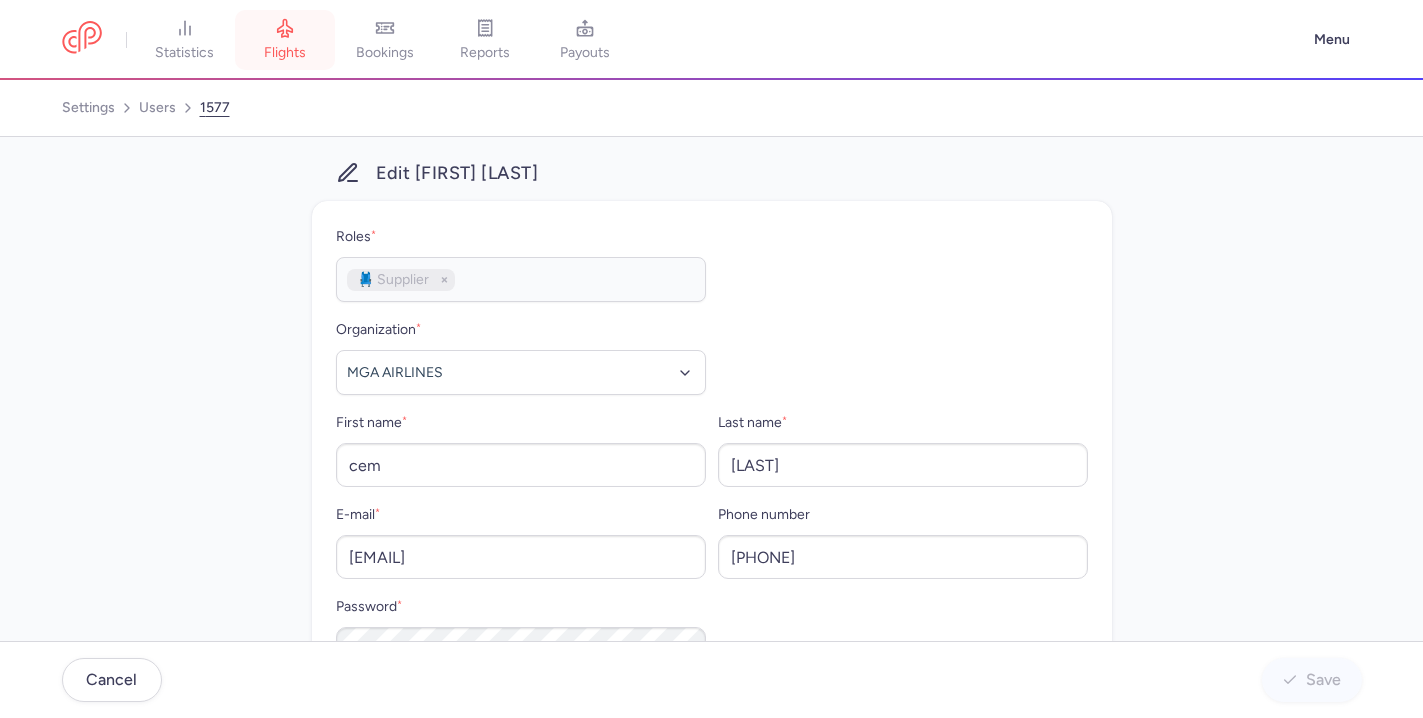 click 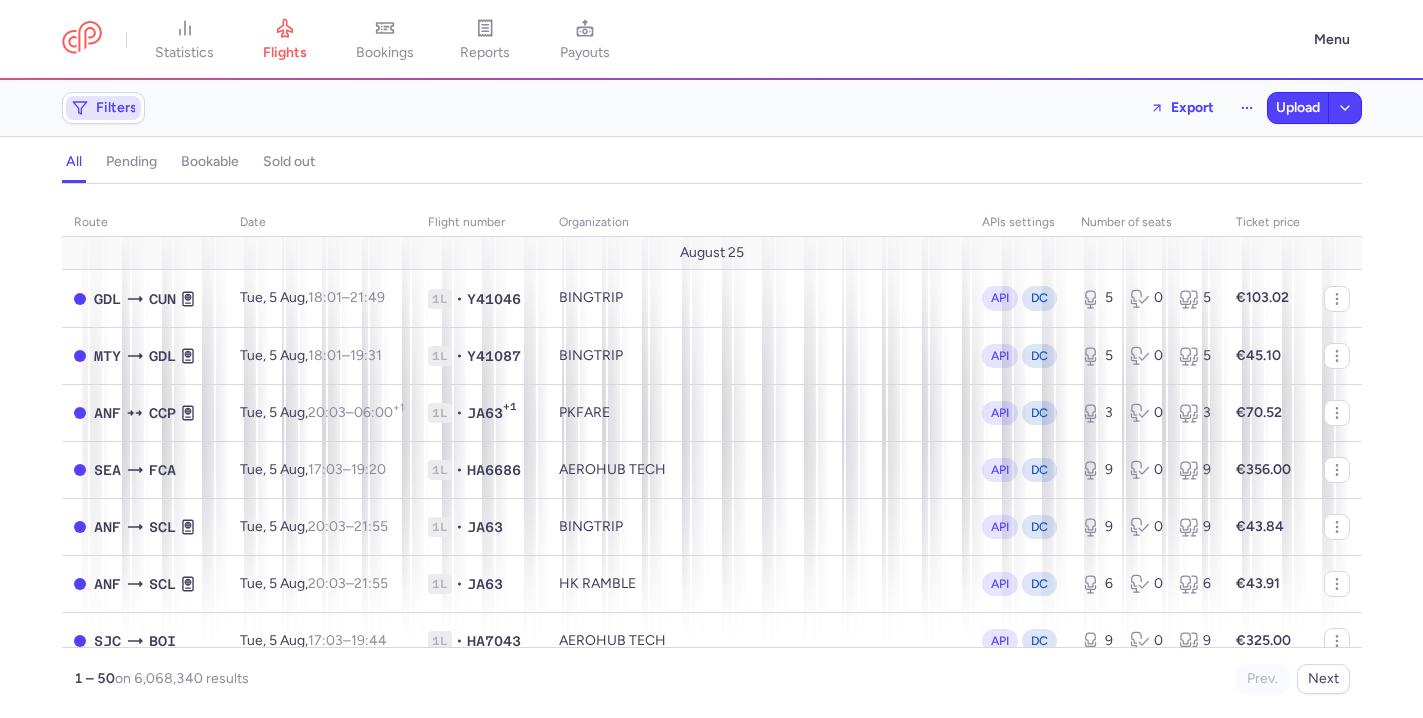 click on "Filters" at bounding box center [103, 108] 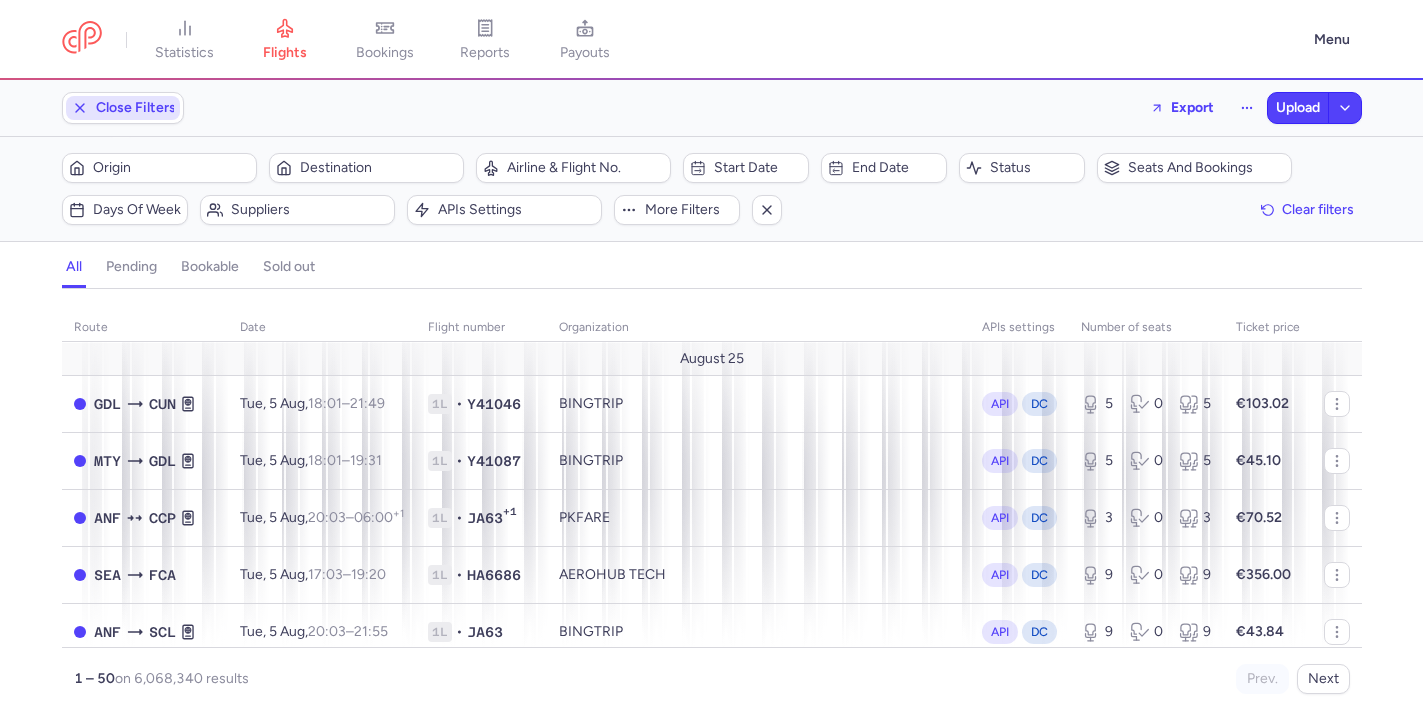 scroll, scrollTop: 0, scrollLeft: 0, axis: both 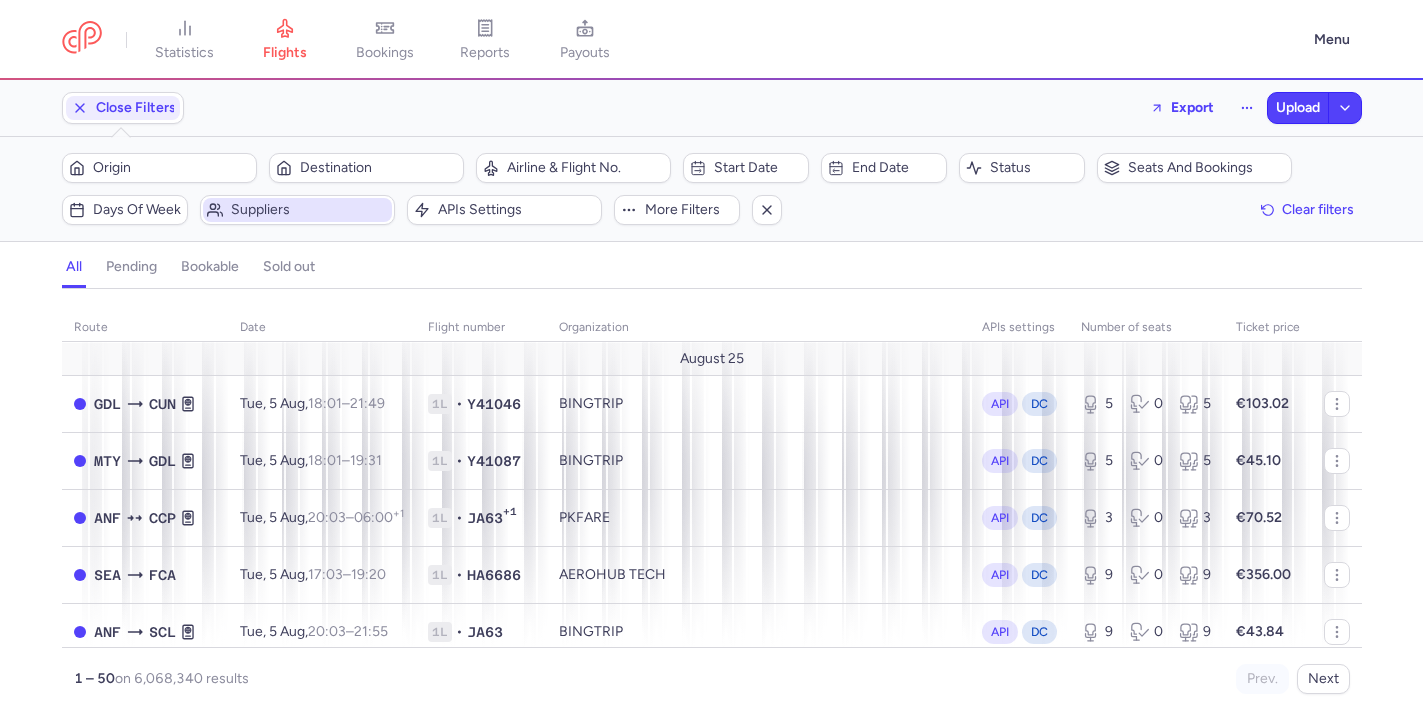 click on "Suppliers" at bounding box center [309, 210] 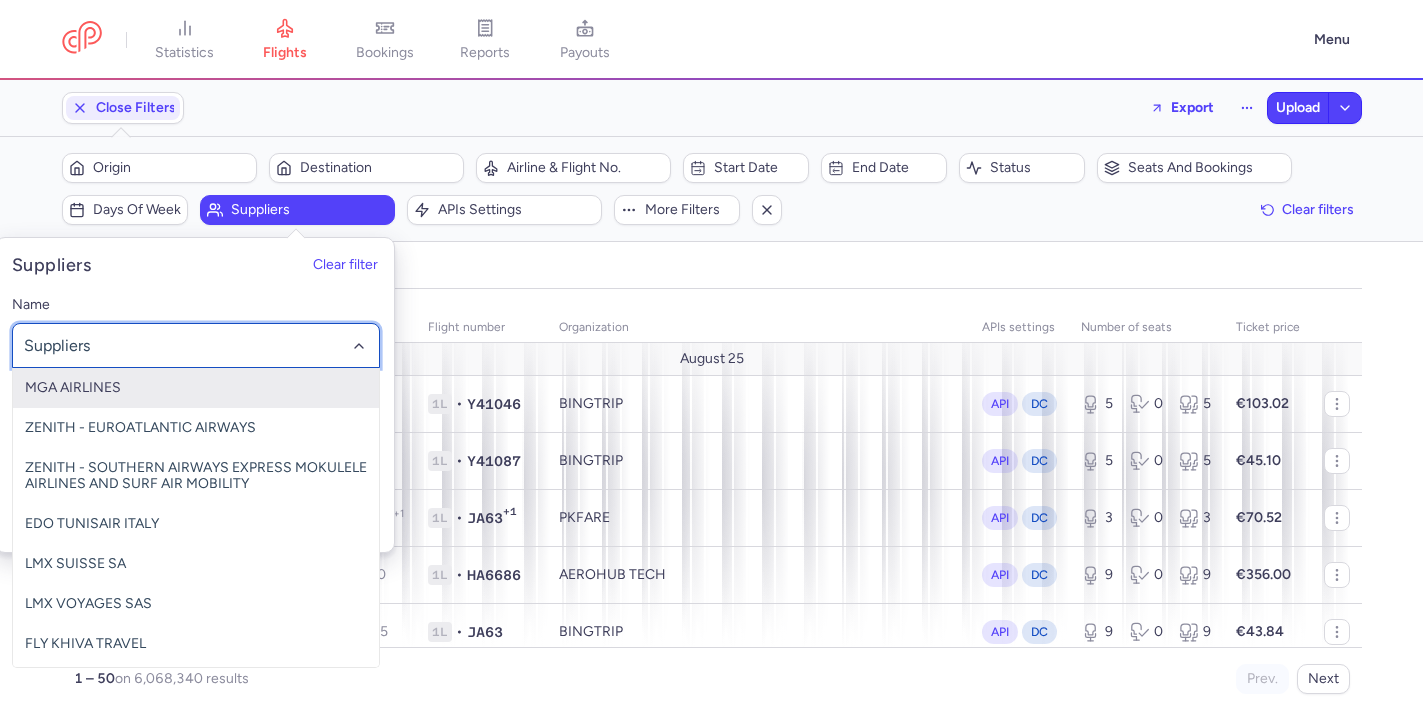 click on "MGA AIRLINES" at bounding box center [196, 388] 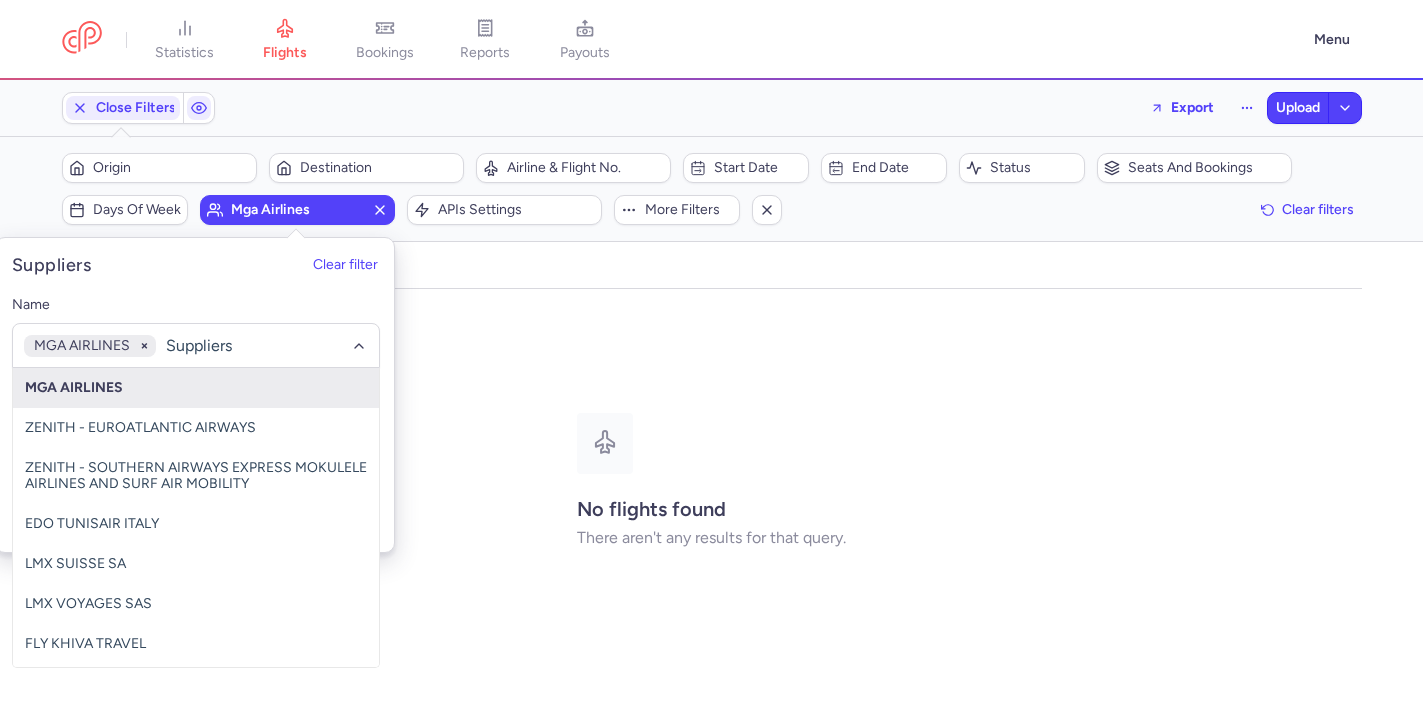 click on "organizations names: MGA AIRLINES" at bounding box center [712, 315] 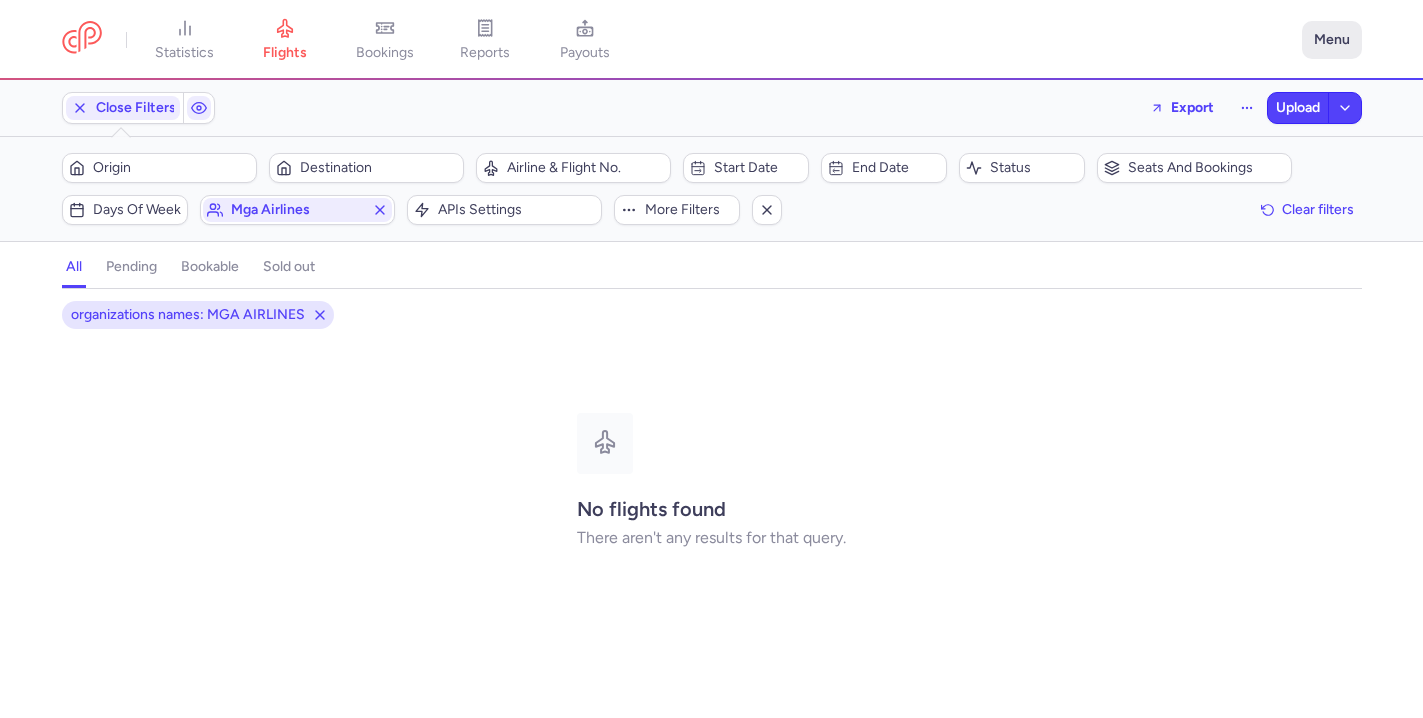click on "Menu" at bounding box center (1332, 40) 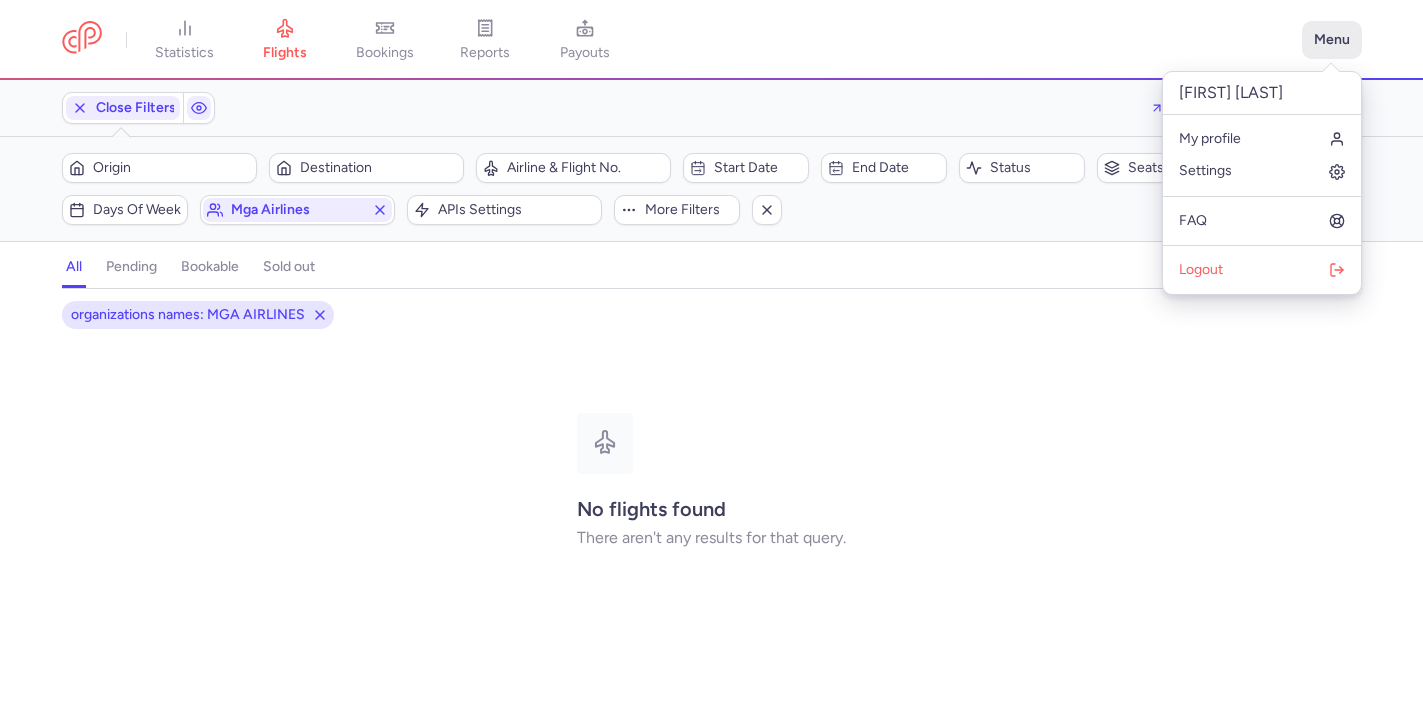 click on "Menu" at bounding box center [1332, 40] 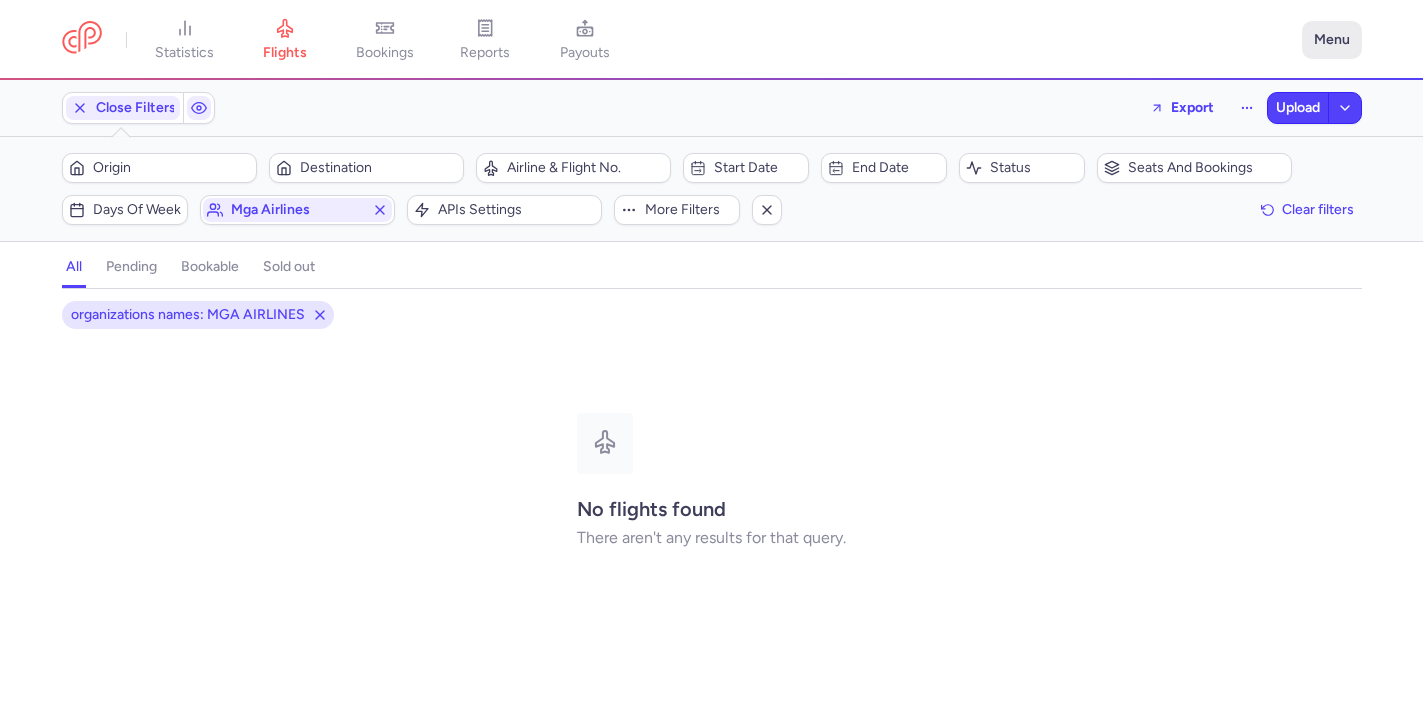 click on "Menu" at bounding box center (1332, 40) 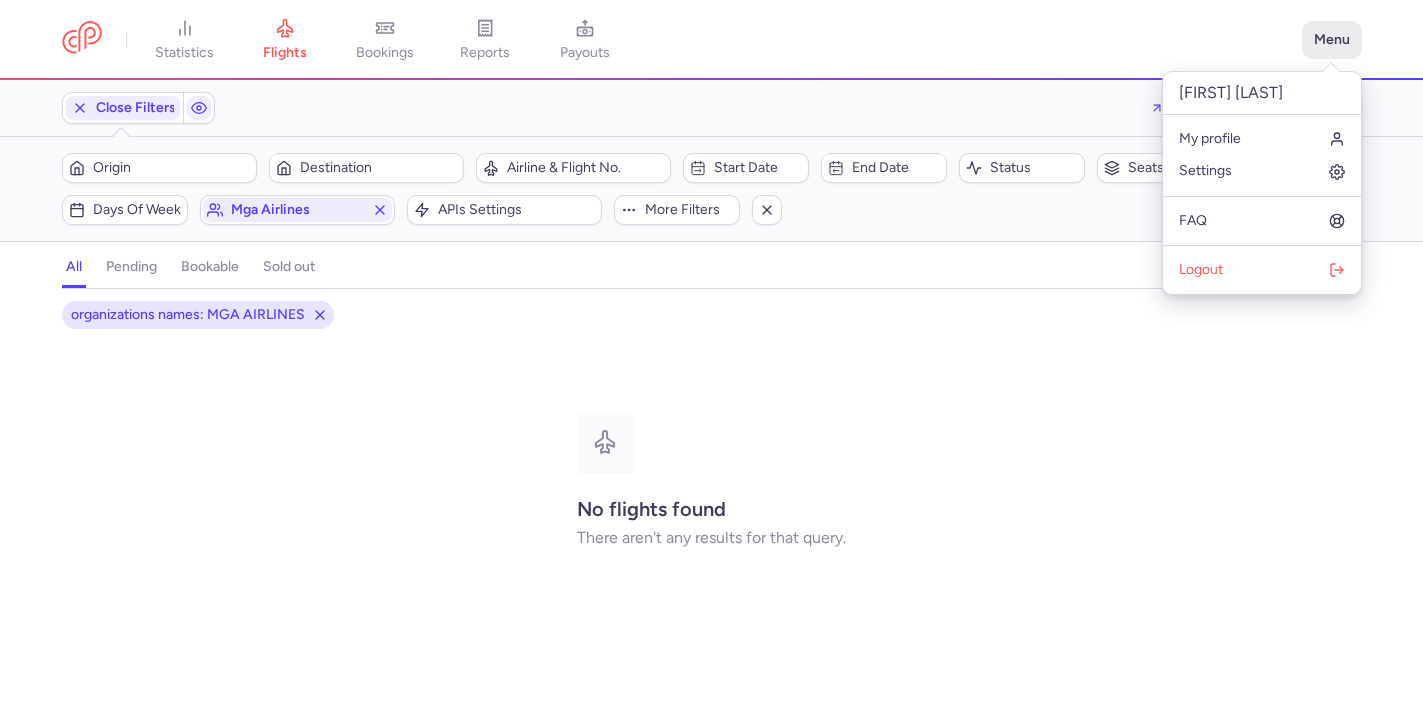 click on "Menu" at bounding box center [1332, 40] 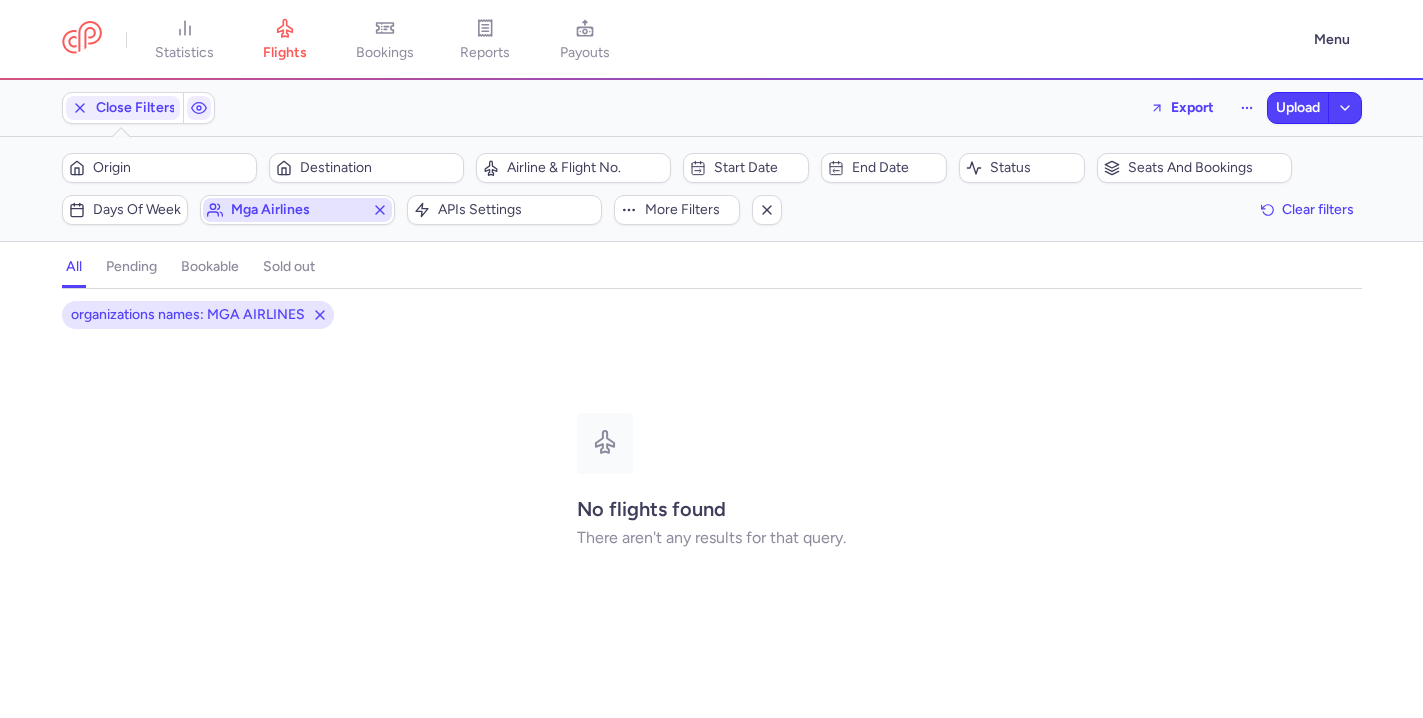 click on "mga airlines" at bounding box center [297, 210] 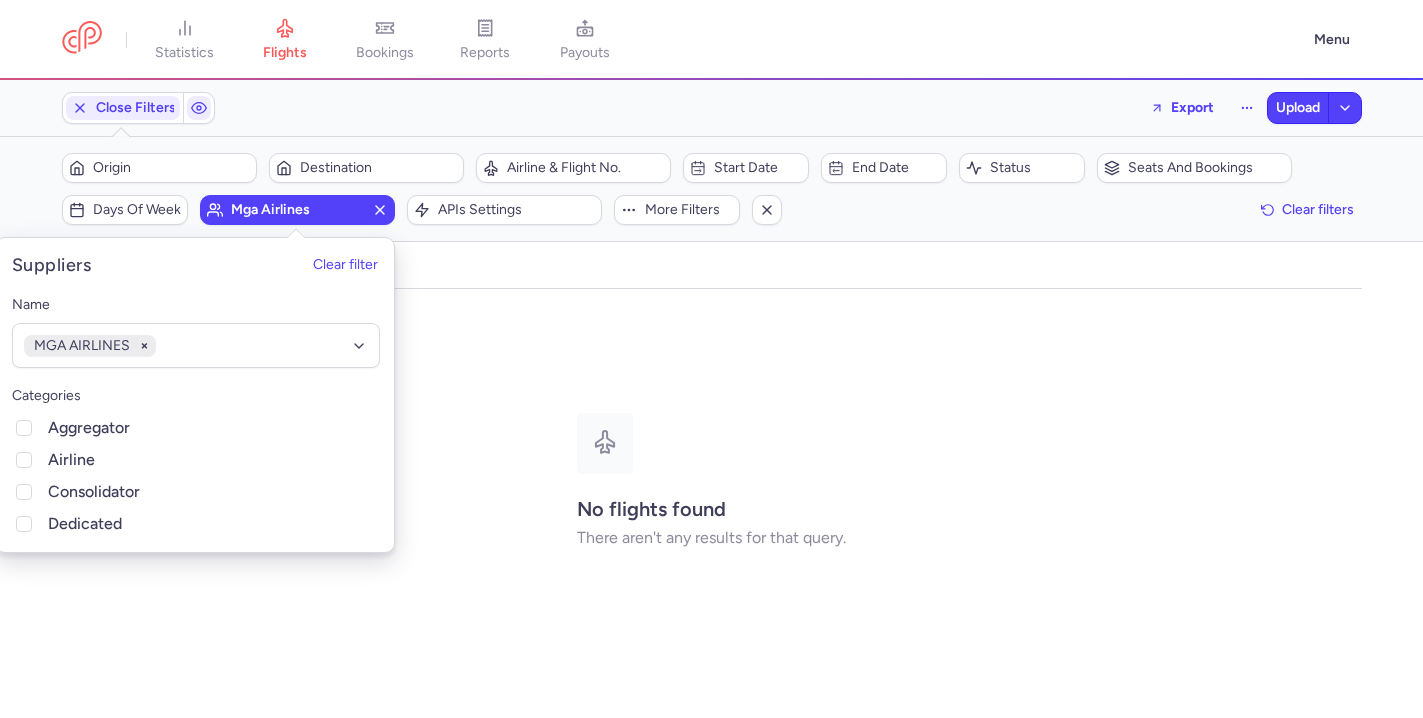 click on "all pending bookable sold out" at bounding box center [712, 271] 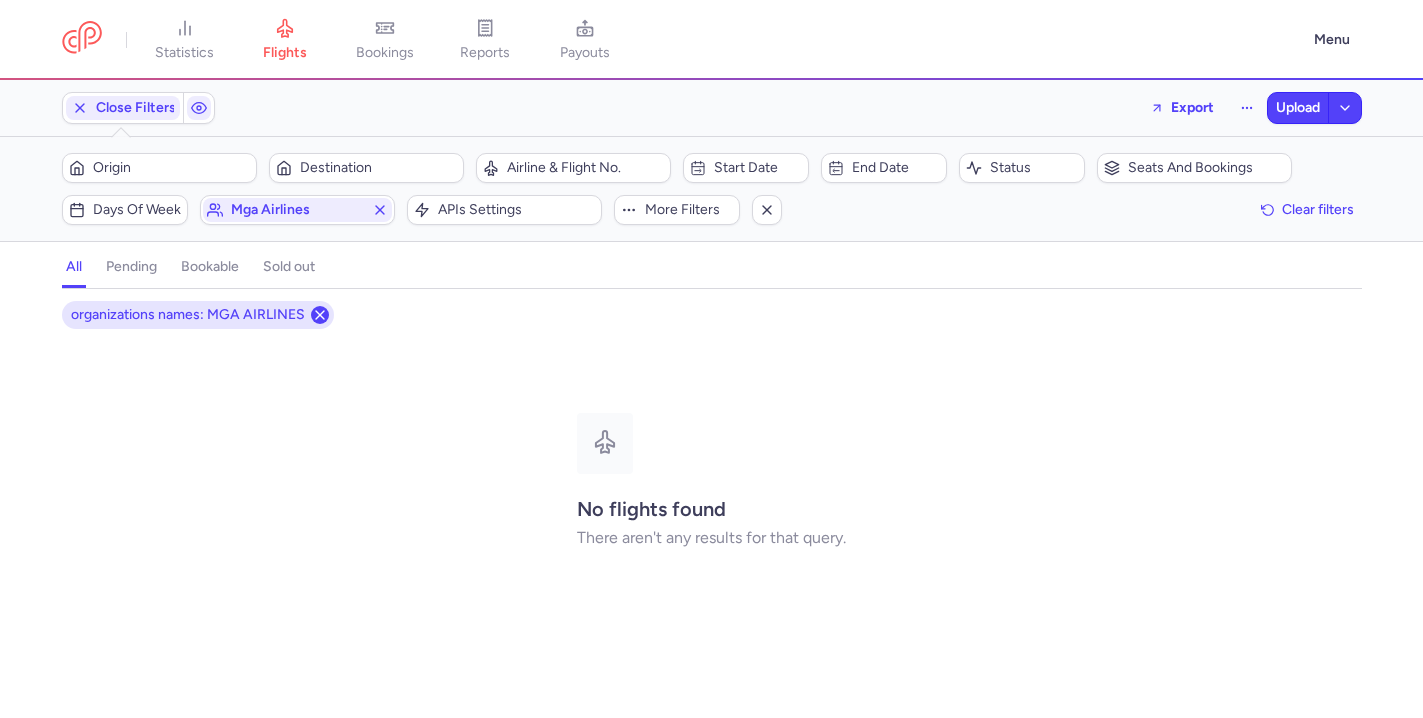 click 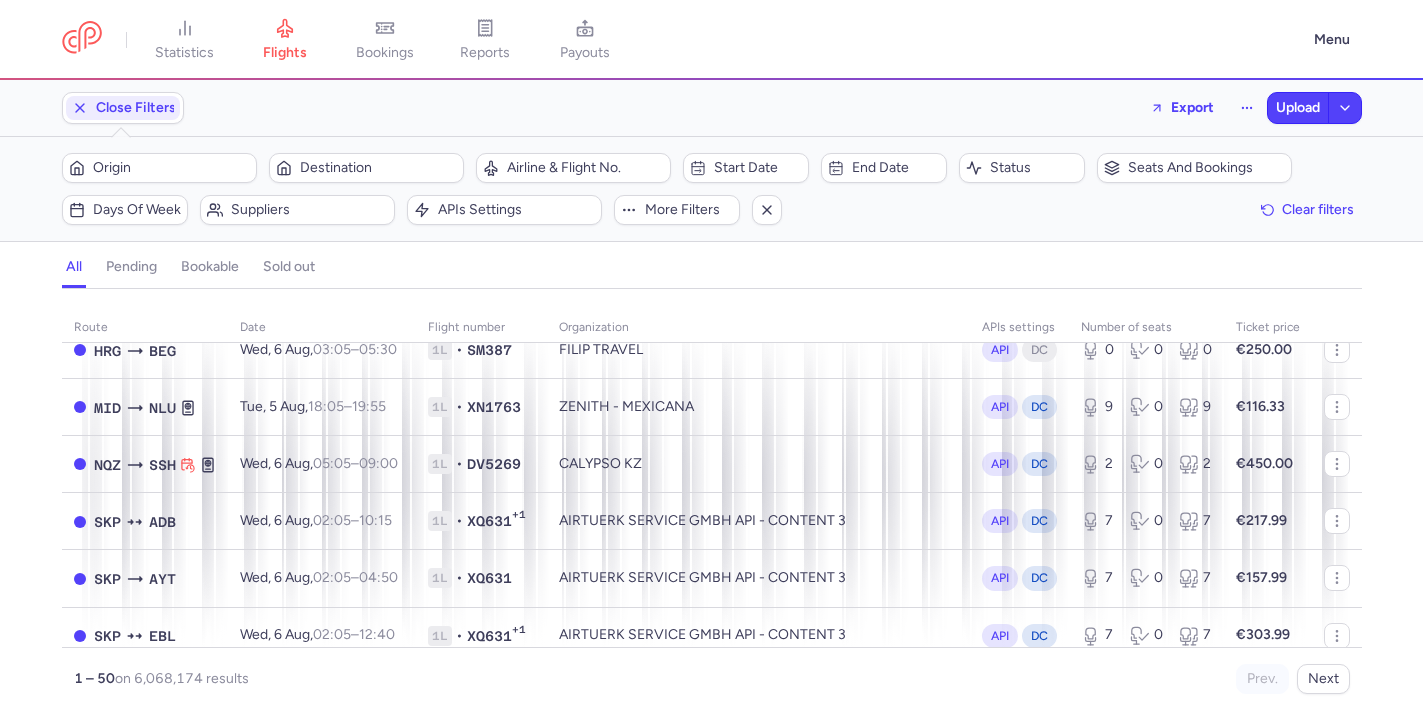 scroll, scrollTop: 2590, scrollLeft: 0, axis: vertical 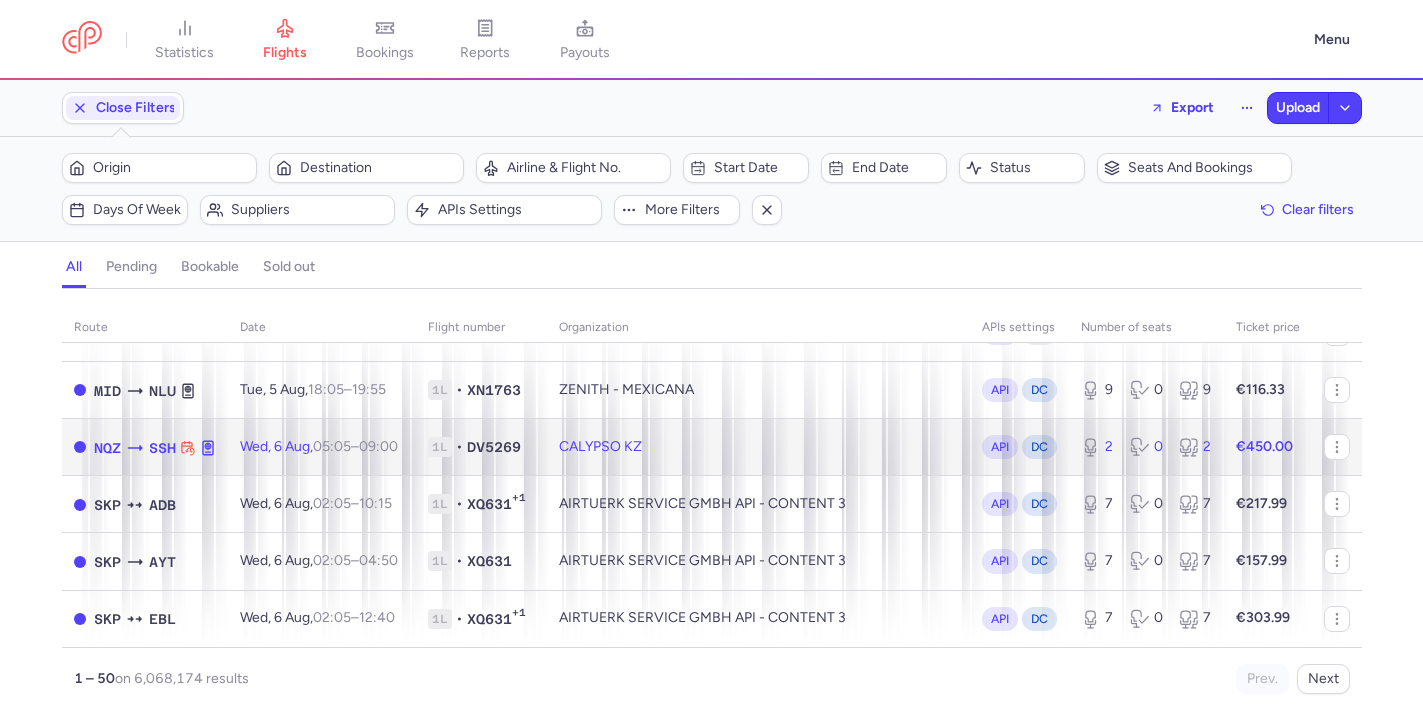 click on "CALYPSO KZ" 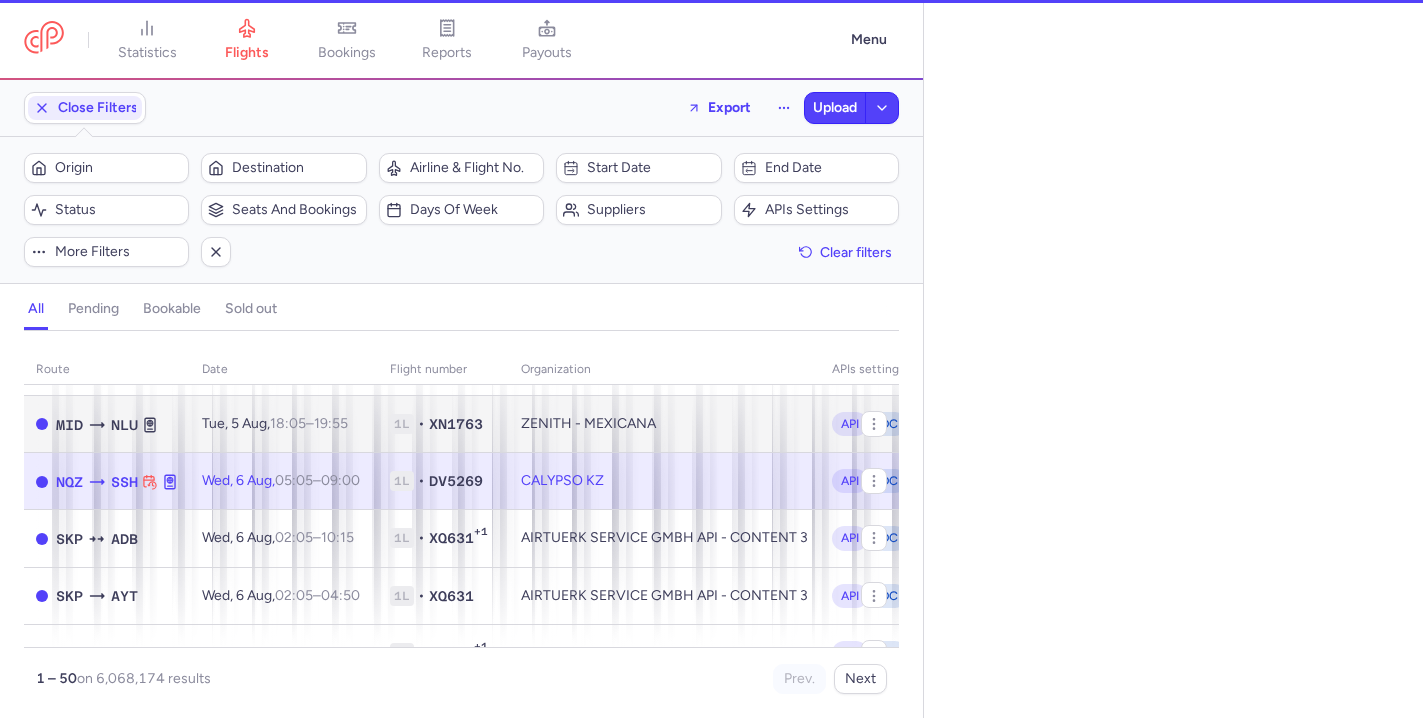 select on "hours" 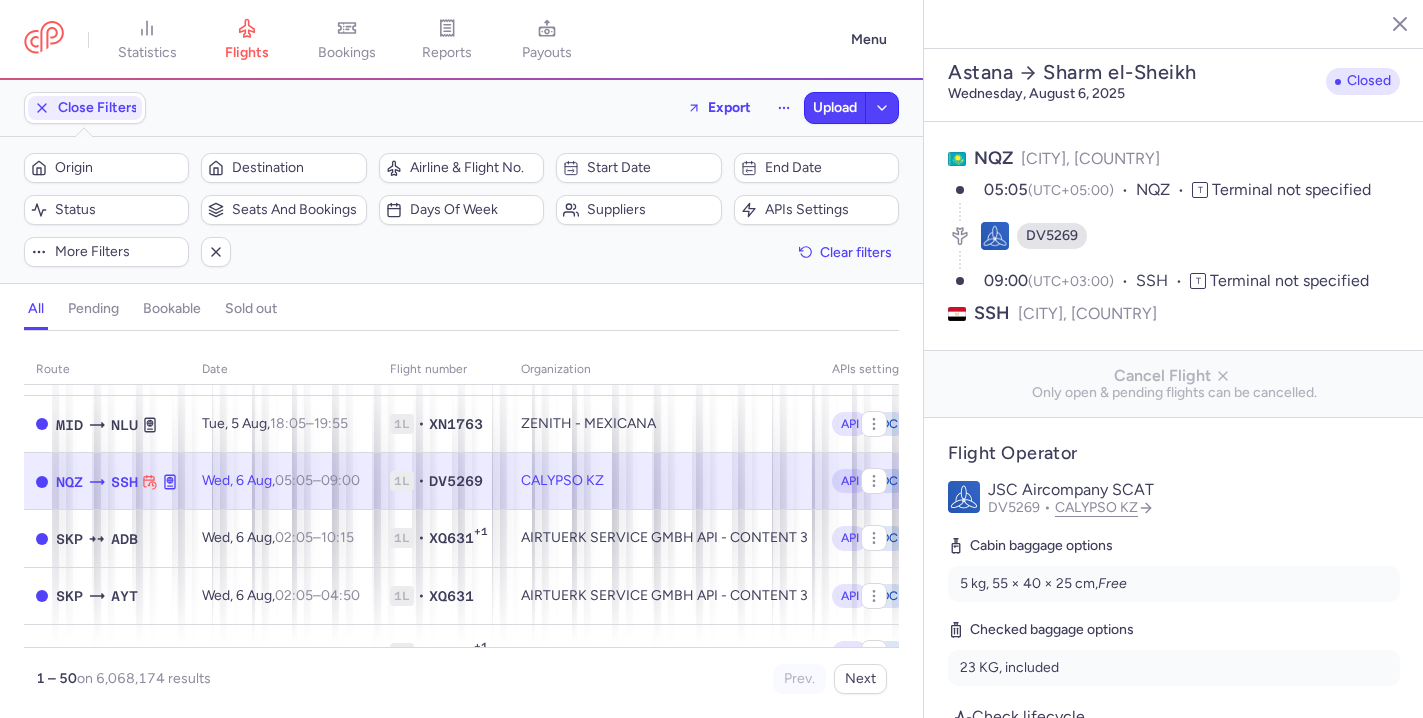 scroll, scrollTop: 0, scrollLeft: 0, axis: both 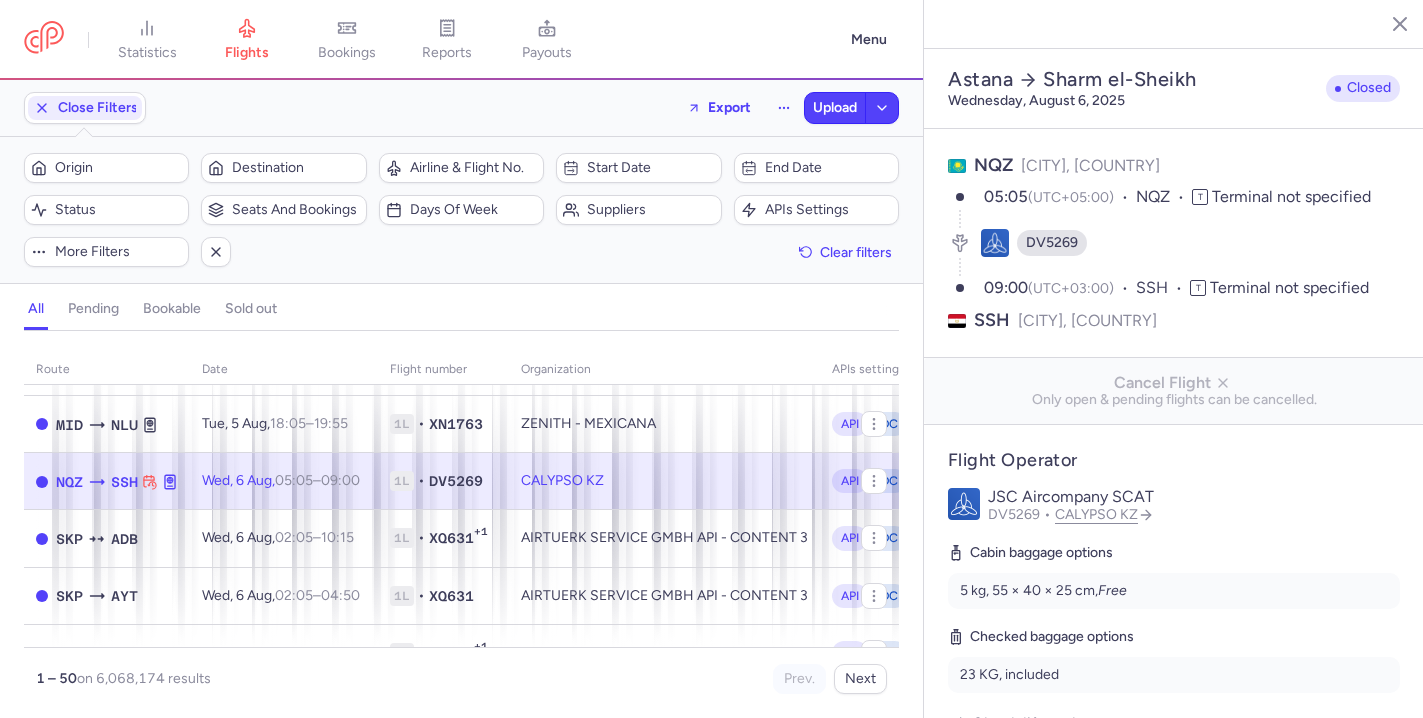 click 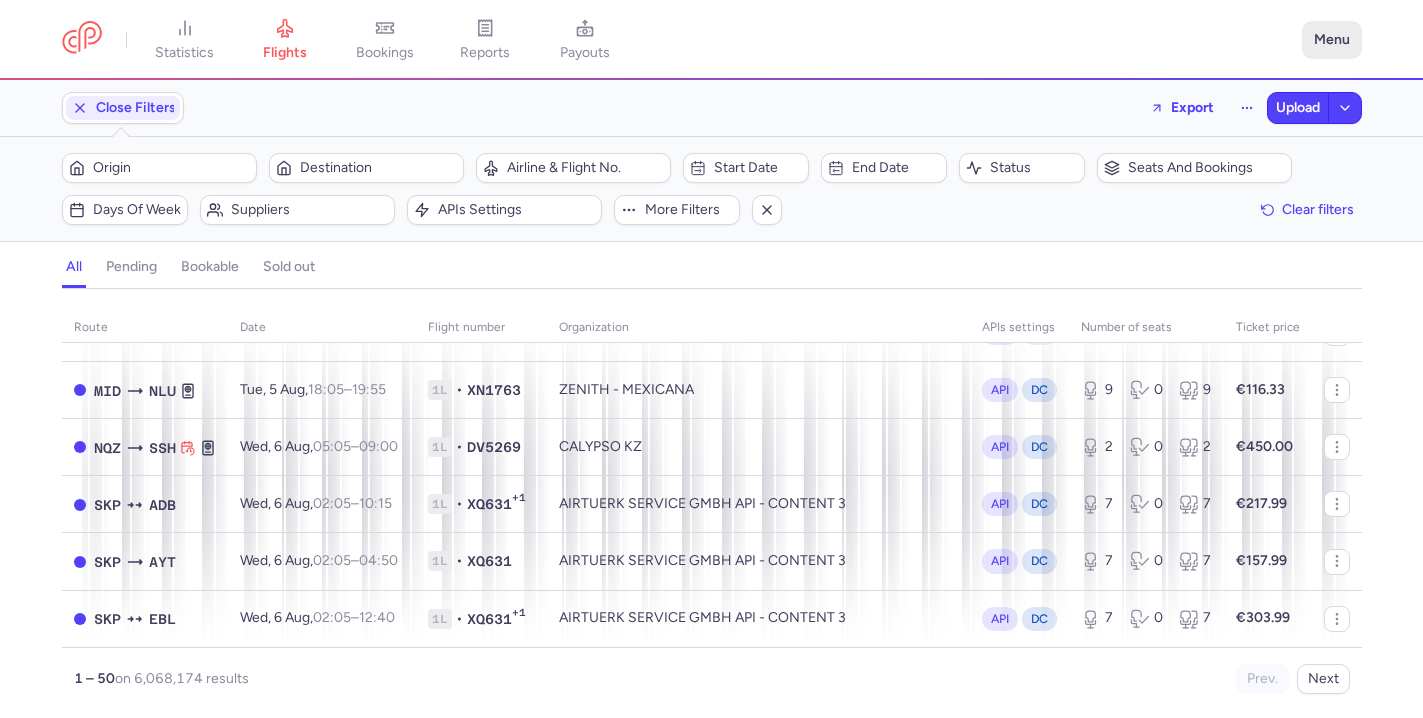 click on "Menu" at bounding box center (1332, 40) 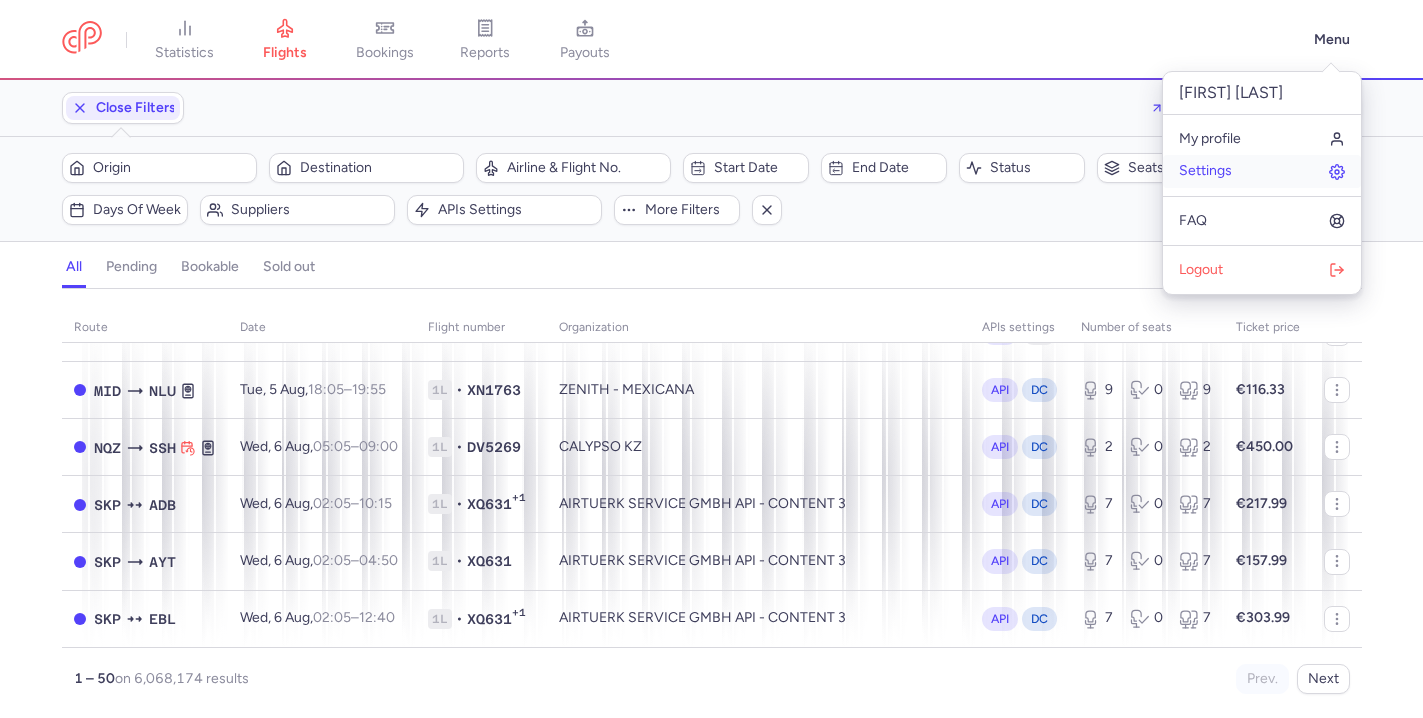 click on "Settings" at bounding box center [1262, 171] 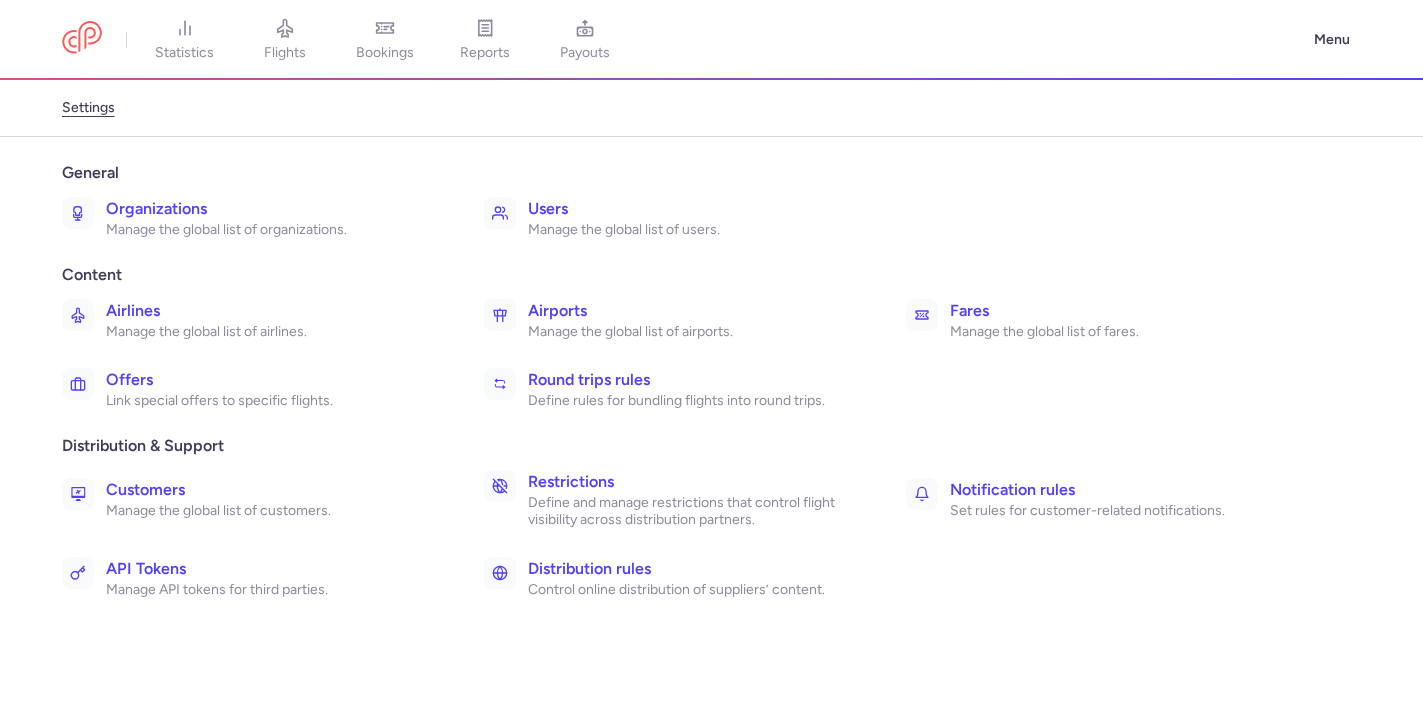 click at bounding box center (500, 213) 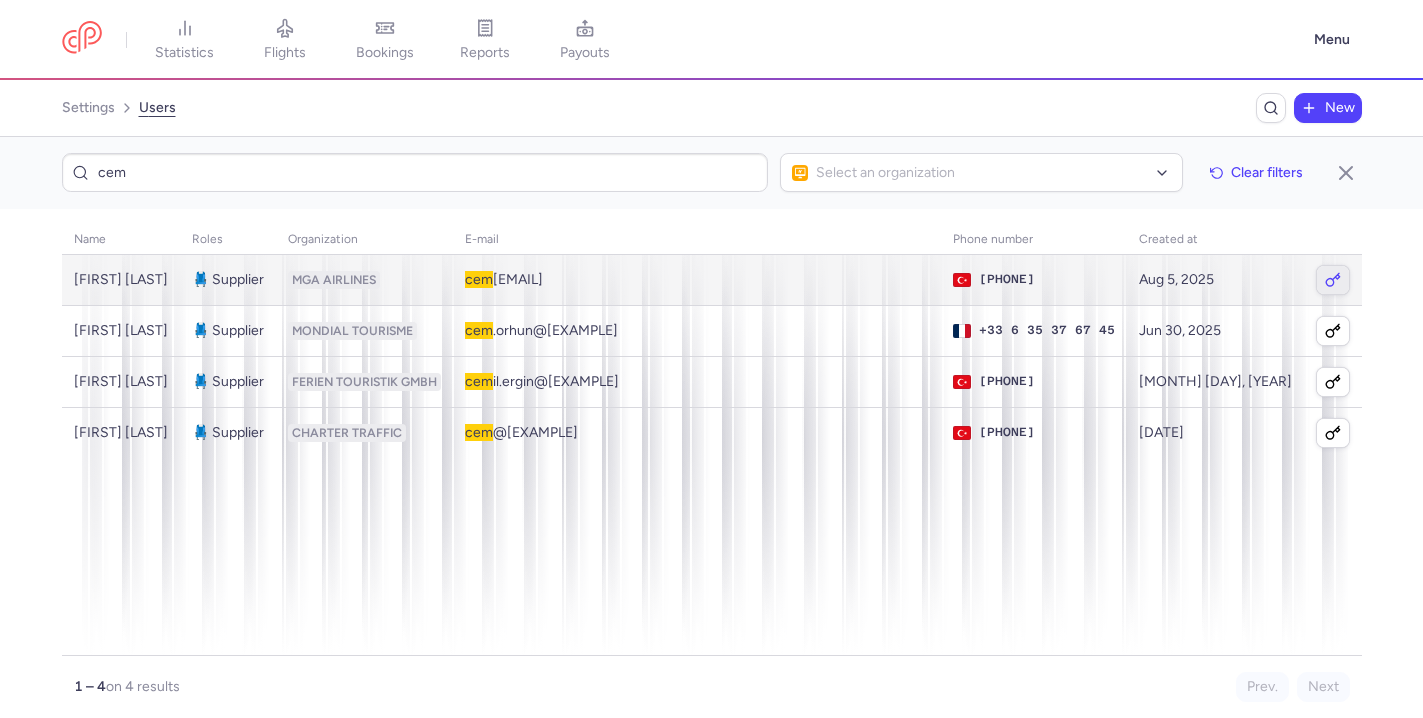 type on "cem" 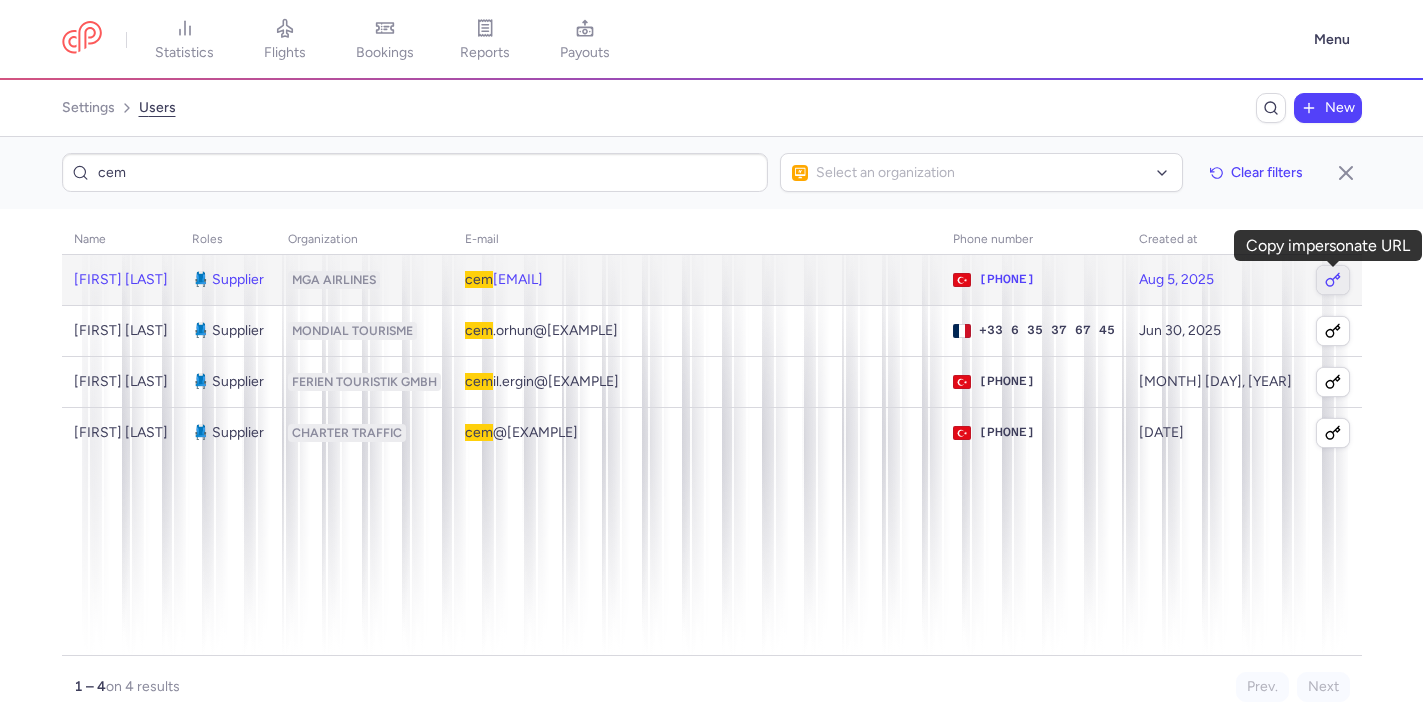 click at bounding box center (1333, 280) 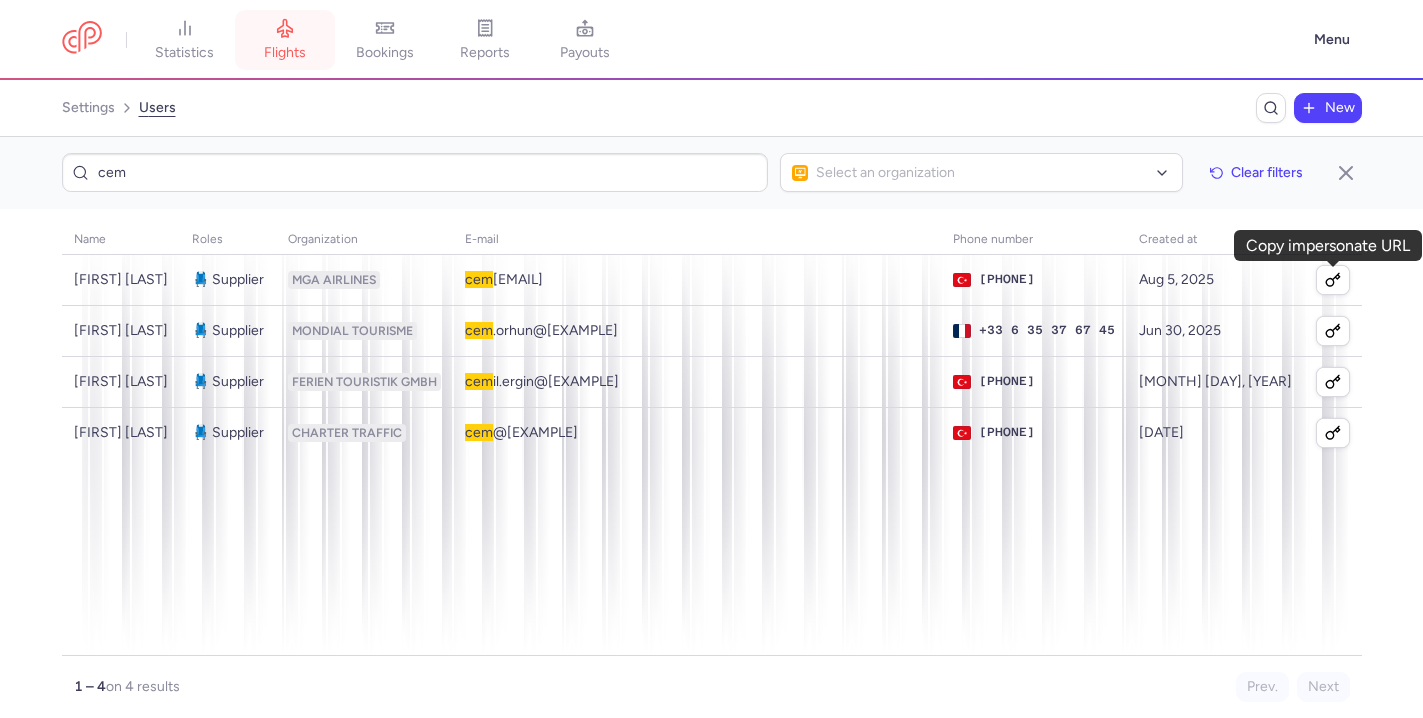 click on "flights" at bounding box center (285, 40) 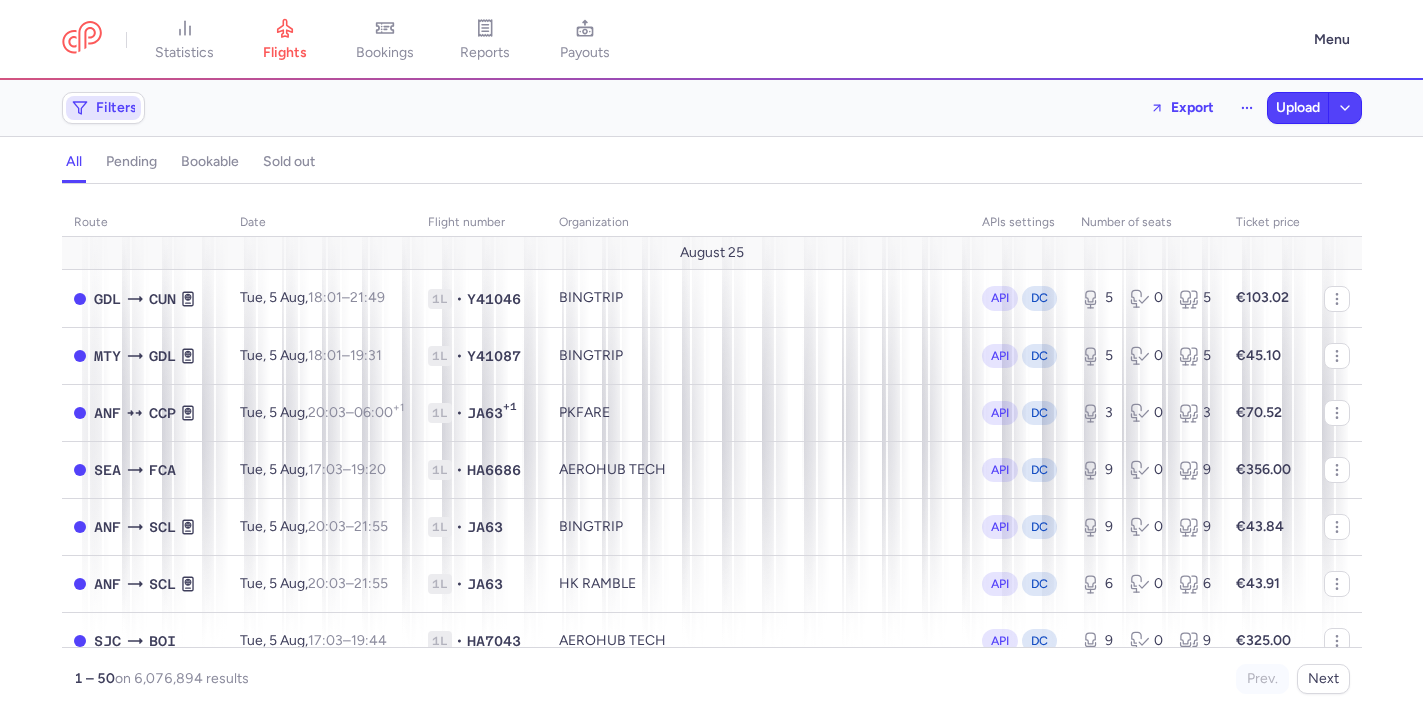 click on "Filters" 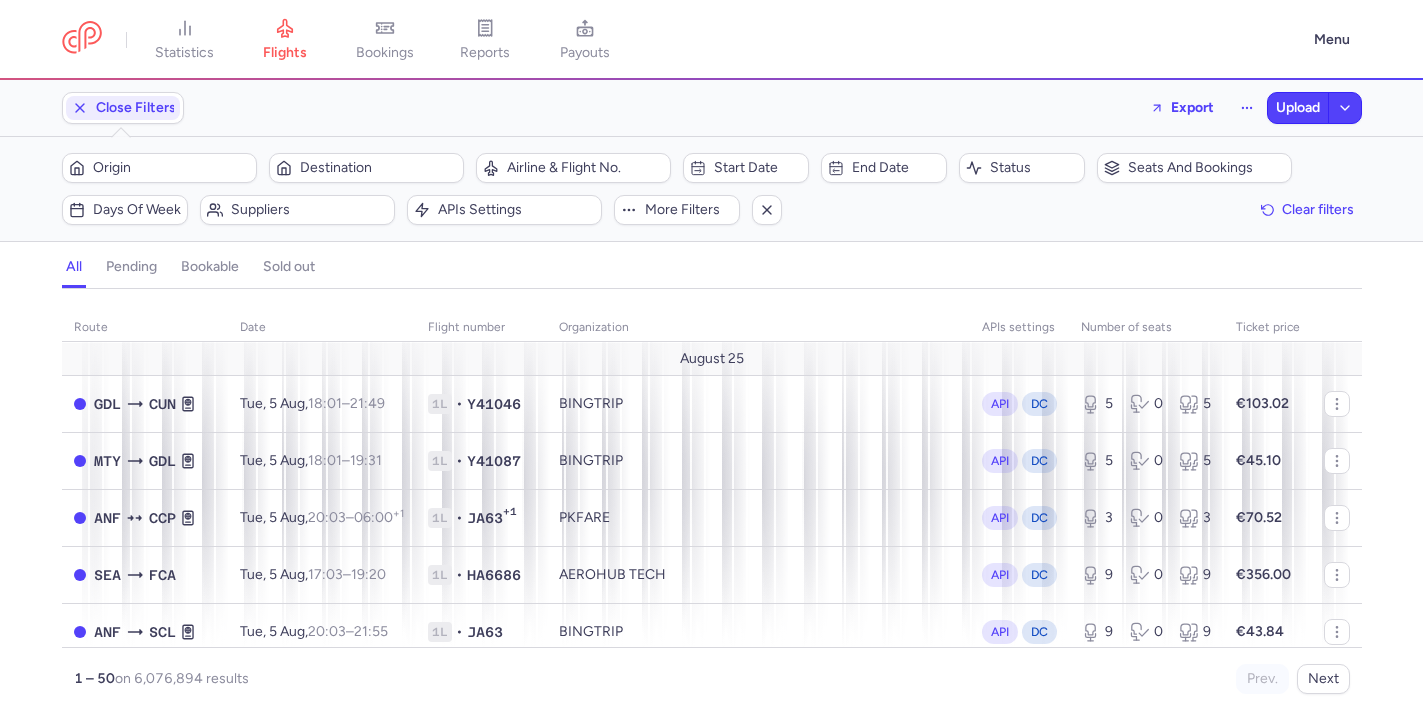 scroll, scrollTop: 0, scrollLeft: 0, axis: both 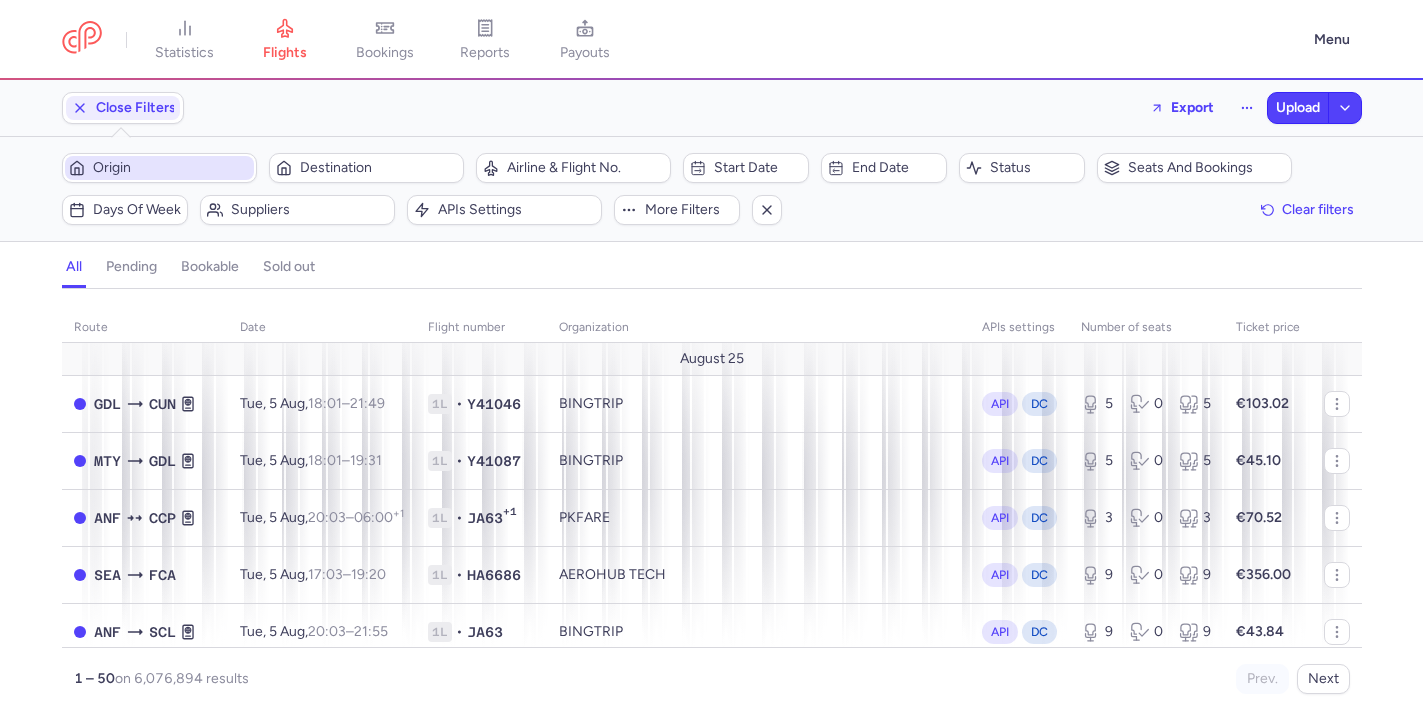 click on "Origin" at bounding box center (159, 168) 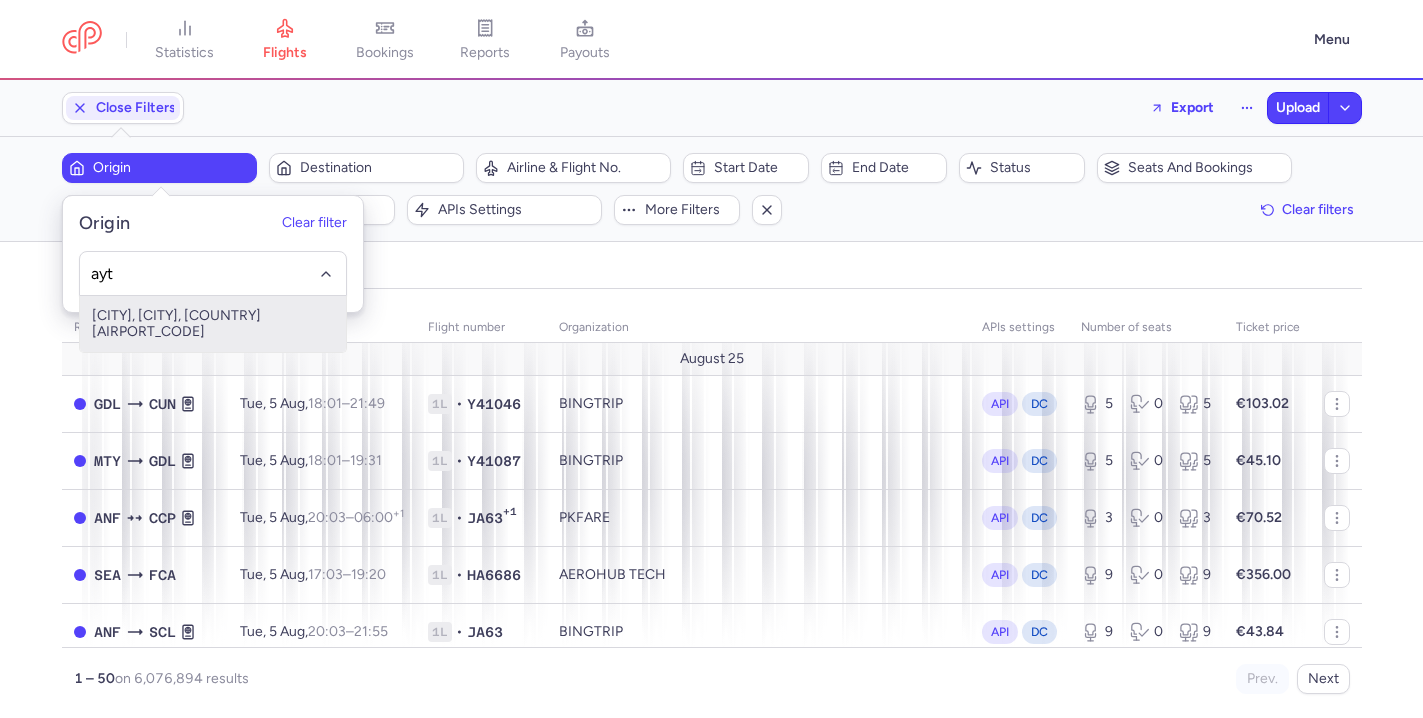 click on "[CITY], [CITY], [COUNTRY] [AIRPORT_CODE]" at bounding box center [213, 324] 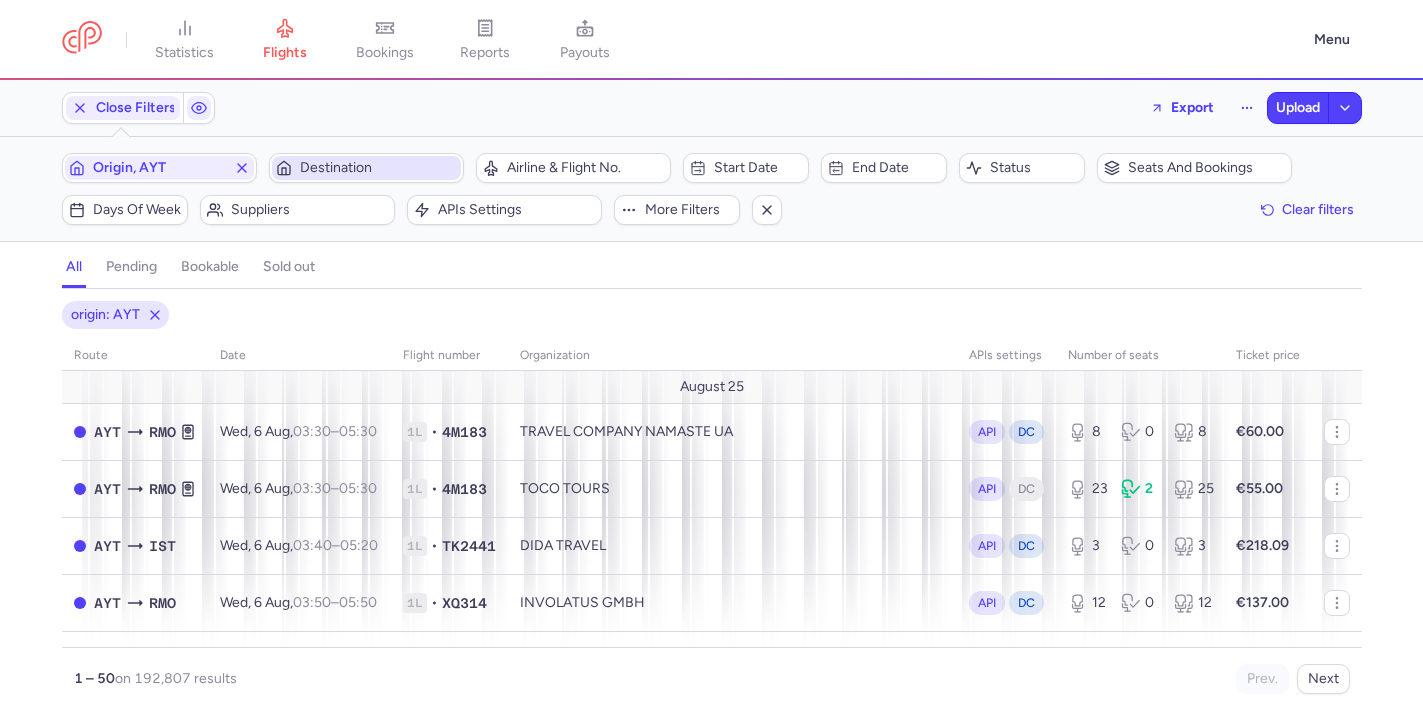 click on "Destination" at bounding box center [378, 168] 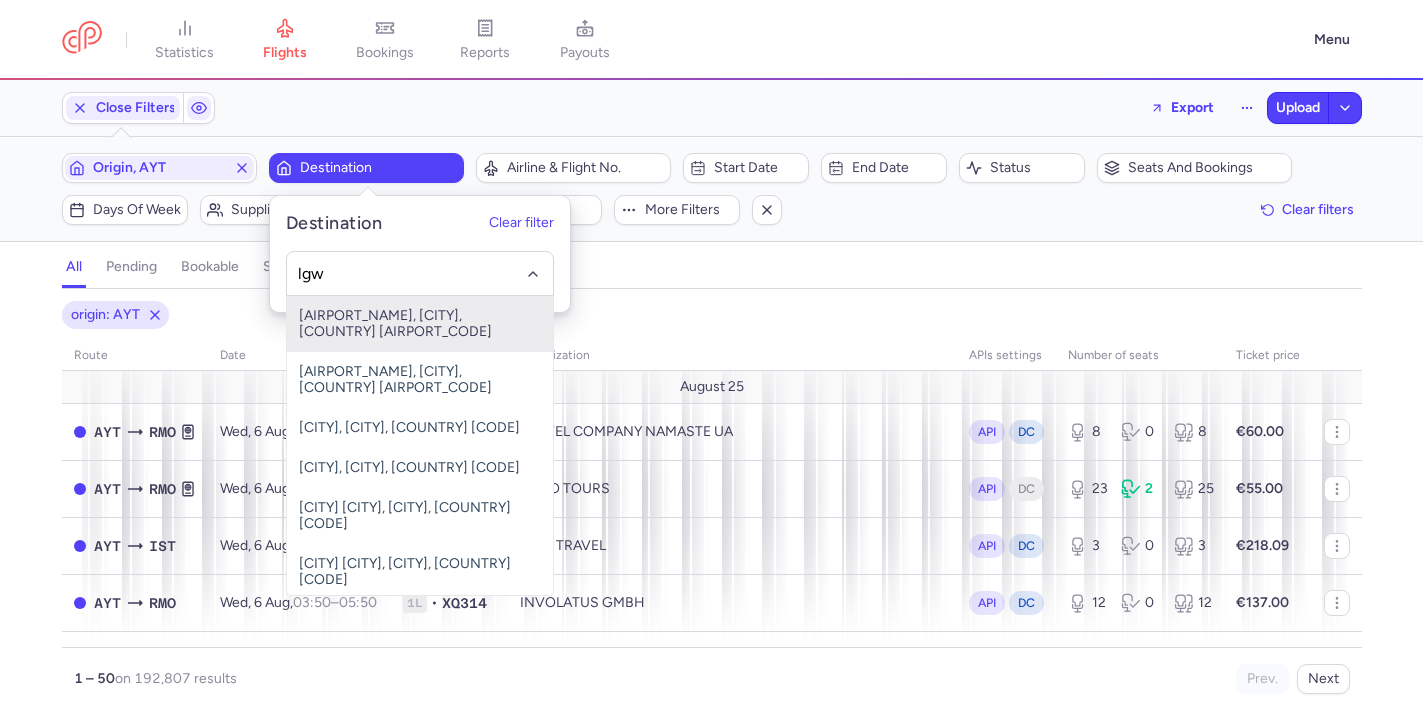 click on "[CITY], [CITY], [COUNTRY] [AIRPORT_CODE]" at bounding box center [420, 324] 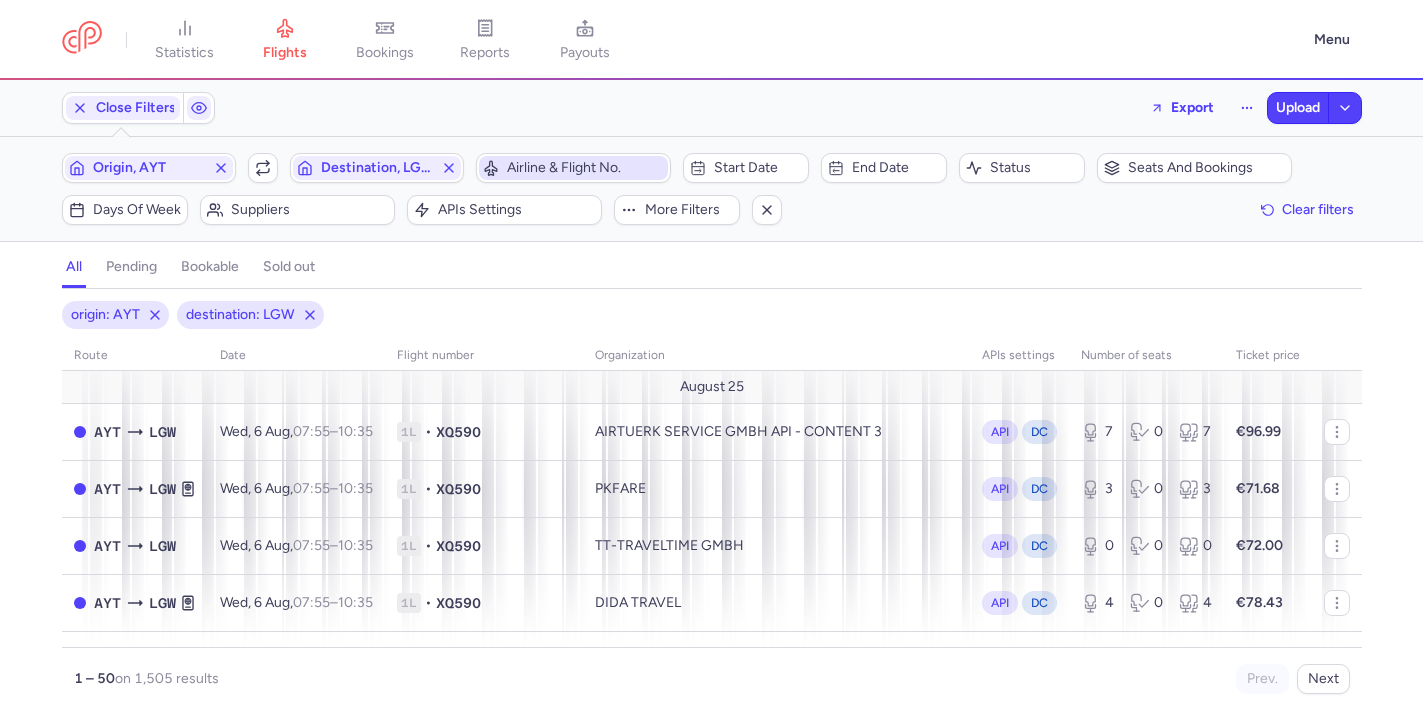 click on "Airline & Flight No." at bounding box center [573, 168] 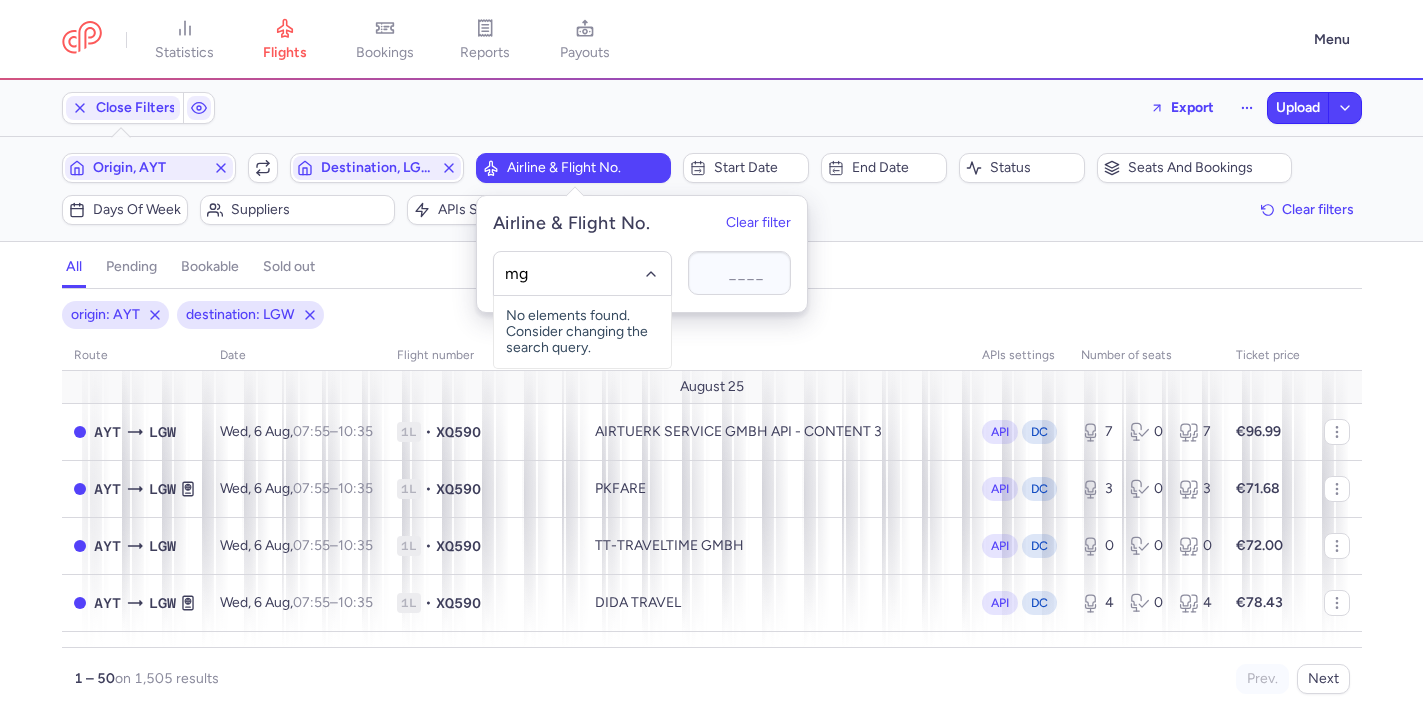 type on "m" 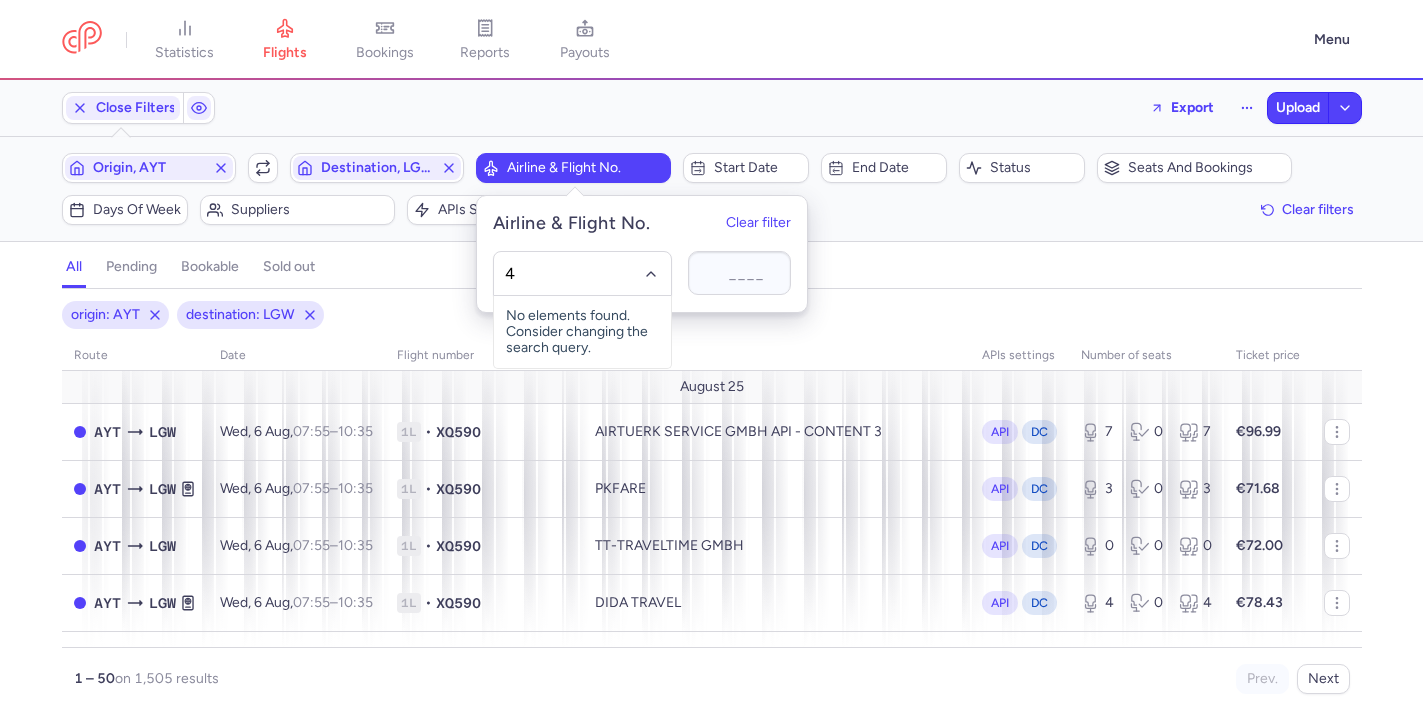 type on "4m" 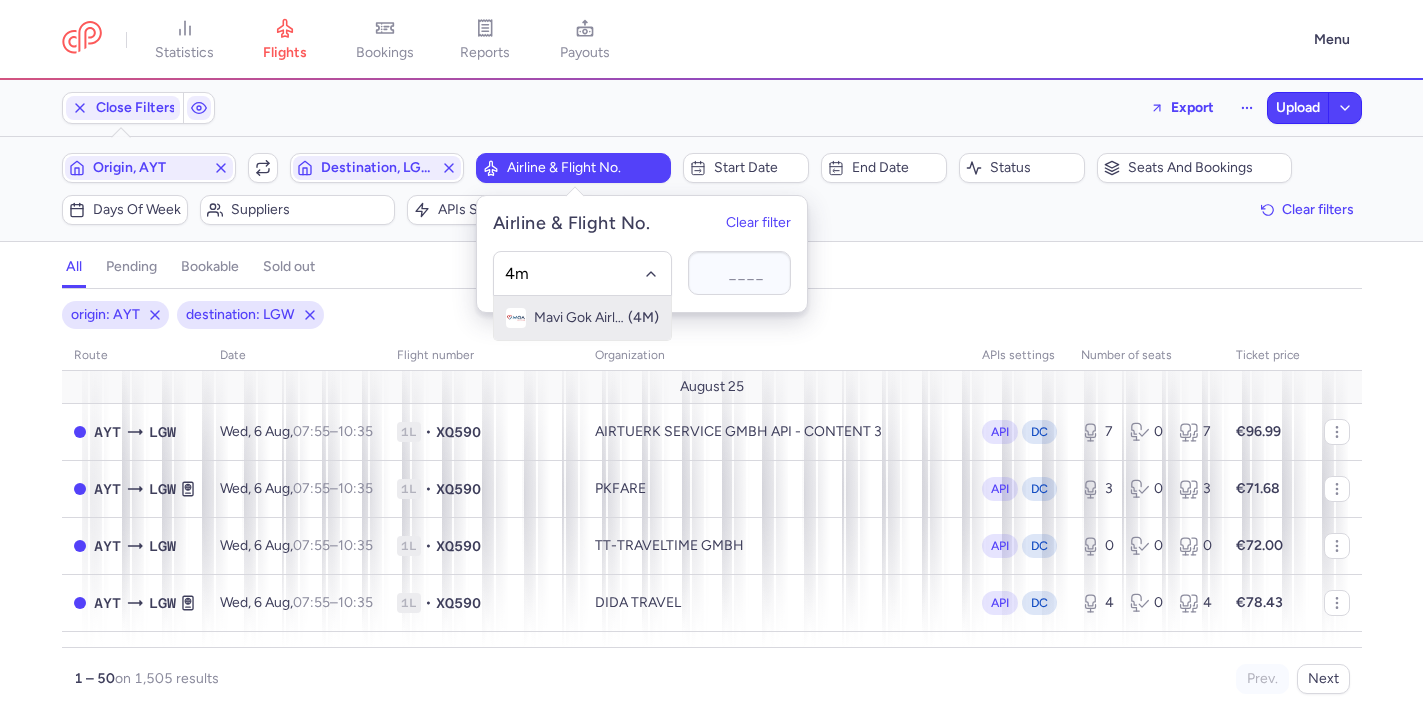 click on "(4M)" at bounding box center (643, 318) 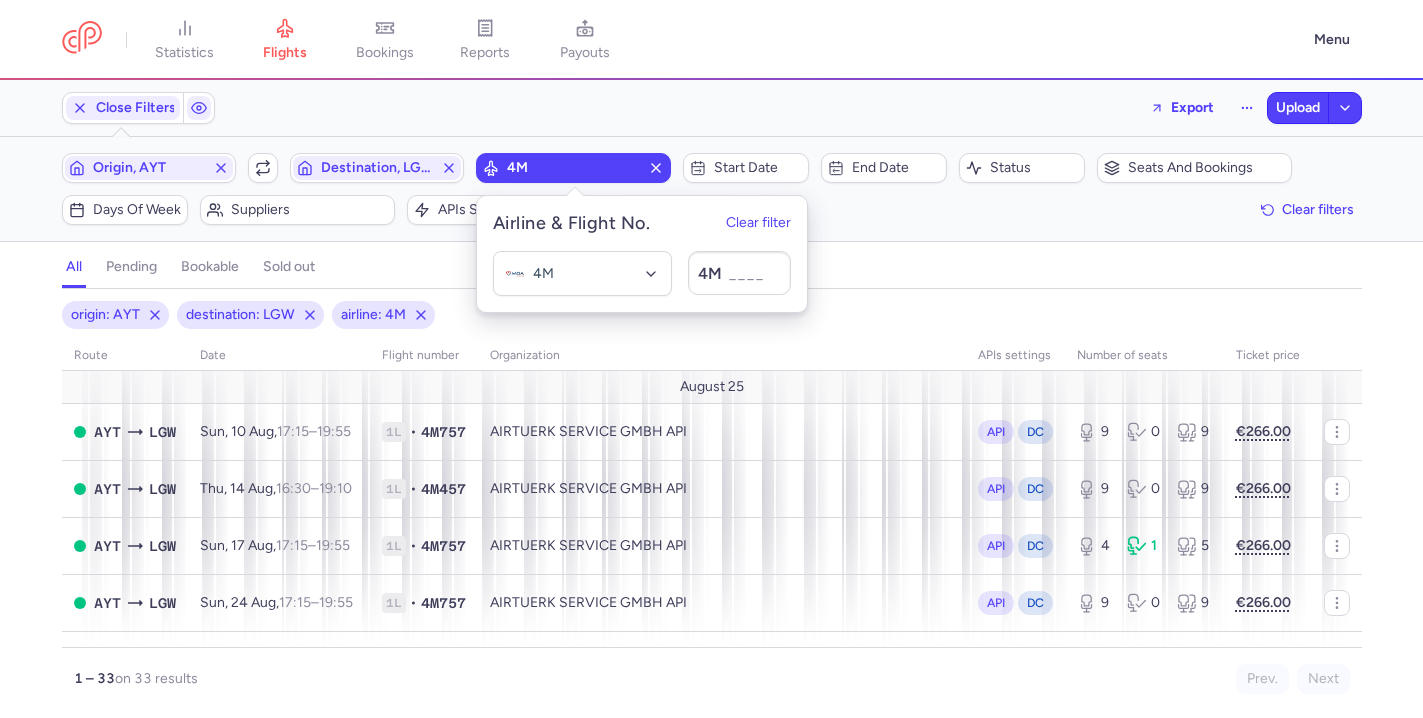 click on "origin: AYT destination: LGW airline: 4M route date Flight number organization APIs settings number of seats Ticket price August 25  AYT  LGW Sun, 10 Aug,  17:15  –  19:55  +0 1L • 4M757 AIRTUERK SERVICE GMBH API API DC 9 0 9 €266.00  AYT  LGW Thu, 14 Aug,  16:30  –  19:10  +0 1L • 4M457 AIRTUERK SERVICE GMBH API API DC 9 0 9 €266.00  AYT  LGW Sun, 17 Aug,  17:15  –  19:55  +0 1L • 4M757 AIRTUERK SERVICE GMBH API API DC 4 1 5 €266.00  AYT  LGW Sun, 24 Aug,  17:15  –  19:55  +0 1L • 4M757 AIRTUERK SERVICE GMBH API API DC 9 0 9 €266.00  AYT  LGW Thu, 28 Aug,  16:30  –  19:10  +0 1L • 4M457 AIRTUERK SERVICE GMBH API API DC 5 0 5 €266.00  AYT  LGW Sun, 31 Aug,  17:15  –  19:55  +0 1L • 4M757 AIRTUERK SERVICE GMBH API API DC 0 5 5 €266.00 September 25  AYT  LGW Mon, 1 Sep,  16:45  –  19:25  +0 1L • 4M157 AIRTUERK SERVICE GMBH API API DC 0 0 0 €158.00  AYT  LGW Sun, 7 Sep,  17:15  –  19:55  +0 1L • 4M757 AIRTUERK SERVICE GMBH API API DC 8 7 15 €158.00  AYT  LGW 16:45" 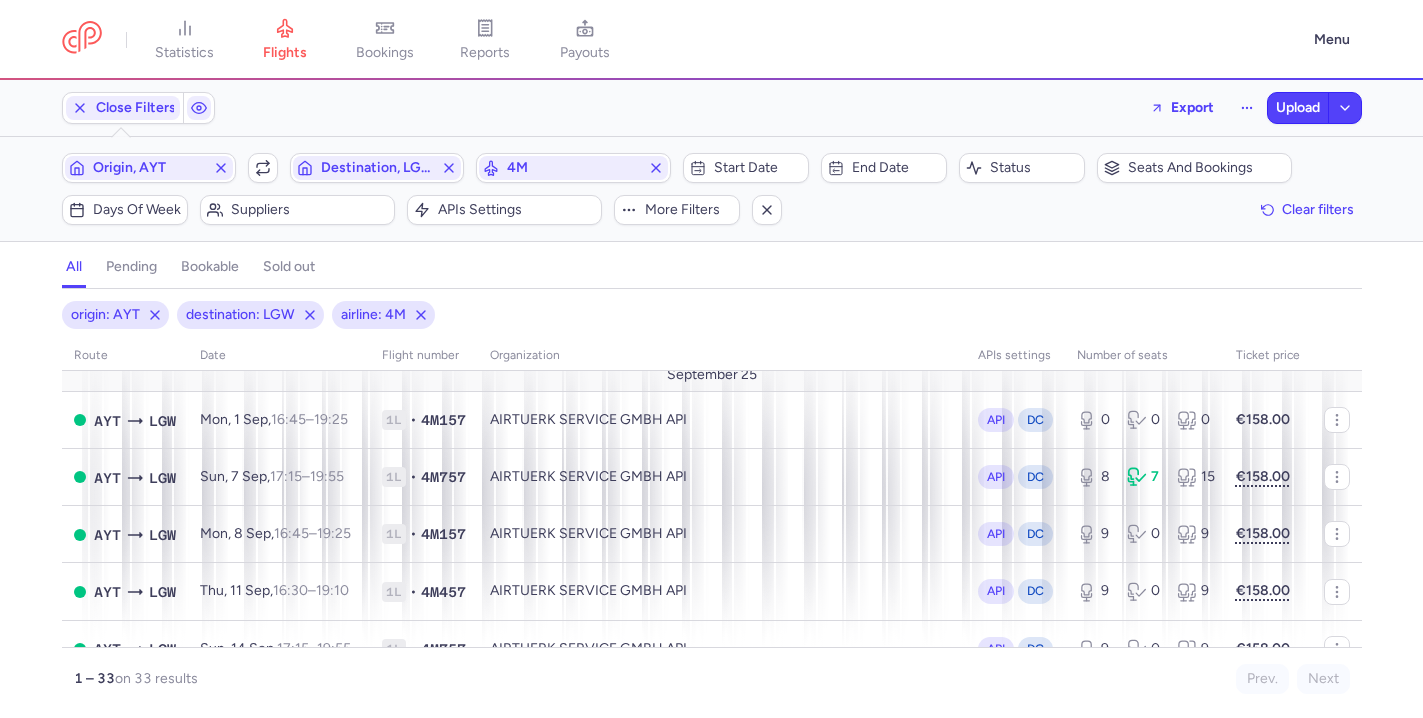 scroll, scrollTop: 0, scrollLeft: 0, axis: both 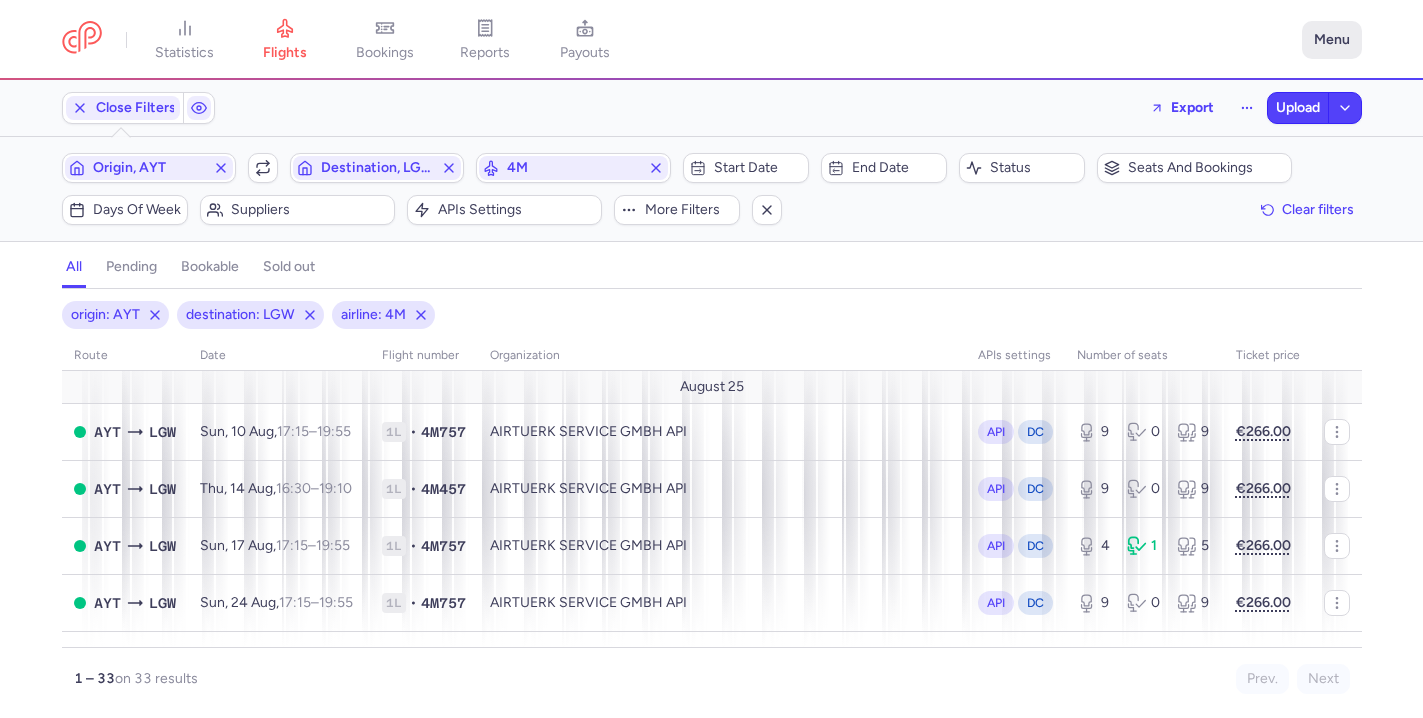 click on "Menu" at bounding box center [1332, 40] 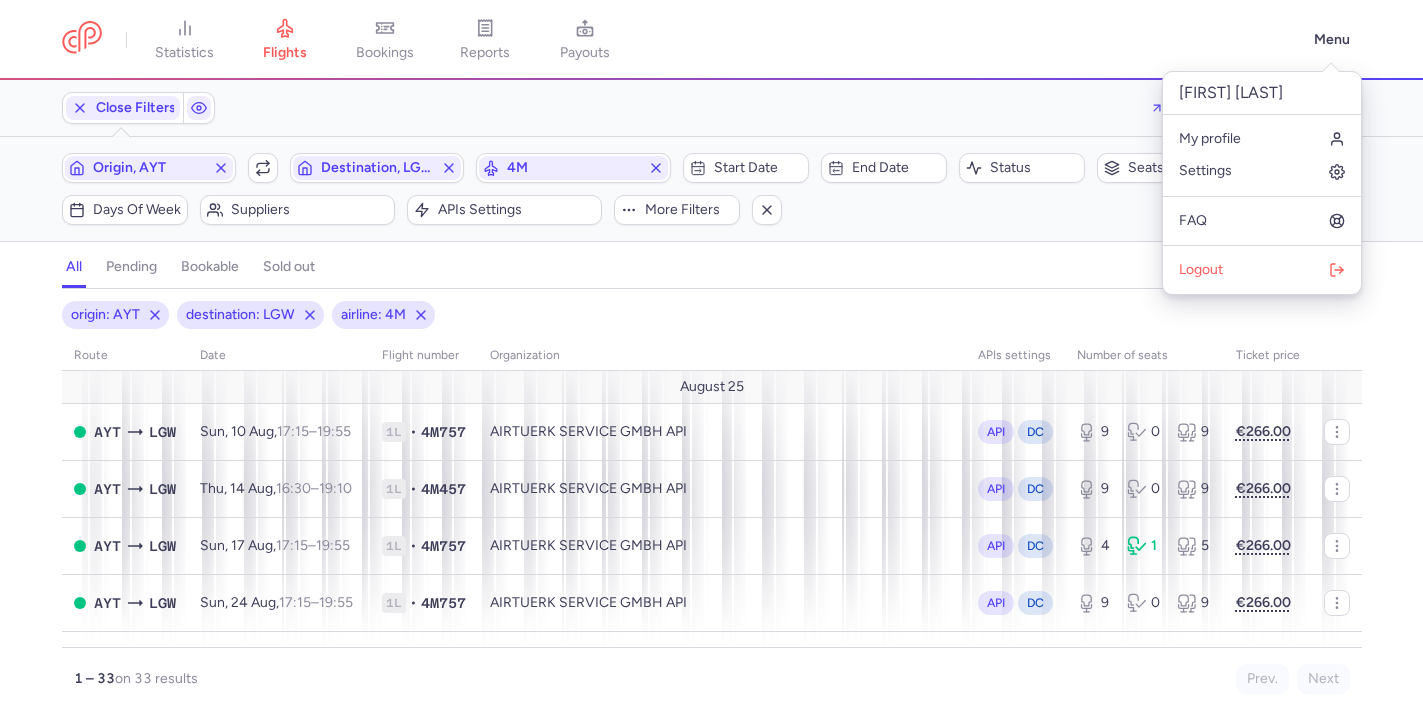 click on "origin: AYT destination: LGW airline: 4M" at bounding box center [712, 315] 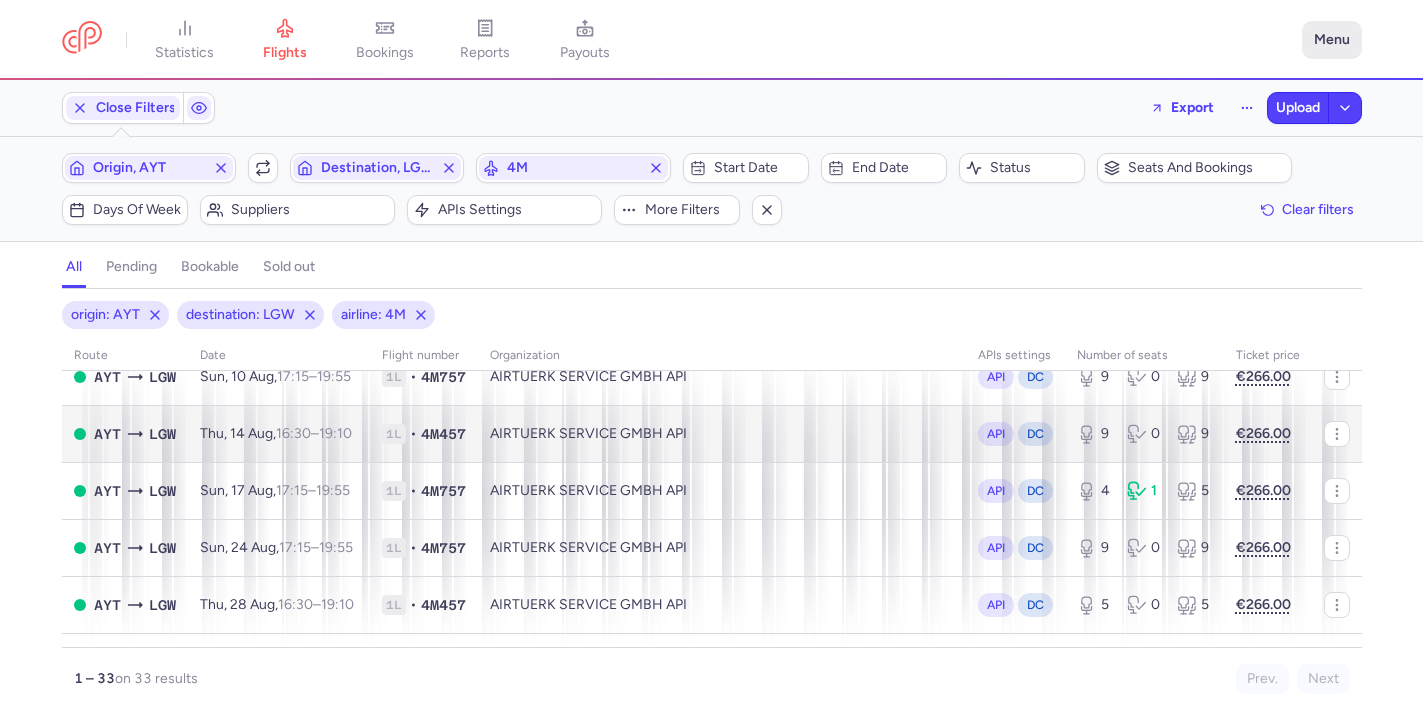 scroll, scrollTop: 64, scrollLeft: 0, axis: vertical 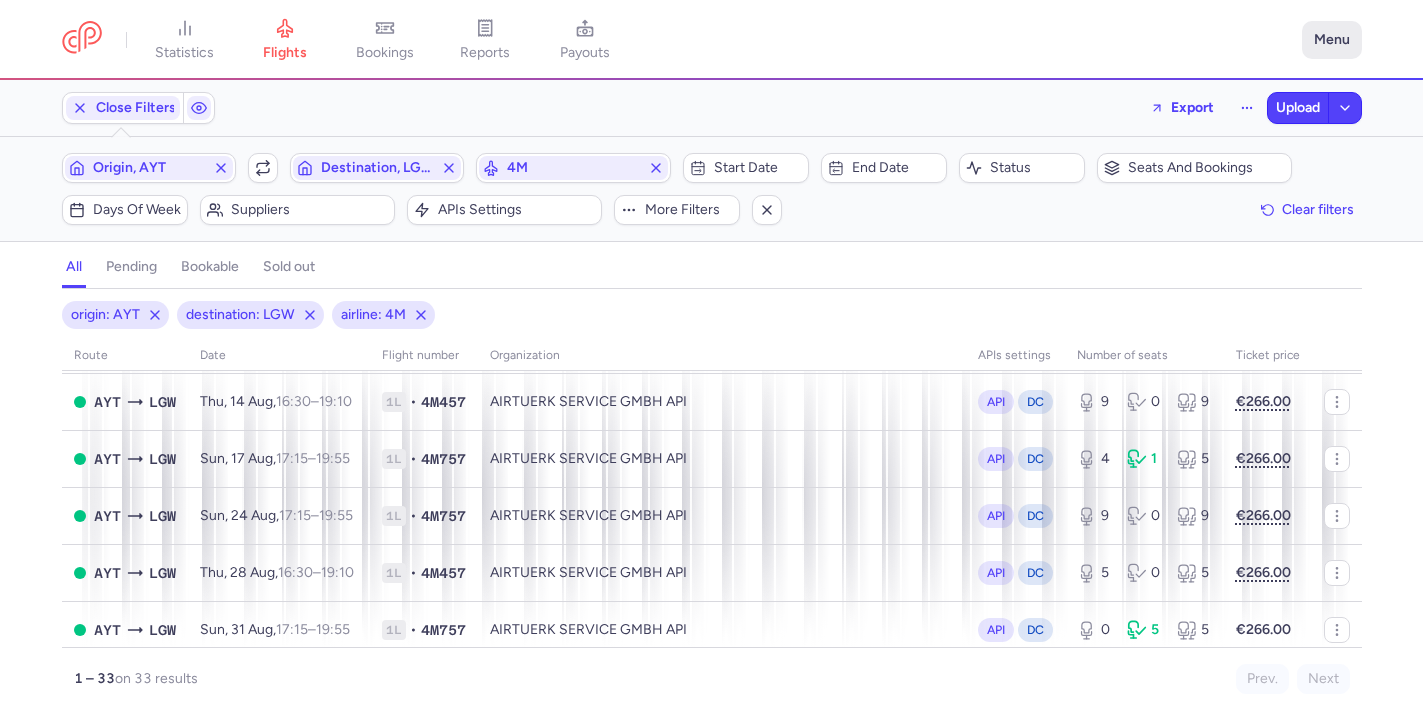 click on "Menu" at bounding box center [1332, 40] 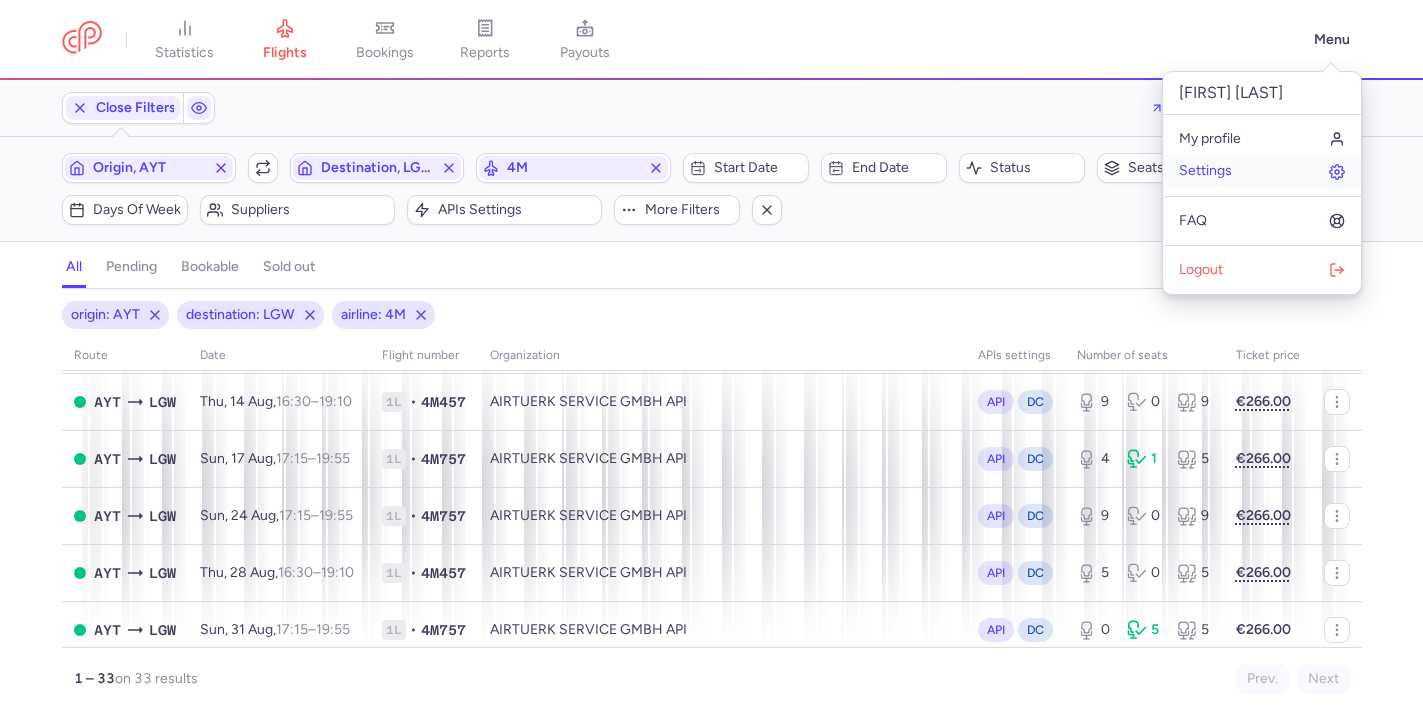 click on "Settings" at bounding box center [1262, 171] 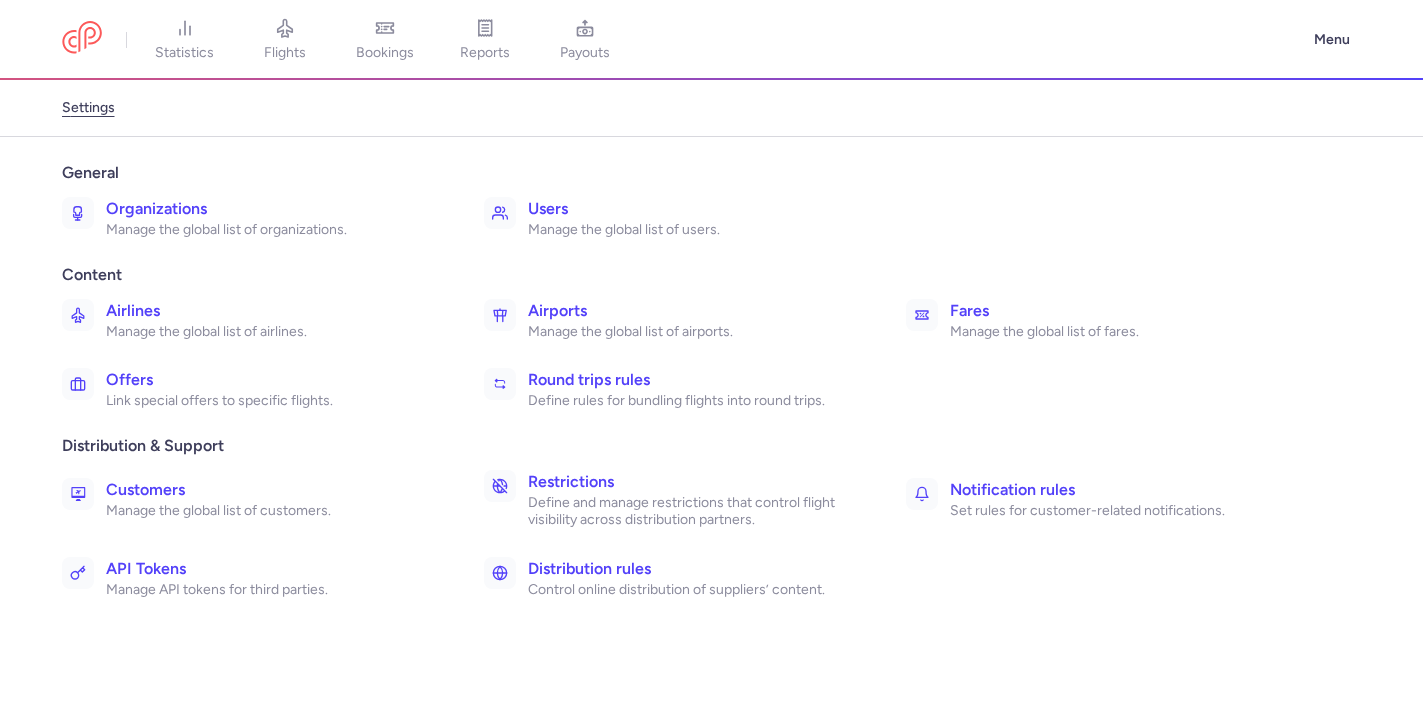 click on "Define and manage restrictions that control flight visibility across distribution partners." at bounding box center [695, 511] 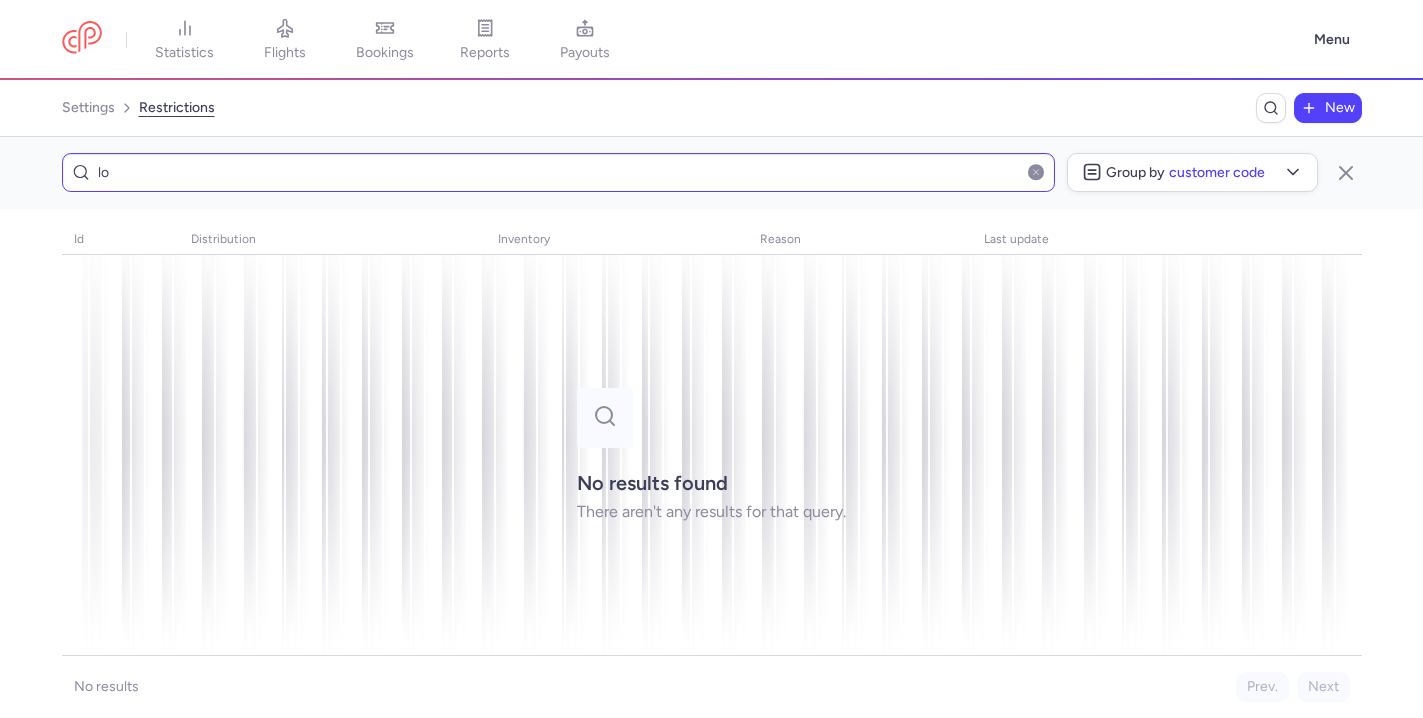 type on "l" 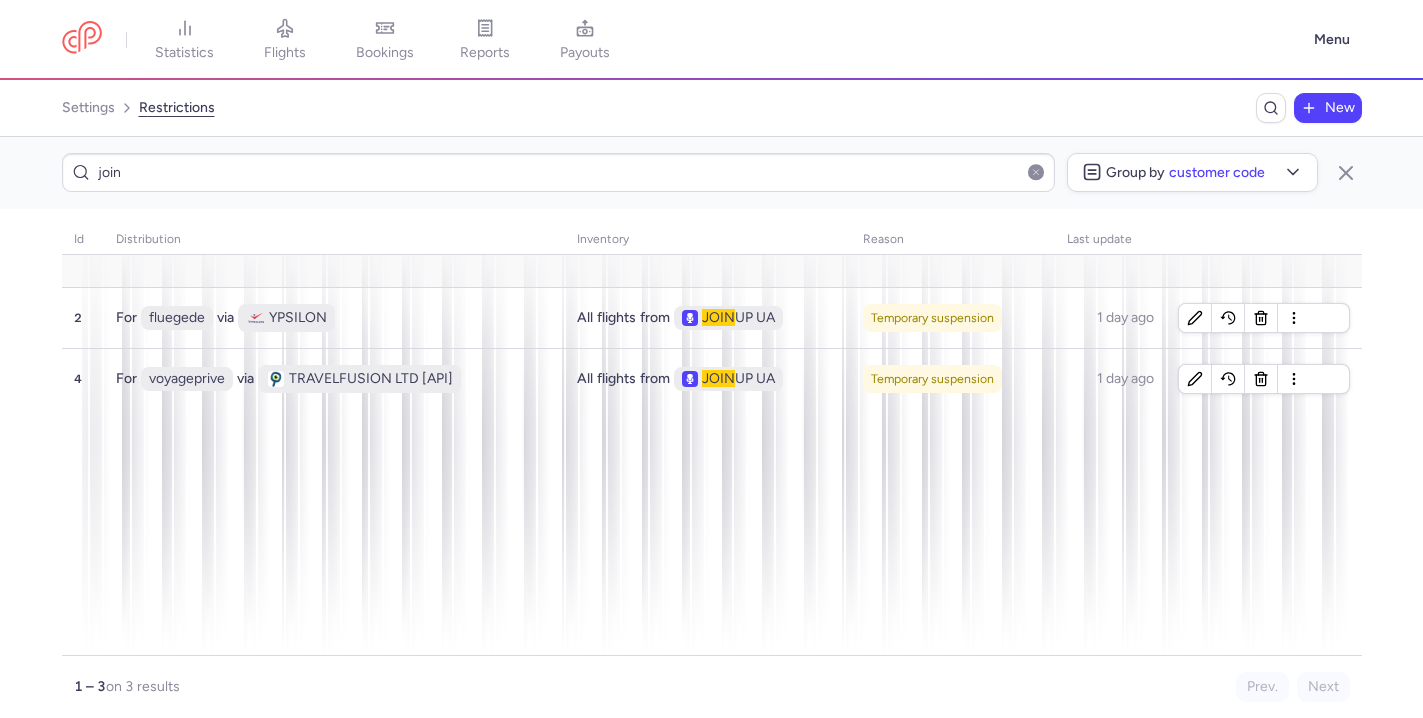 click on "join Group by  Customer code" 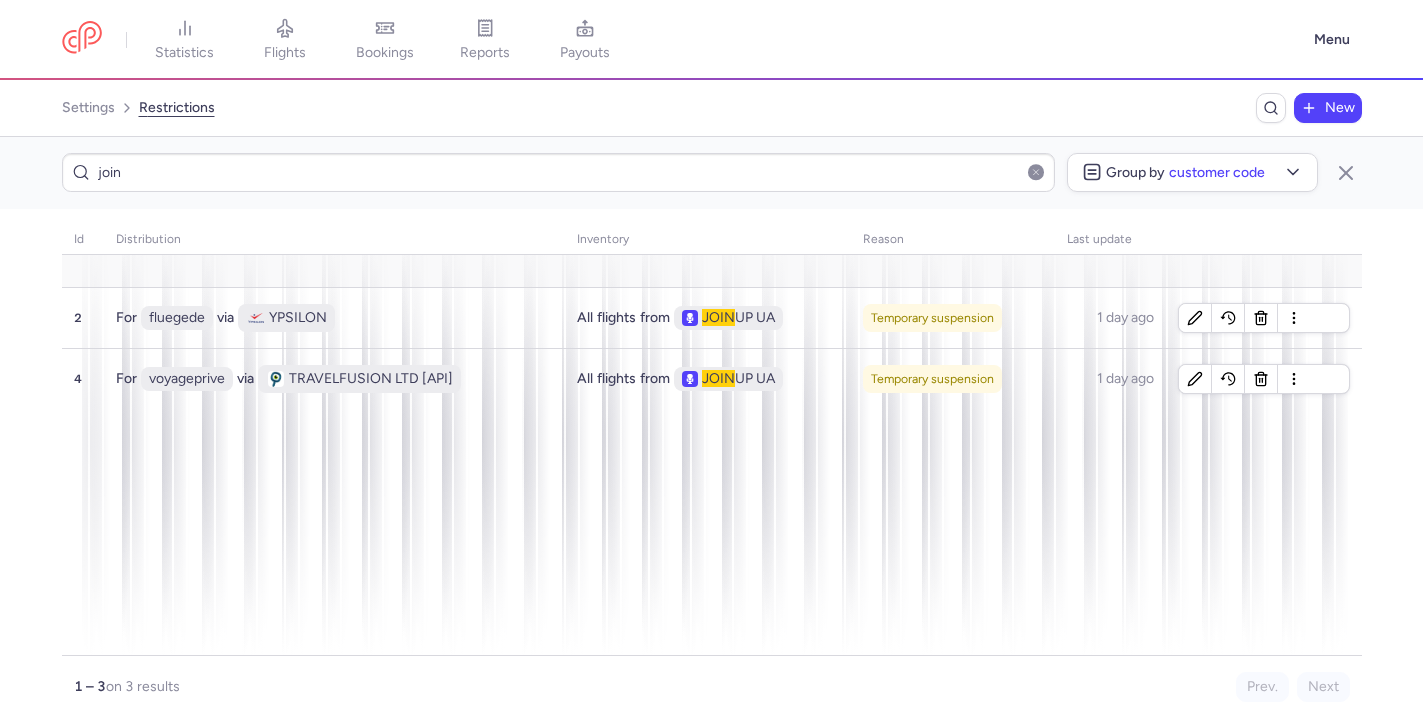 click on "join Group by  Customer code" 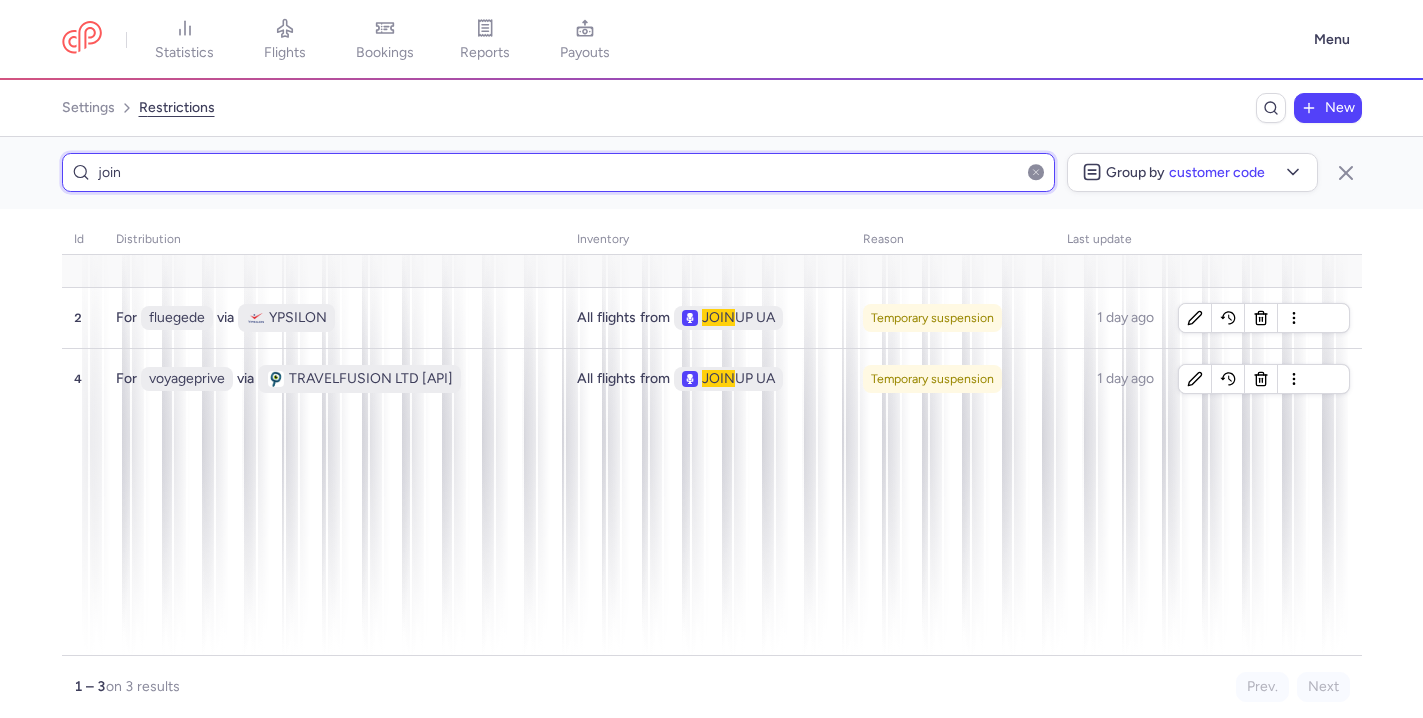 click on "join" at bounding box center [559, 172] 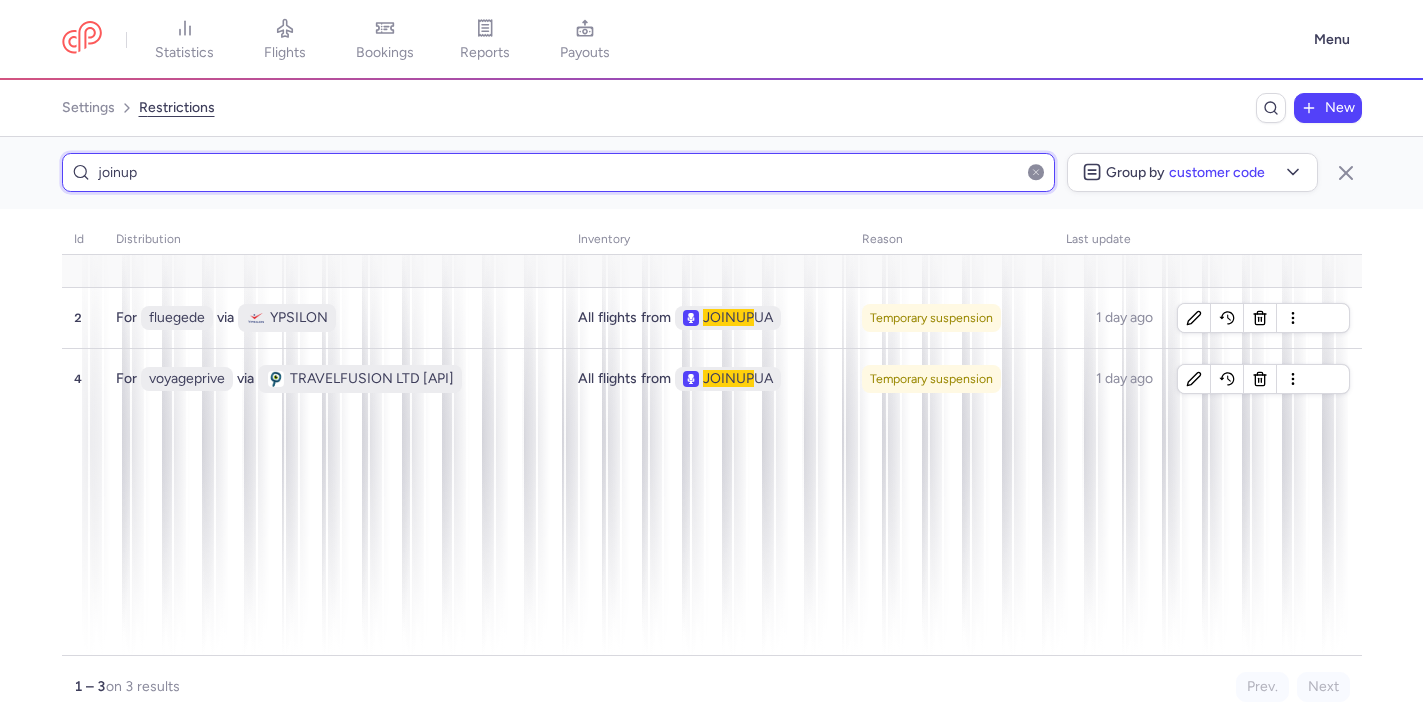 type on "joinup" 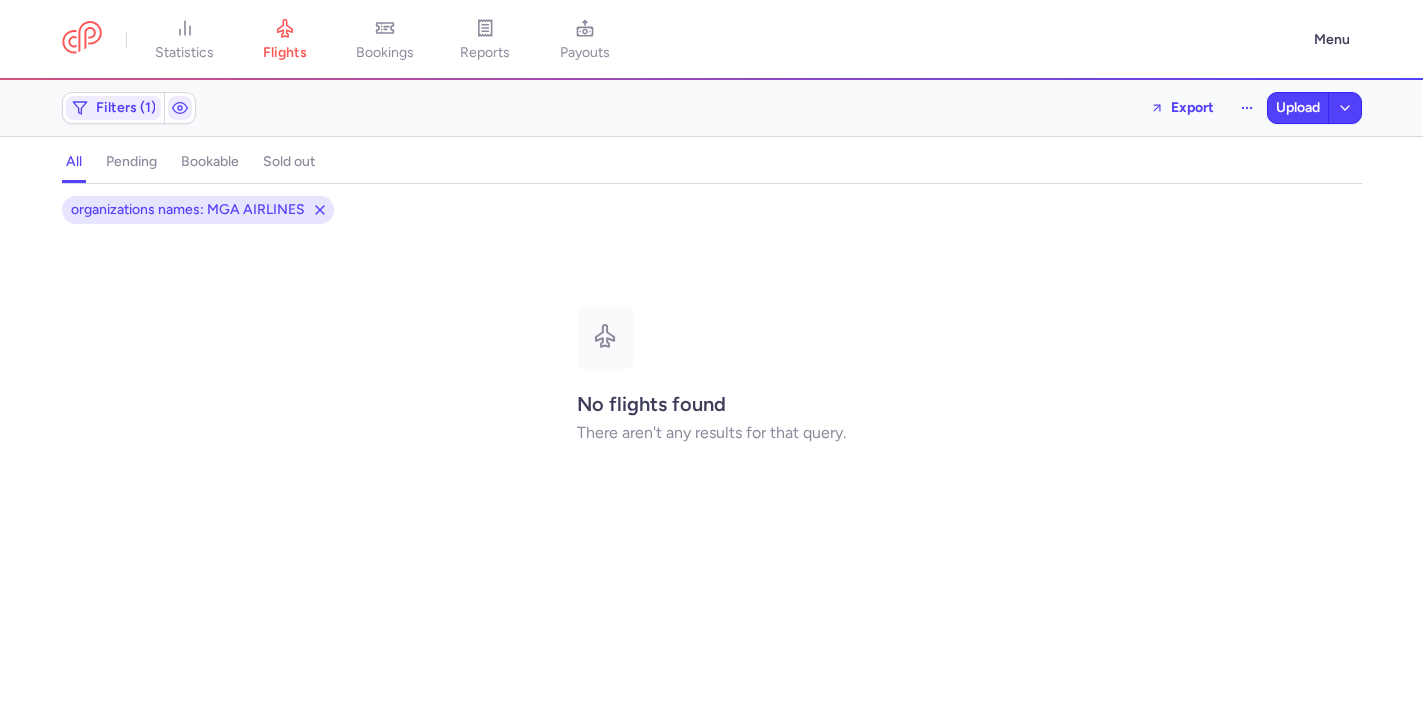scroll, scrollTop: 0, scrollLeft: 0, axis: both 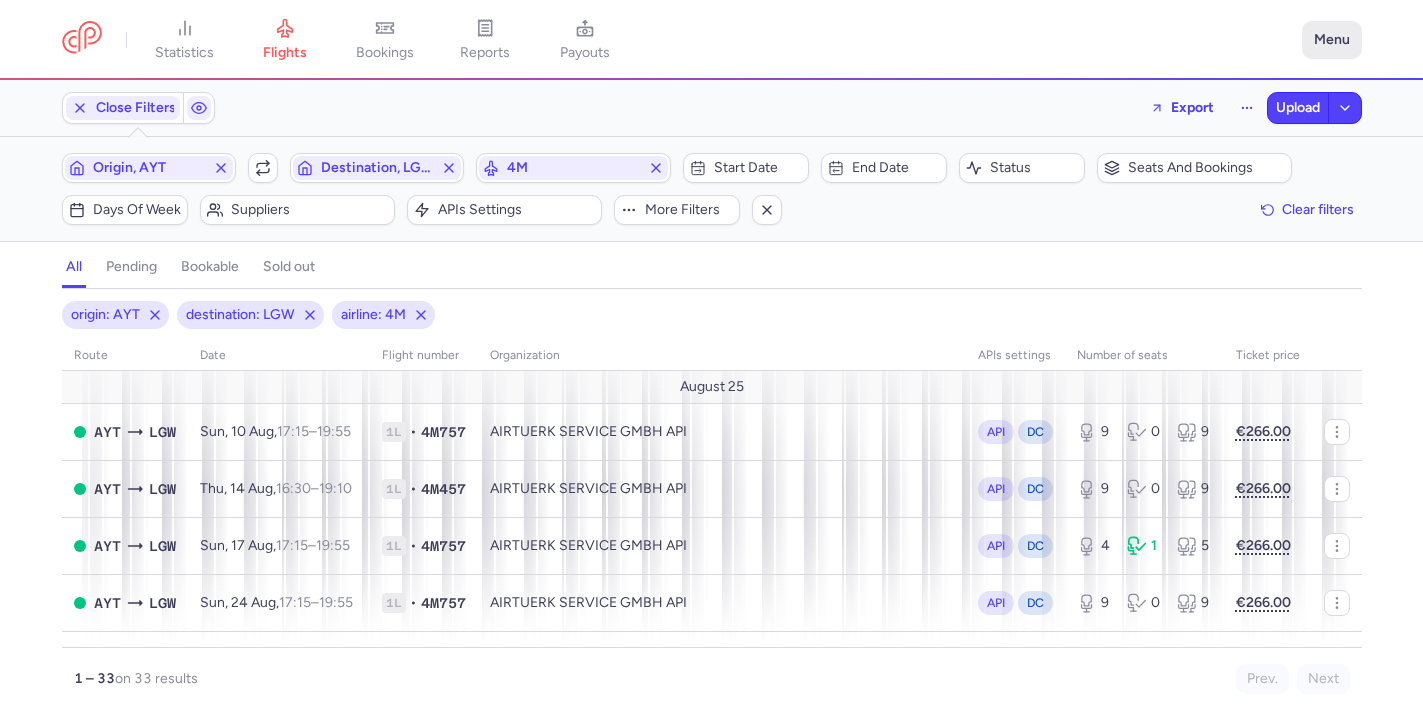 click on "Menu" at bounding box center (1332, 40) 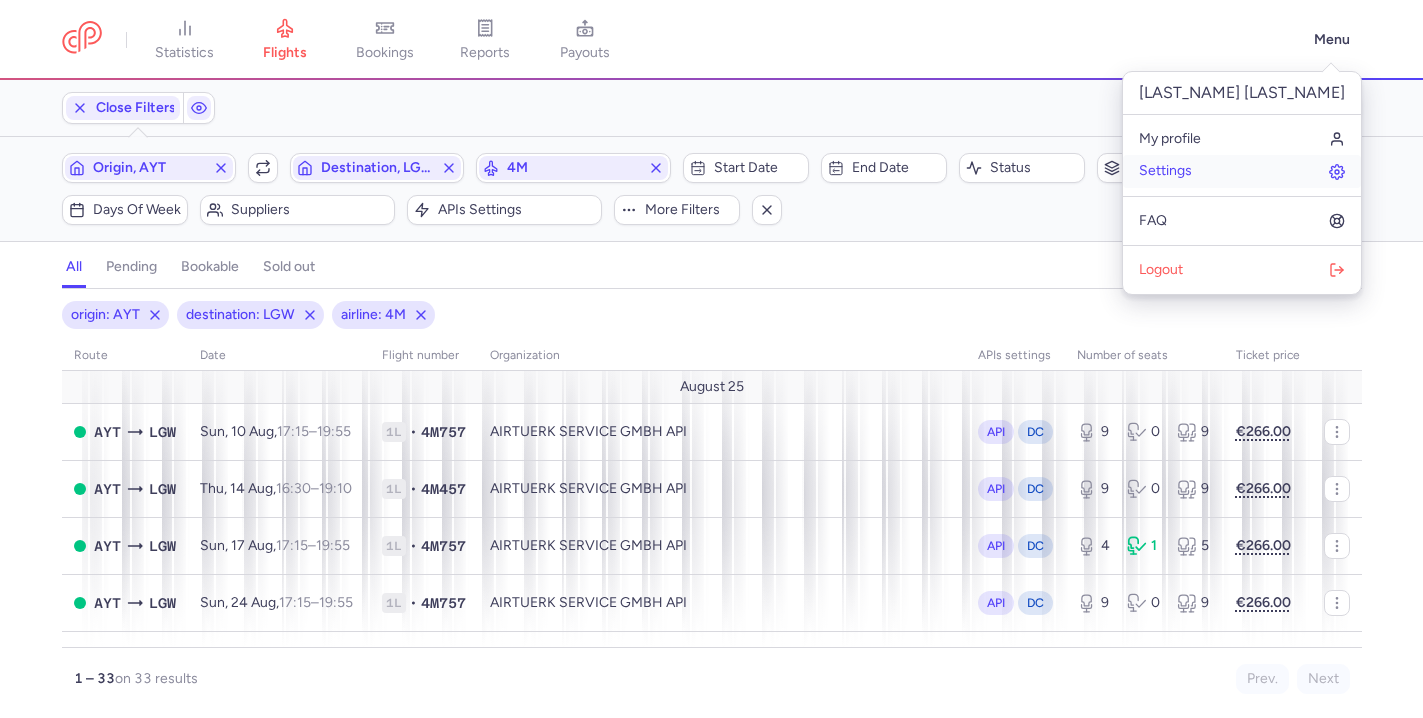 click on "Settings" at bounding box center (1242, 171) 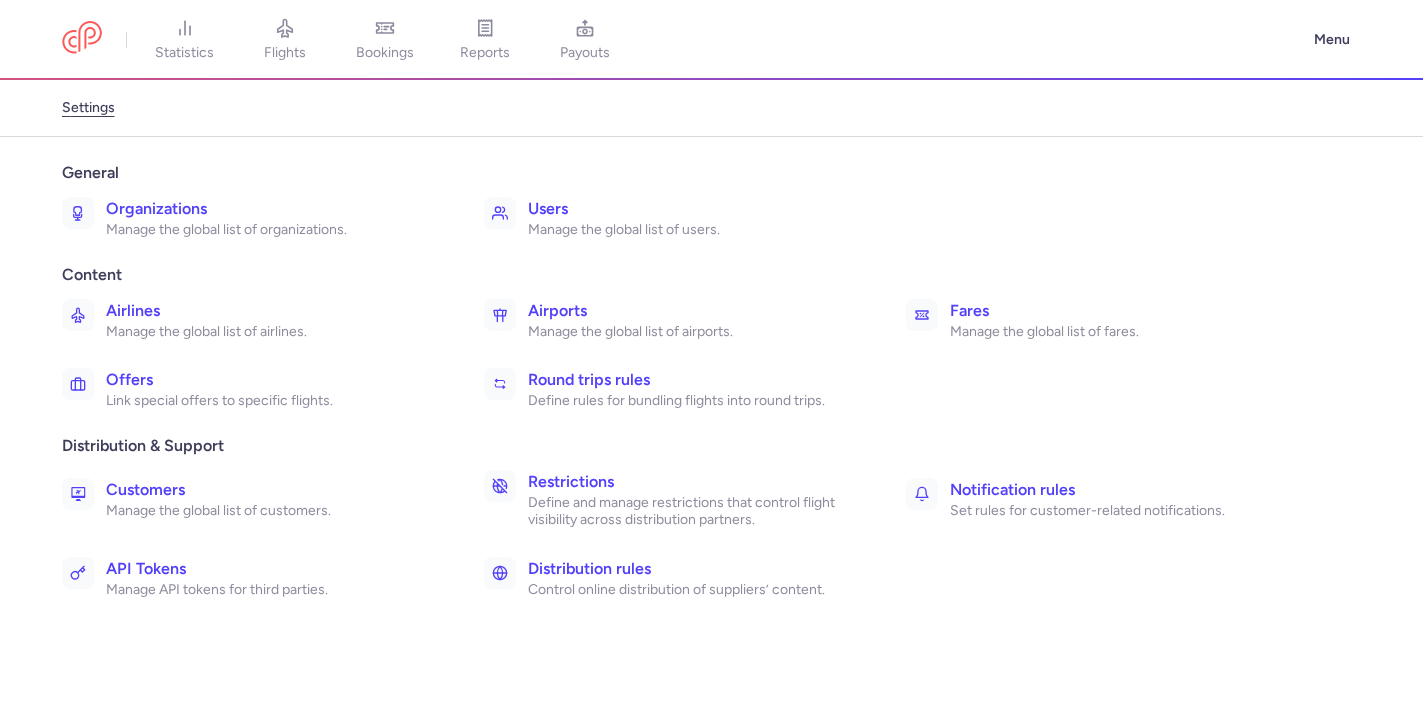 click on "Organizations" at bounding box center (273, 209) 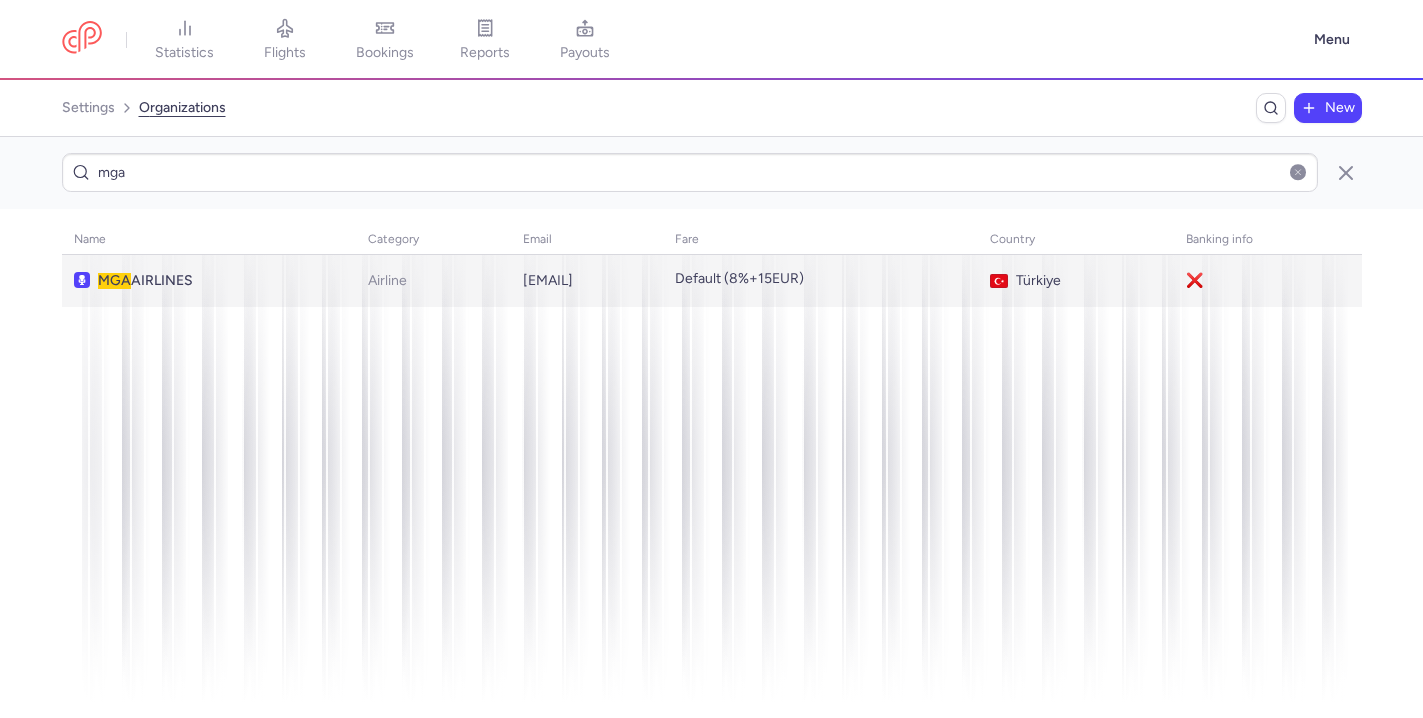 type on "mga" 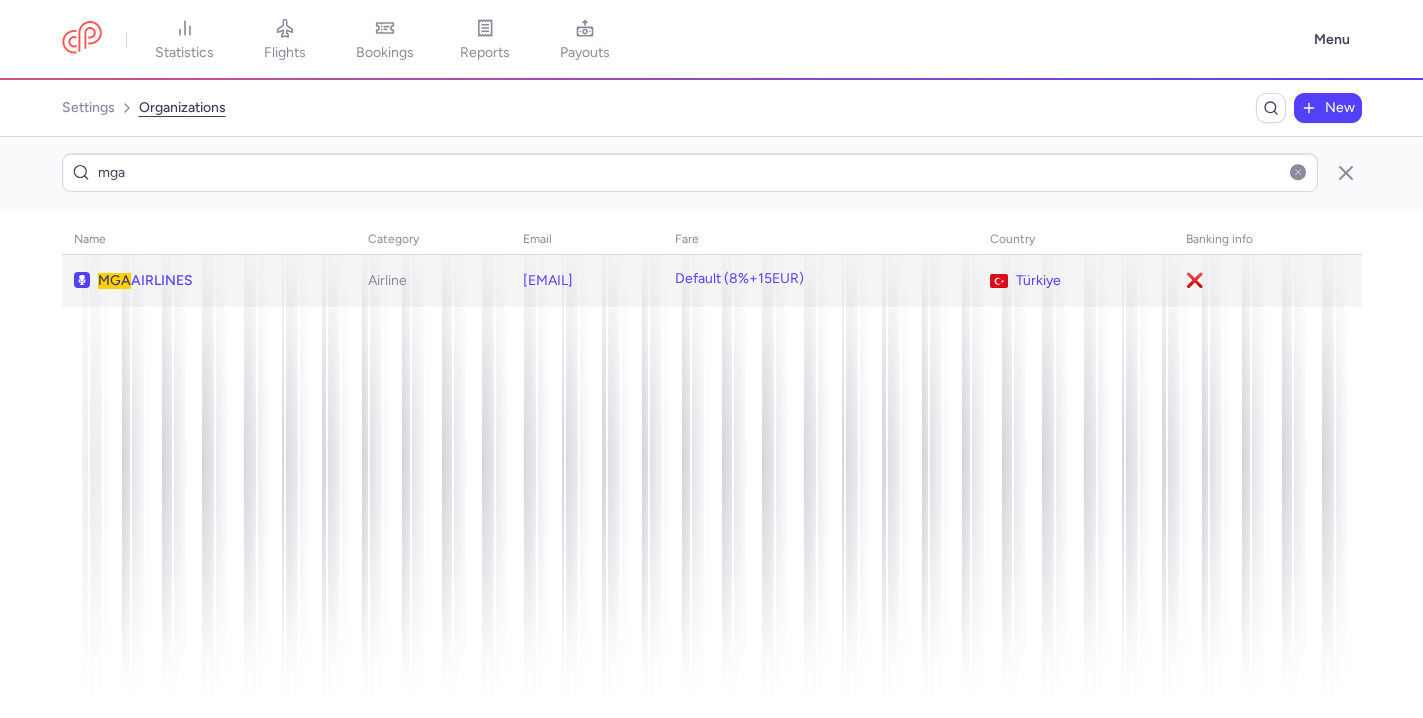 click on "MGA  AIRLINES" 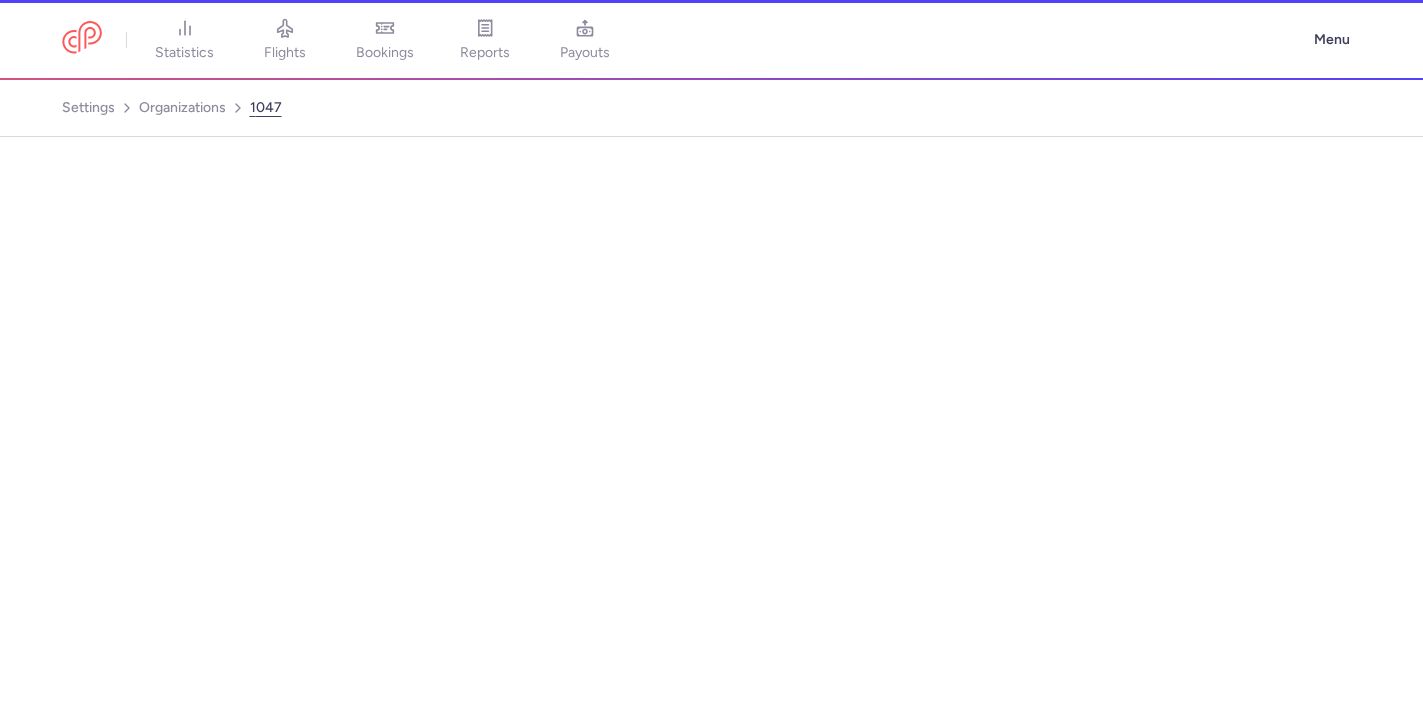 select on "AIRLINE" 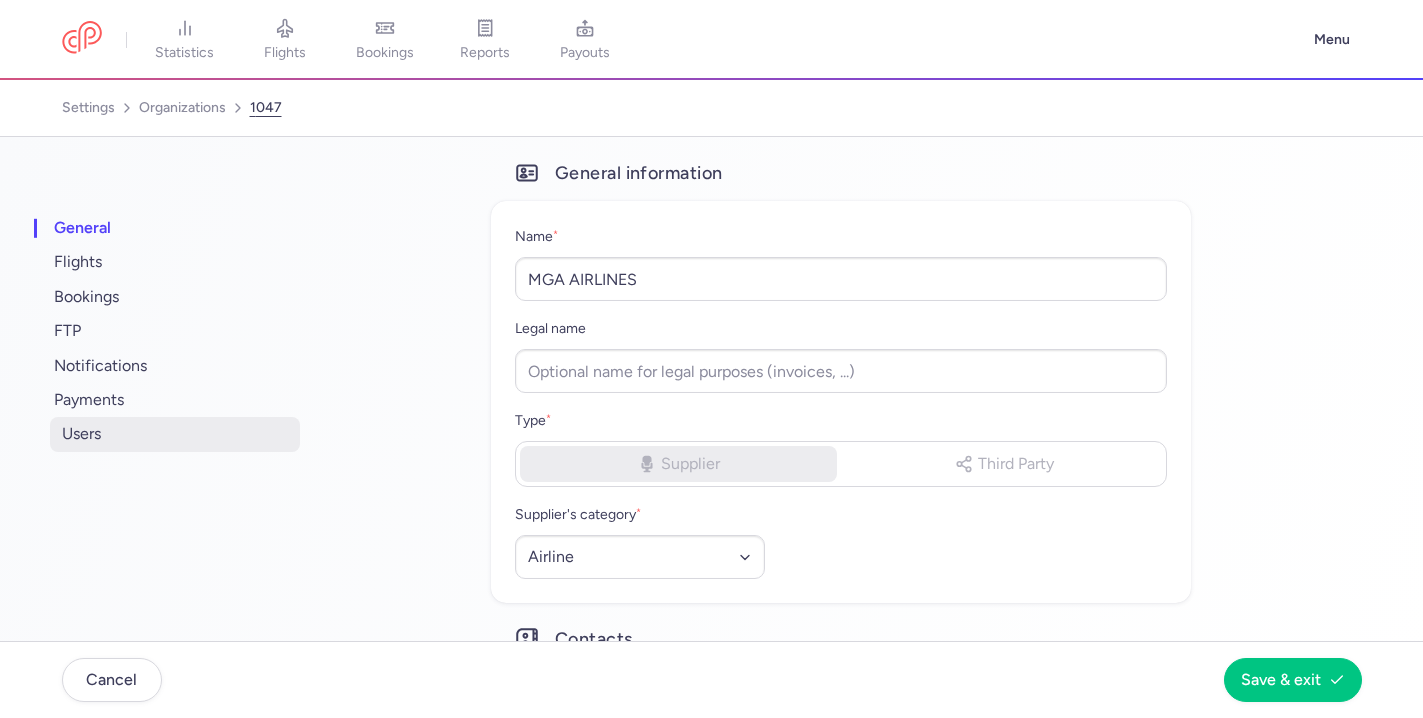 click on "users" at bounding box center (175, 434) 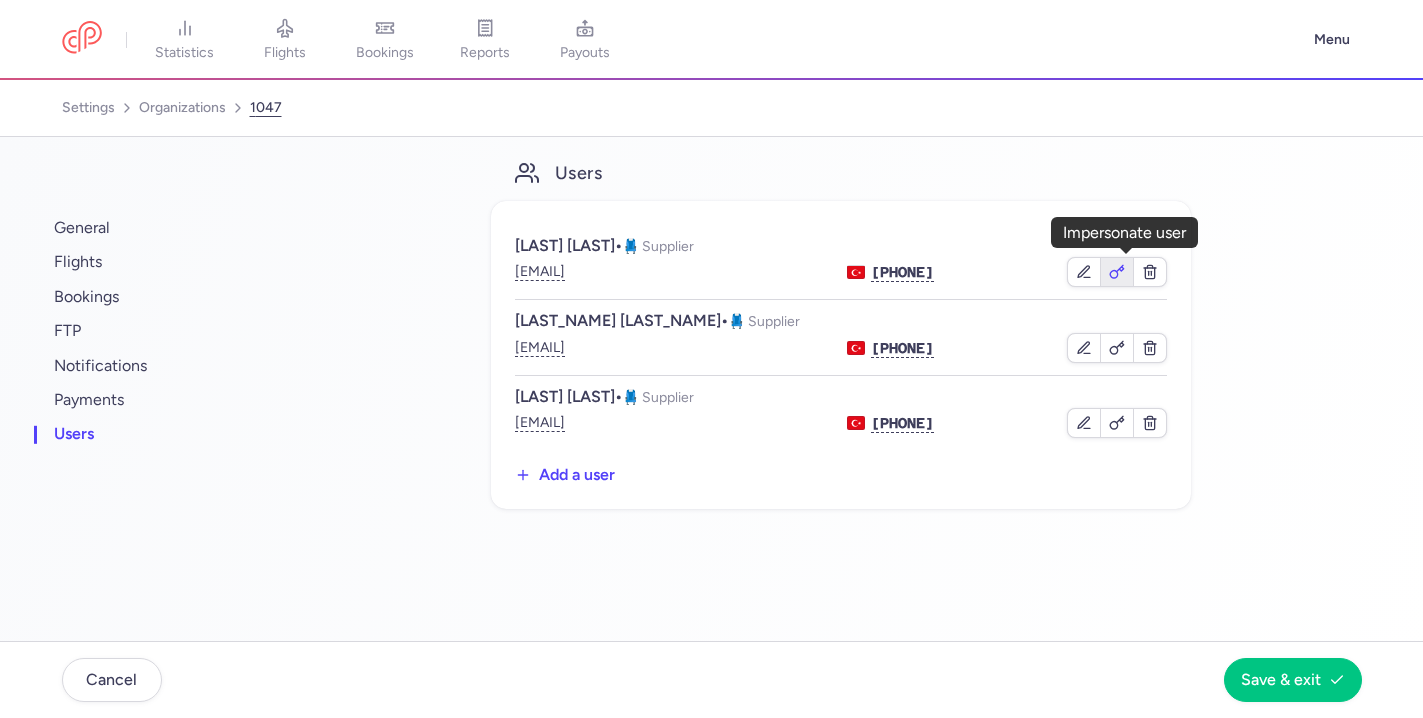 click 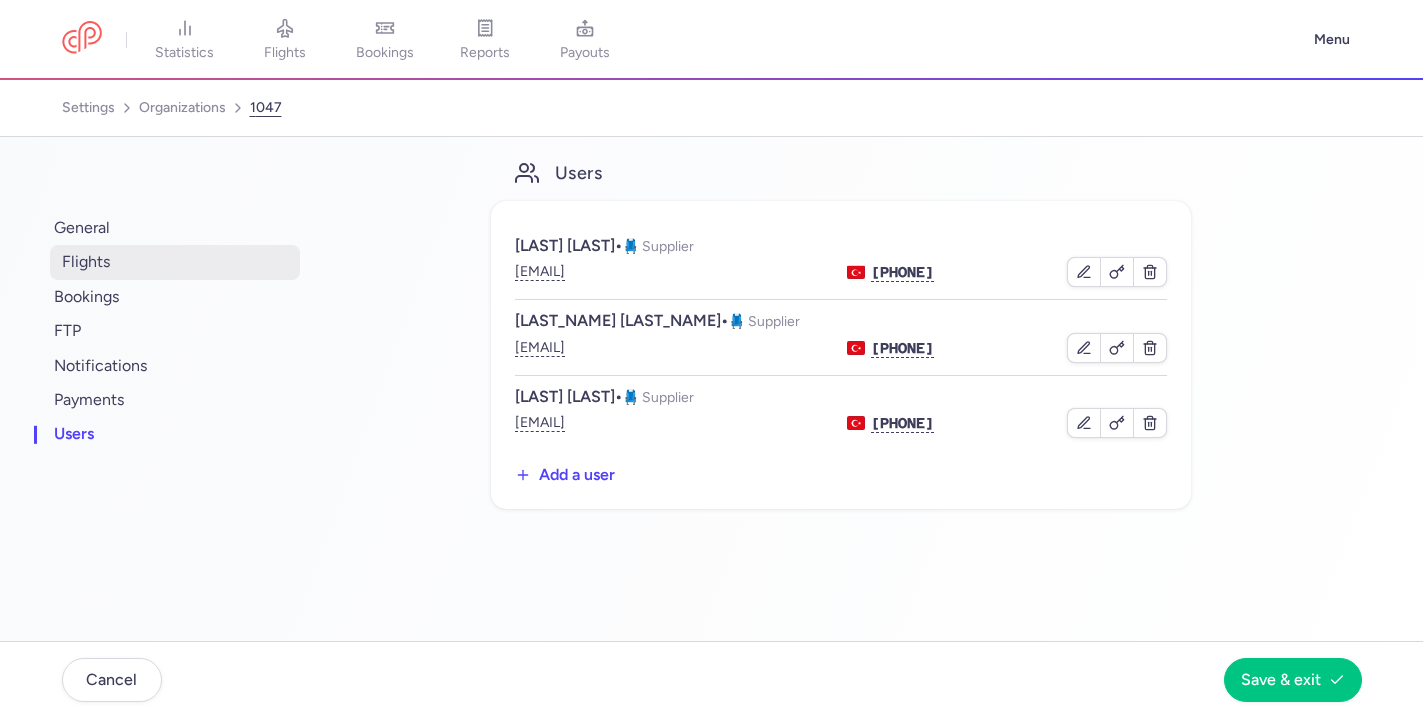 click on "flights" at bounding box center (175, 262) 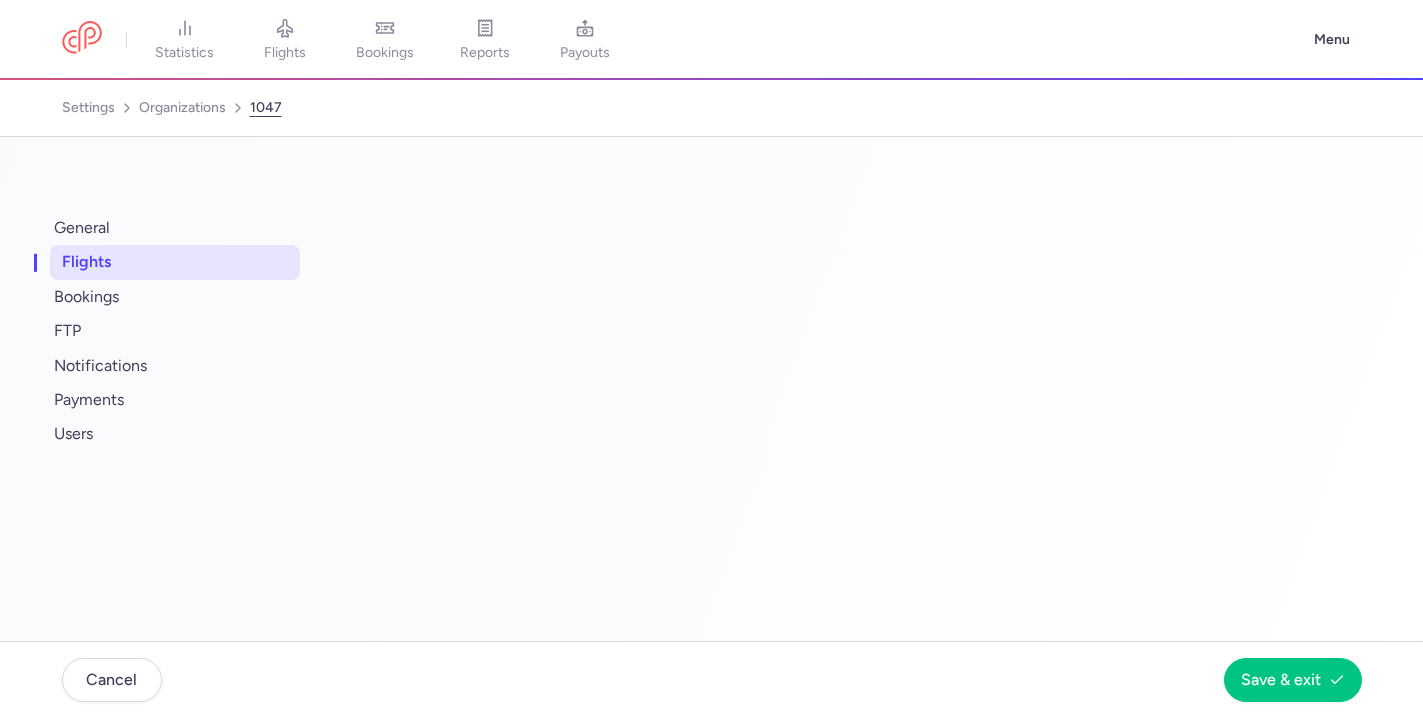 select on "days" 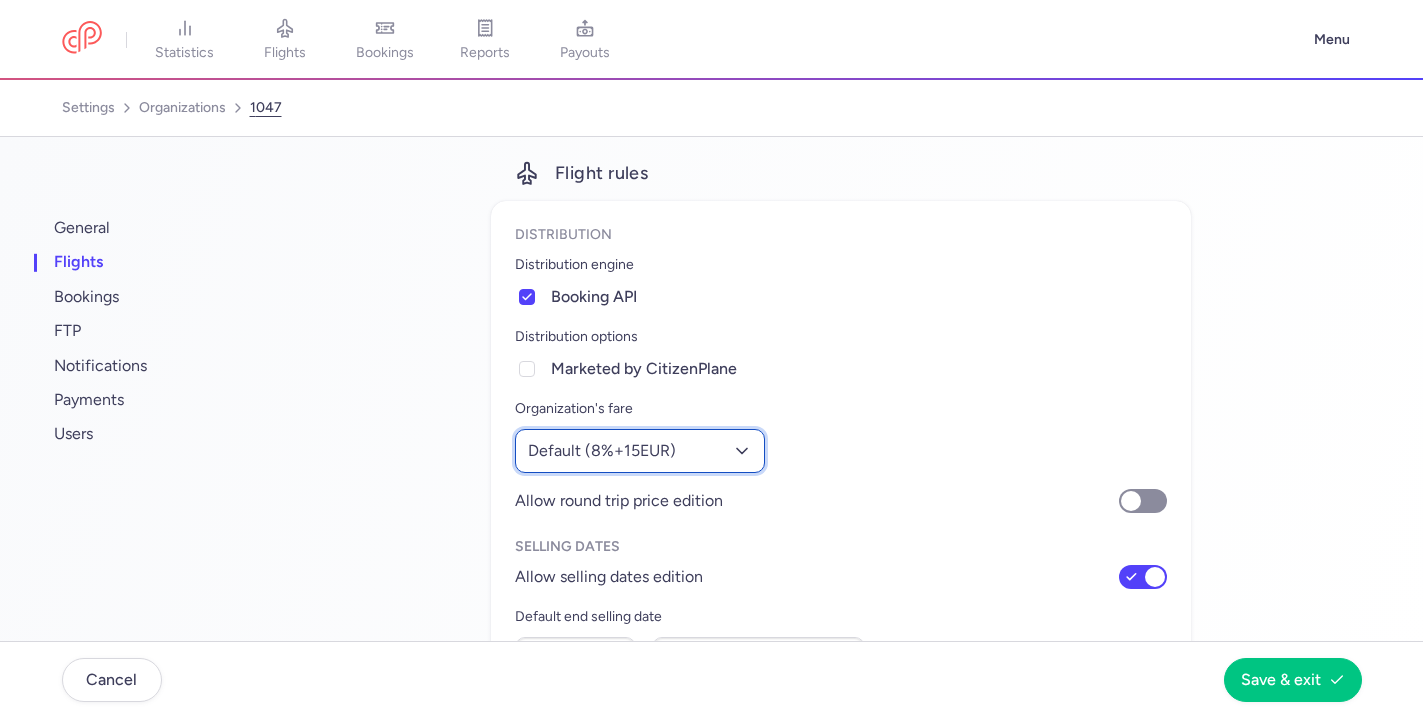 click on "Default (8%+15EUR)" at bounding box center (640, 451) 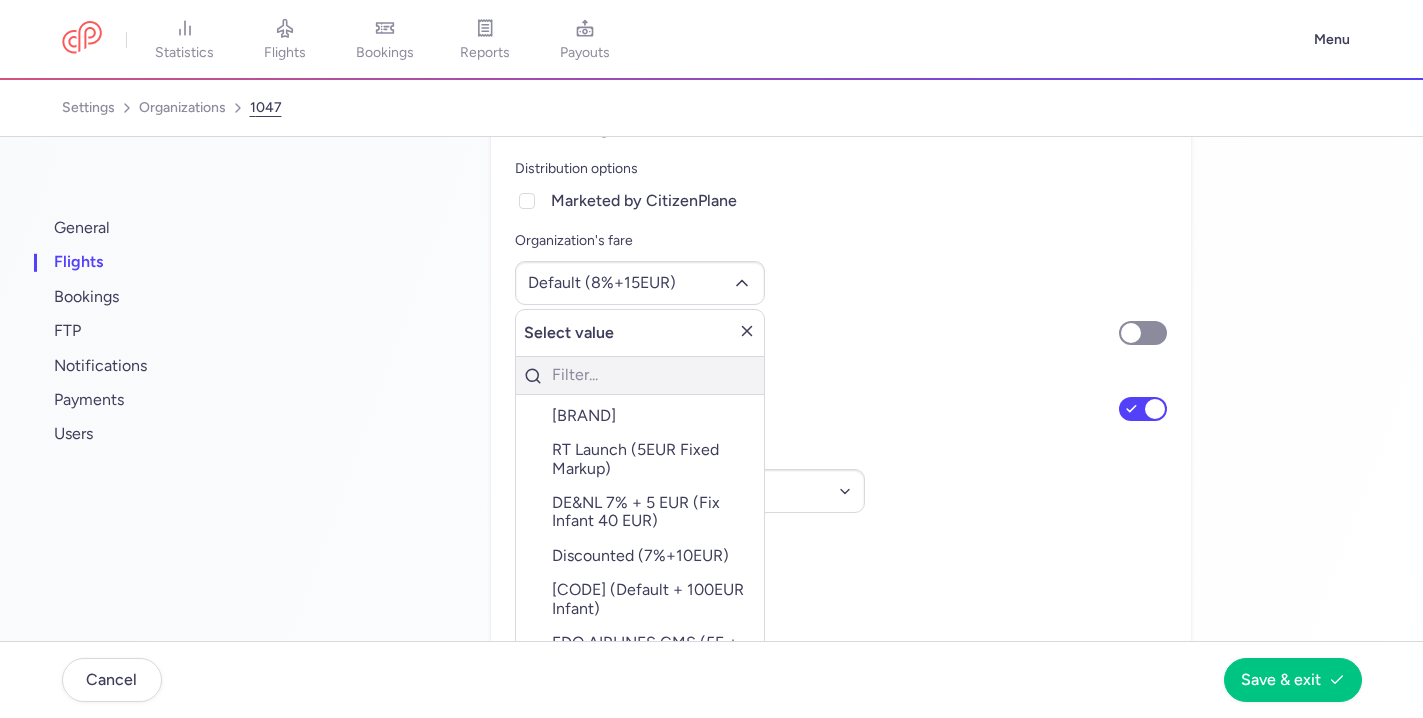 click on "Selling dates Allow selling dates edition Default end selling date [NUMBER] Select an option hours days" 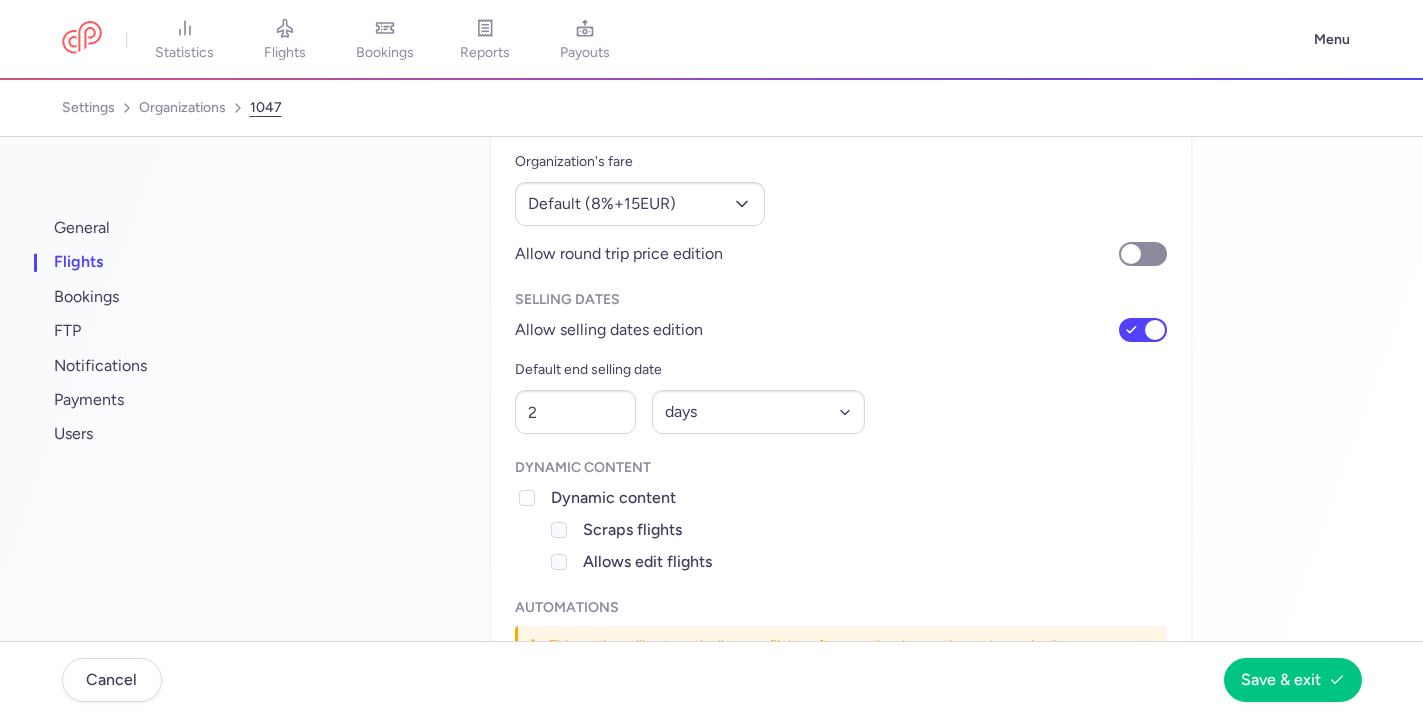 scroll, scrollTop: 248, scrollLeft: 0, axis: vertical 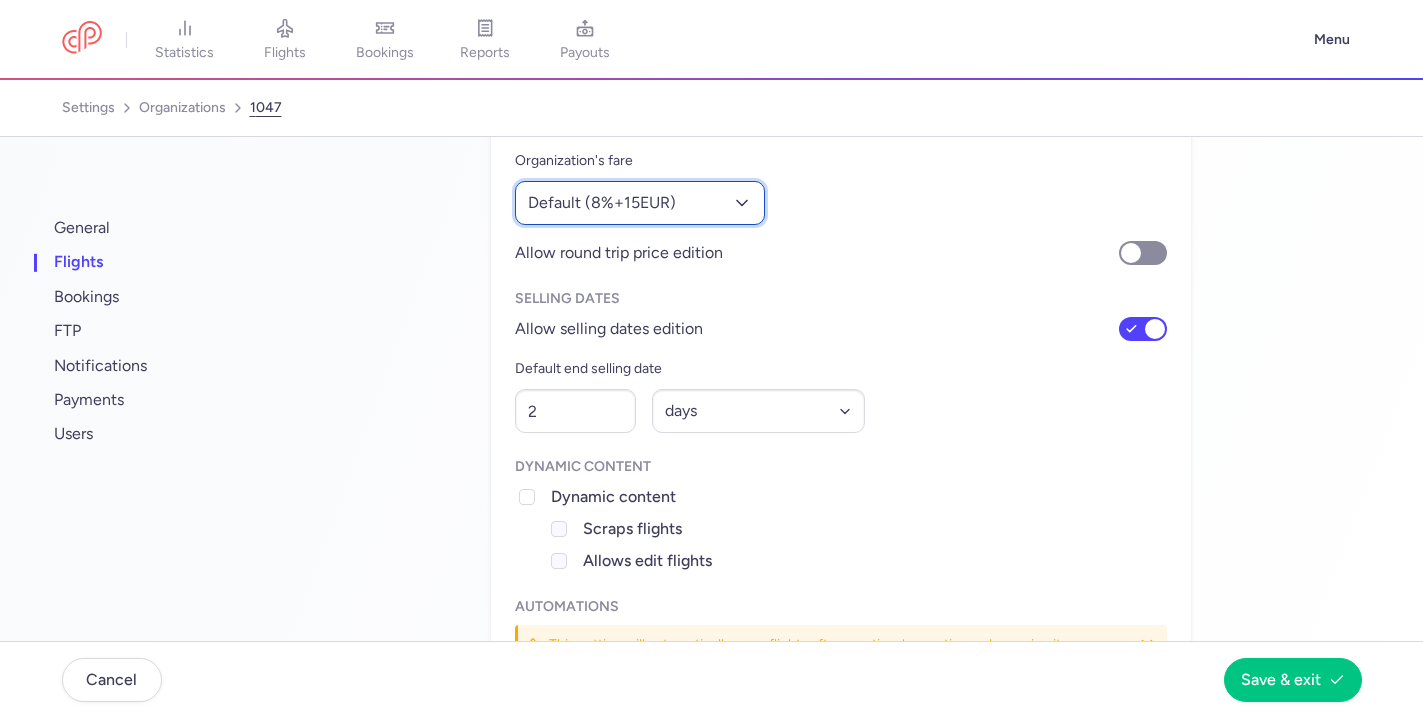 click on "Default (8%+15EUR)" at bounding box center (640, 203) 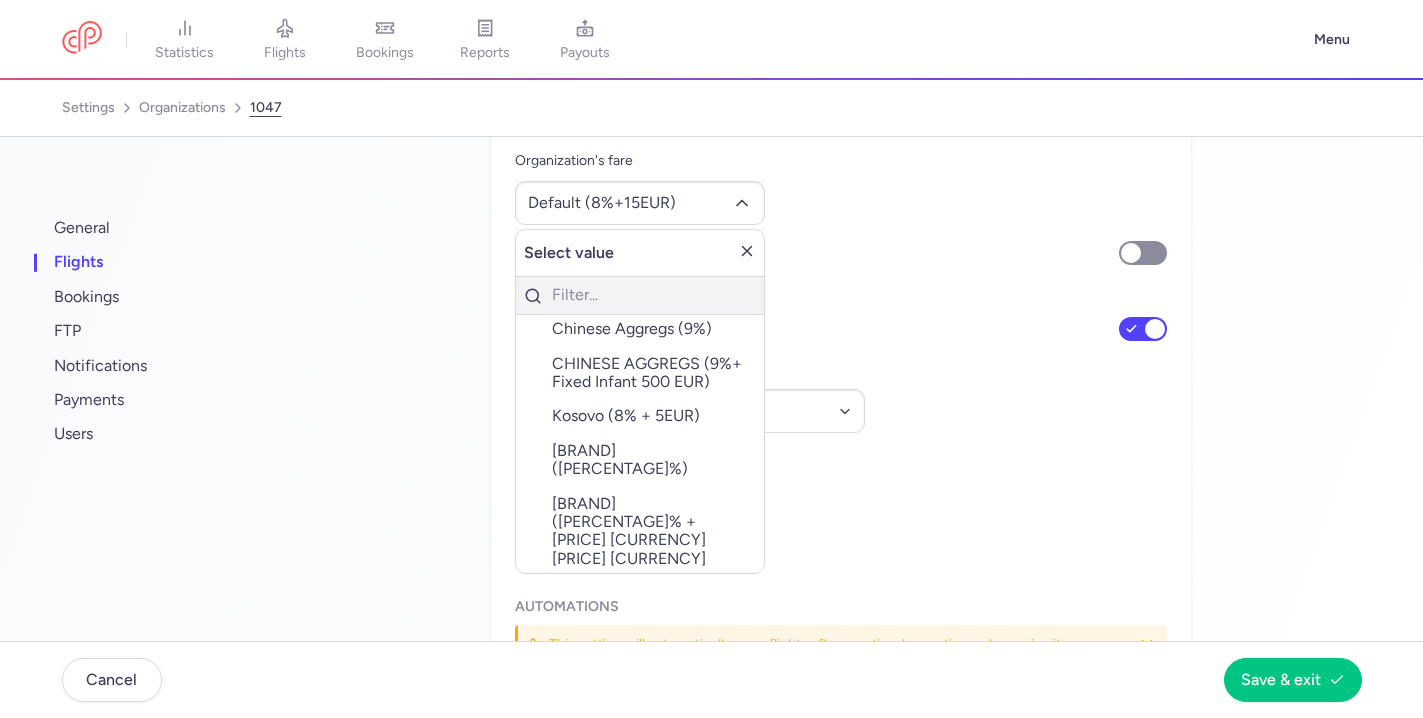scroll, scrollTop: 899, scrollLeft: 0, axis: vertical 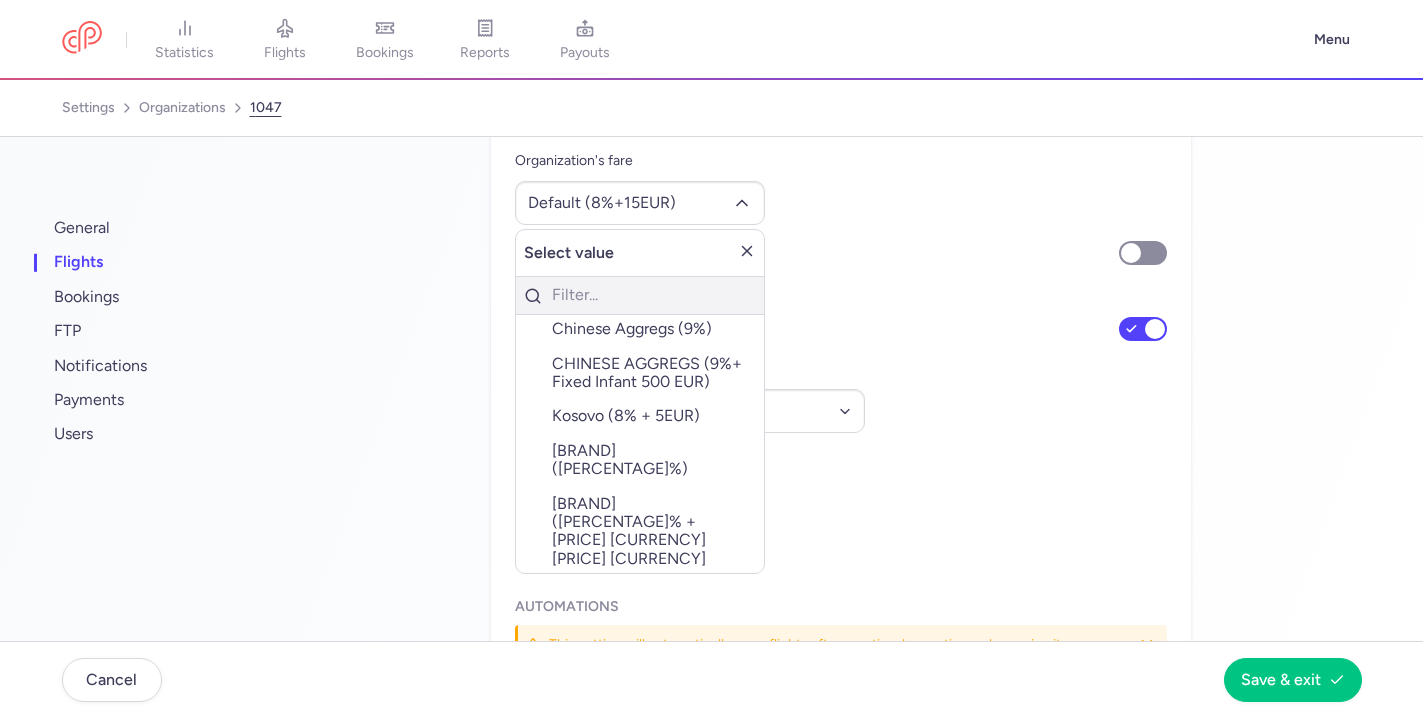 click on "Zenith Airlines 3%" at bounding box center [640, 683] 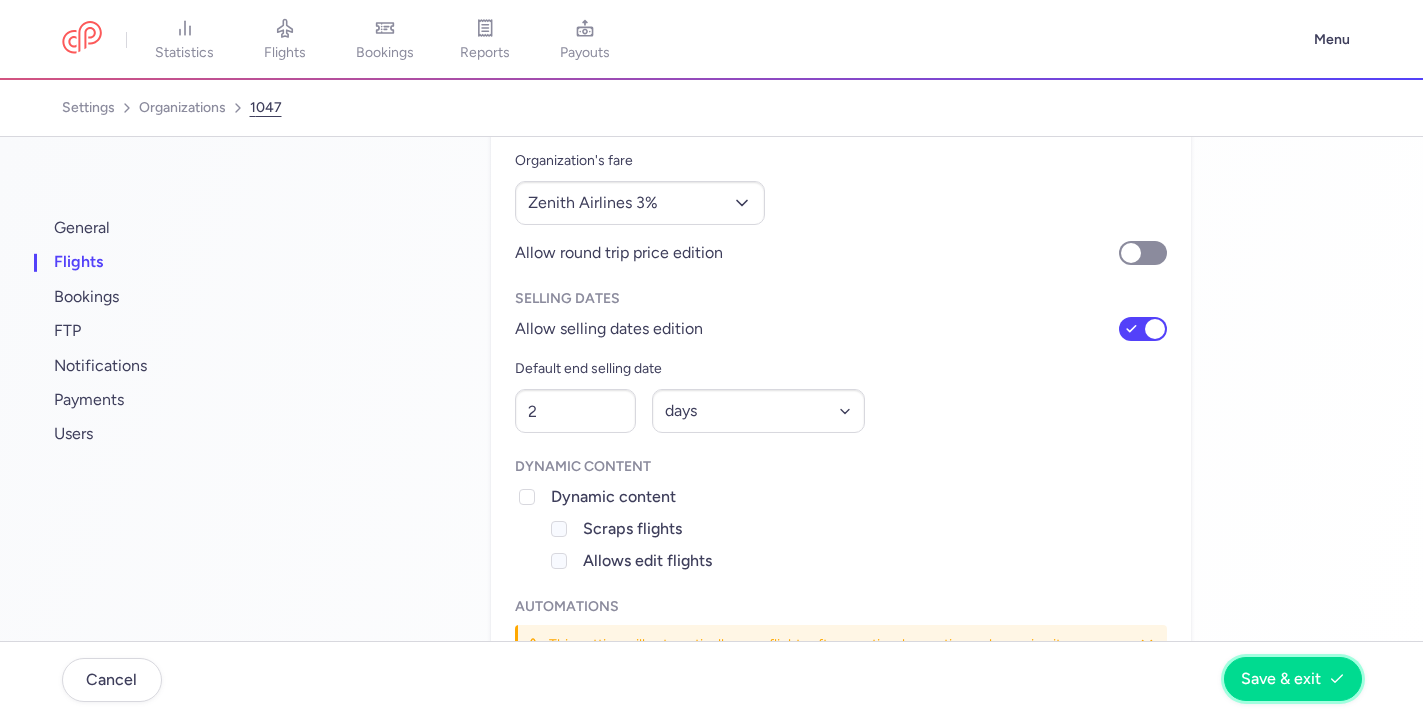 click on "Save & exit" at bounding box center [1281, 679] 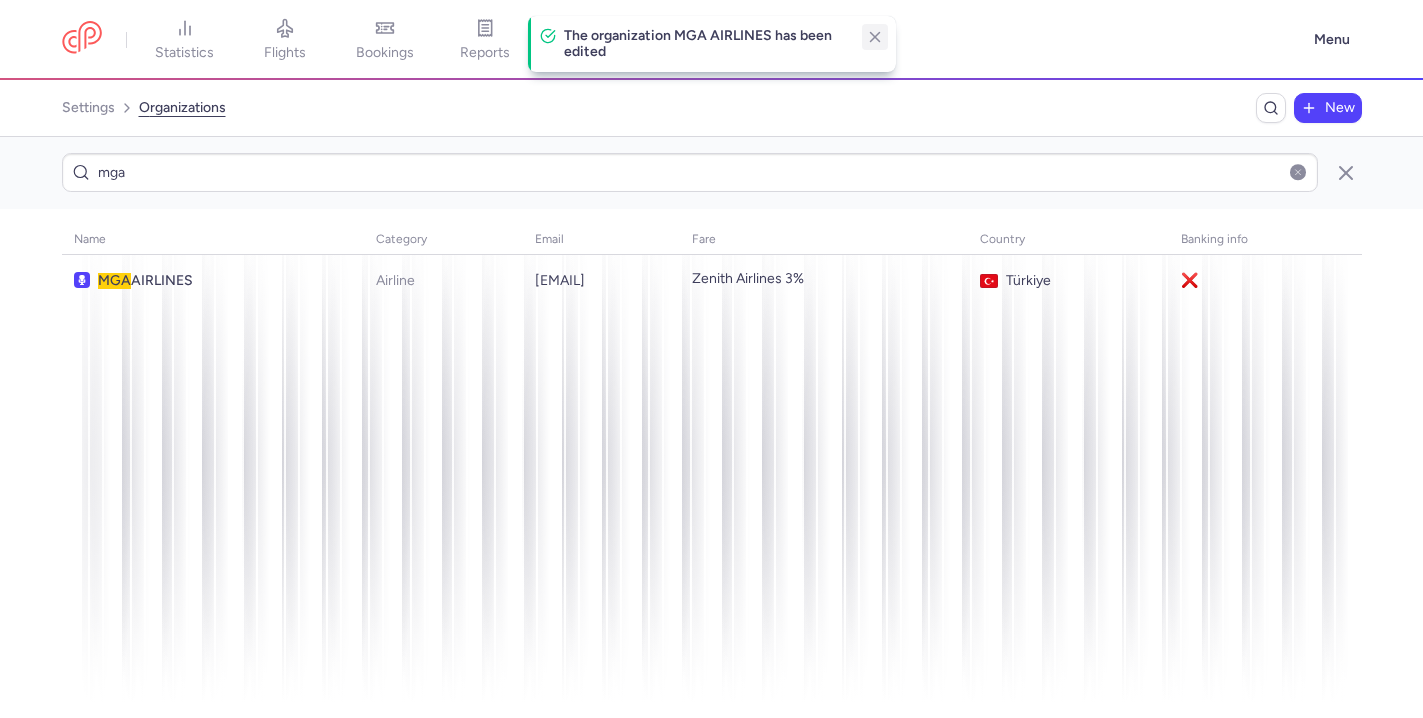 click 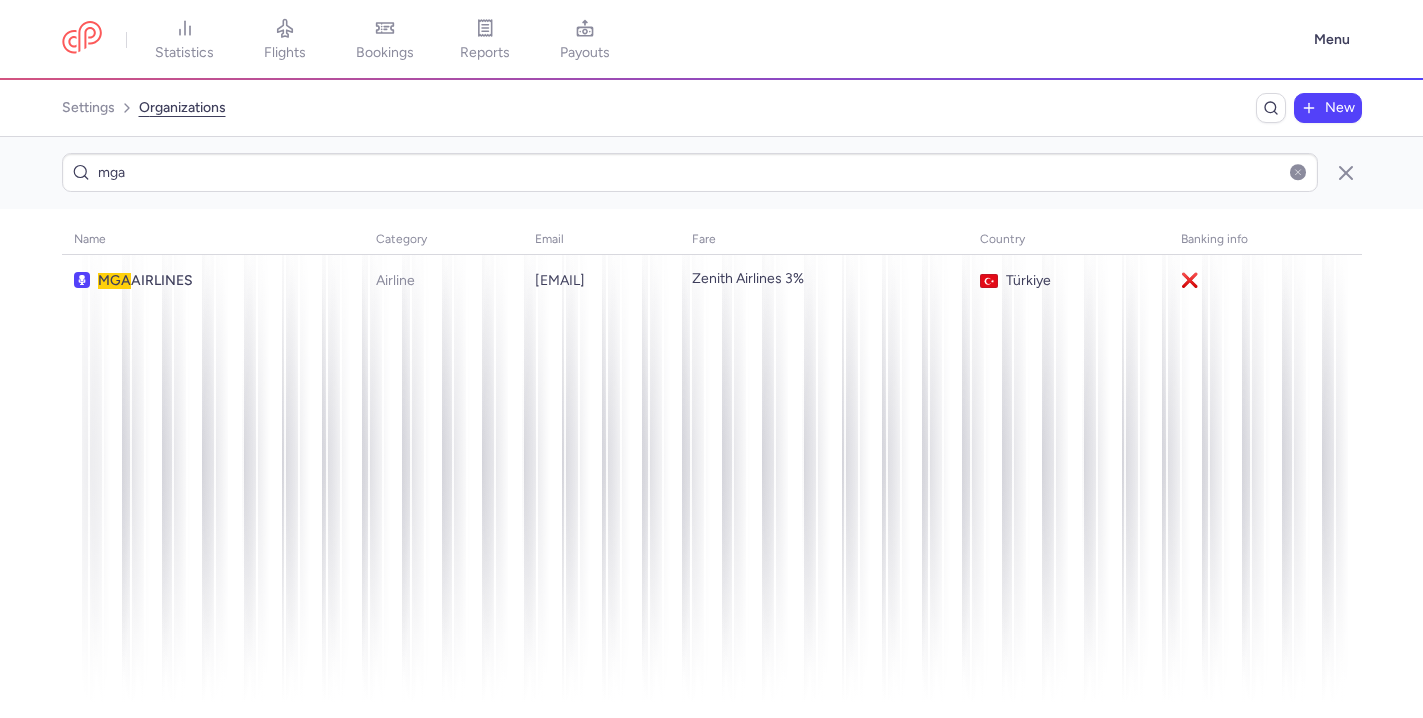 click at bounding box center [1298, 172] 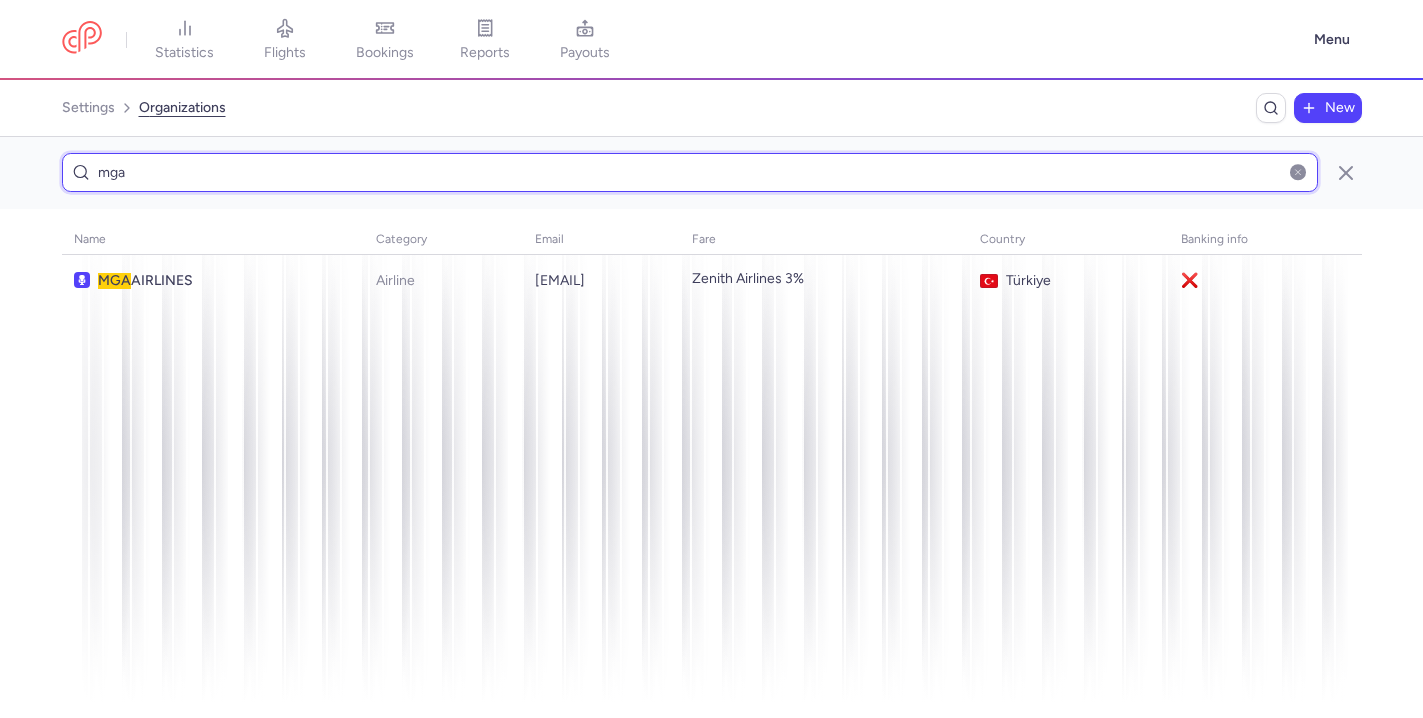 type 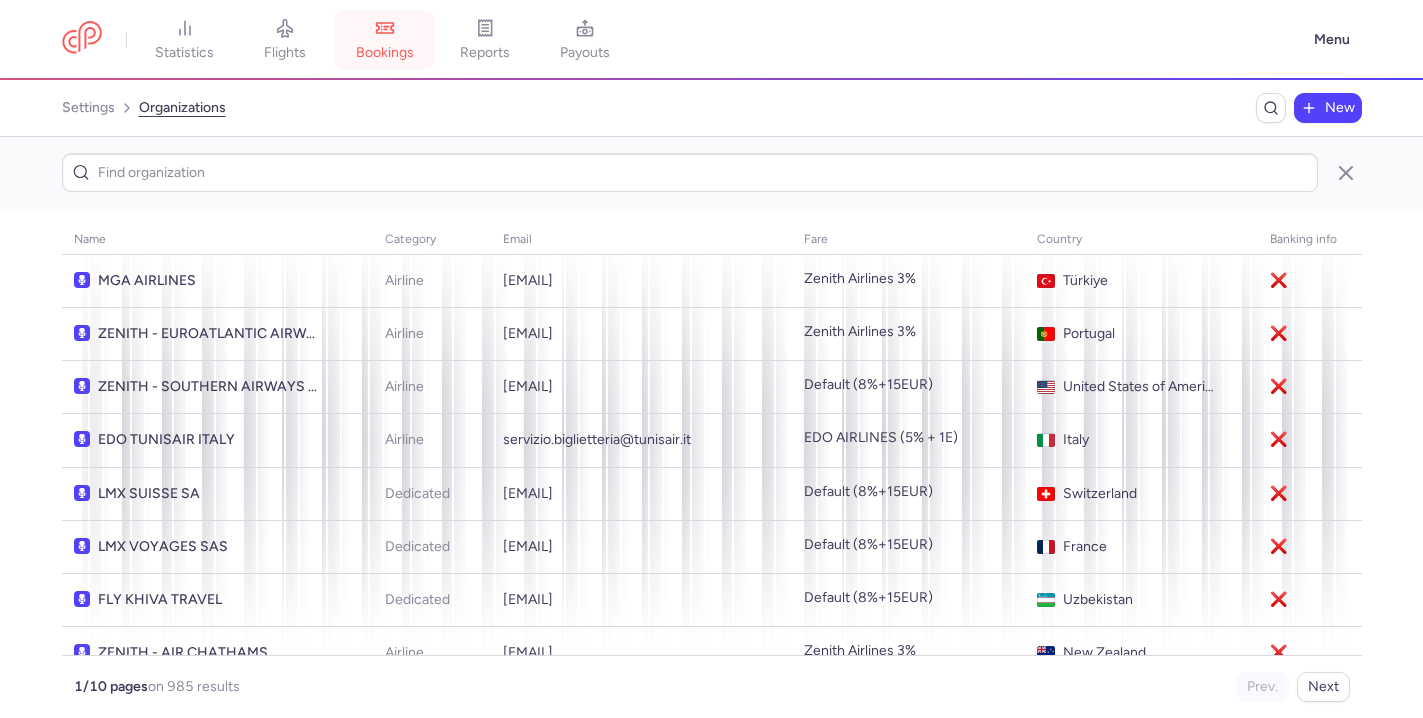 click on "bookings" at bounding box center [385, 40] 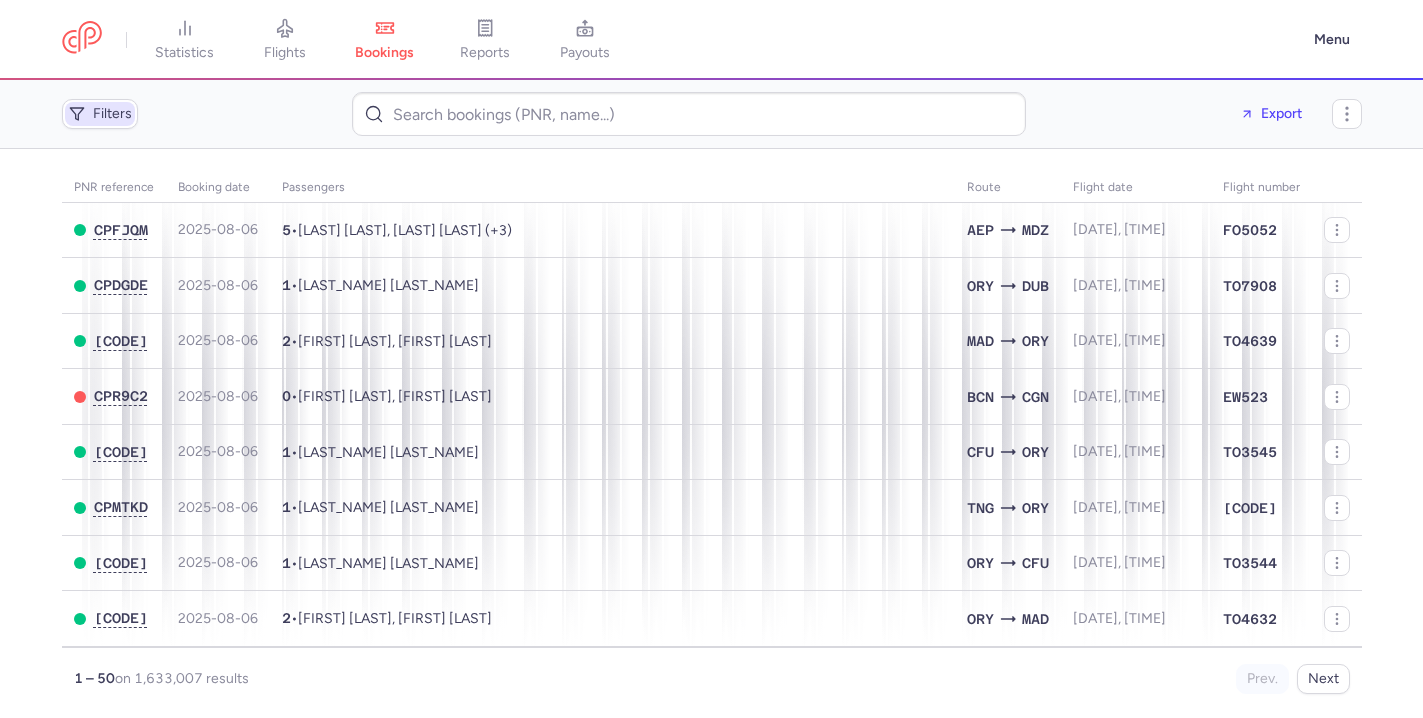 click on "Filters" 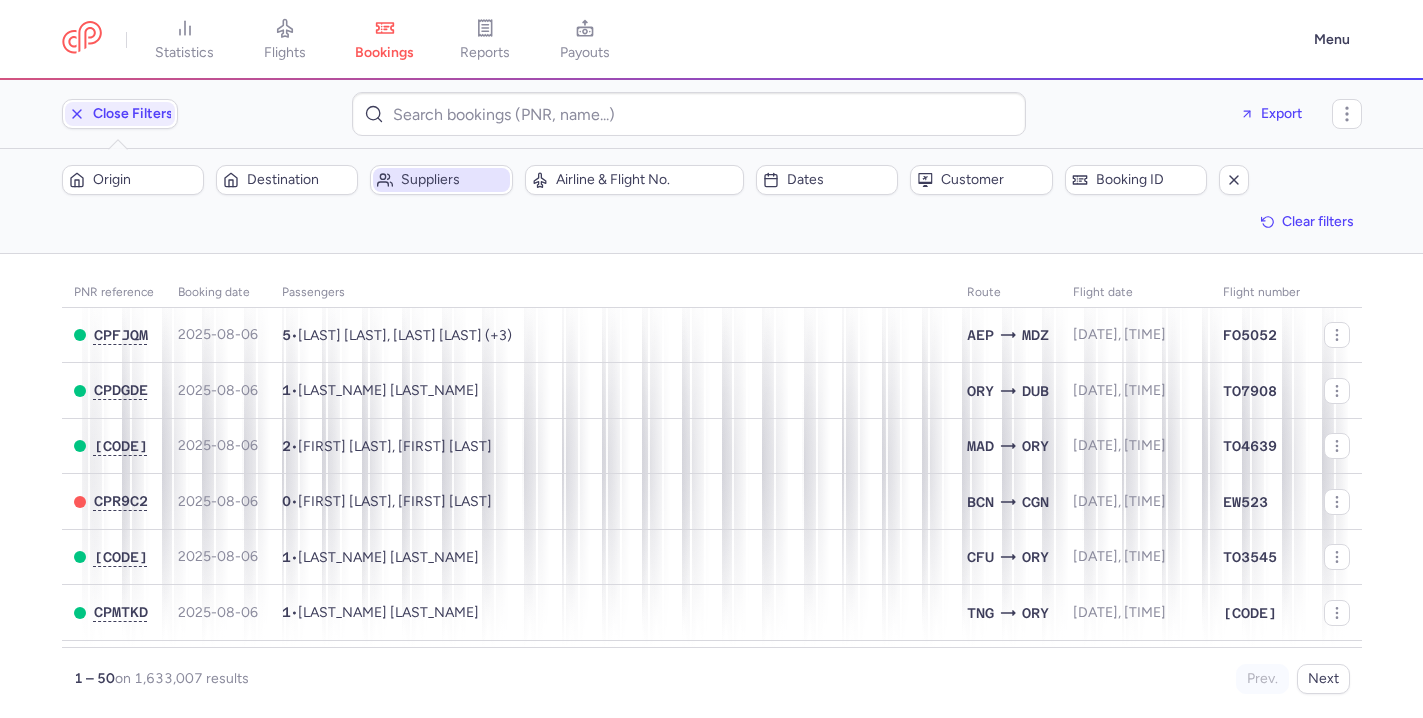 click on "Suppliers" at bounding box center (453, 180) 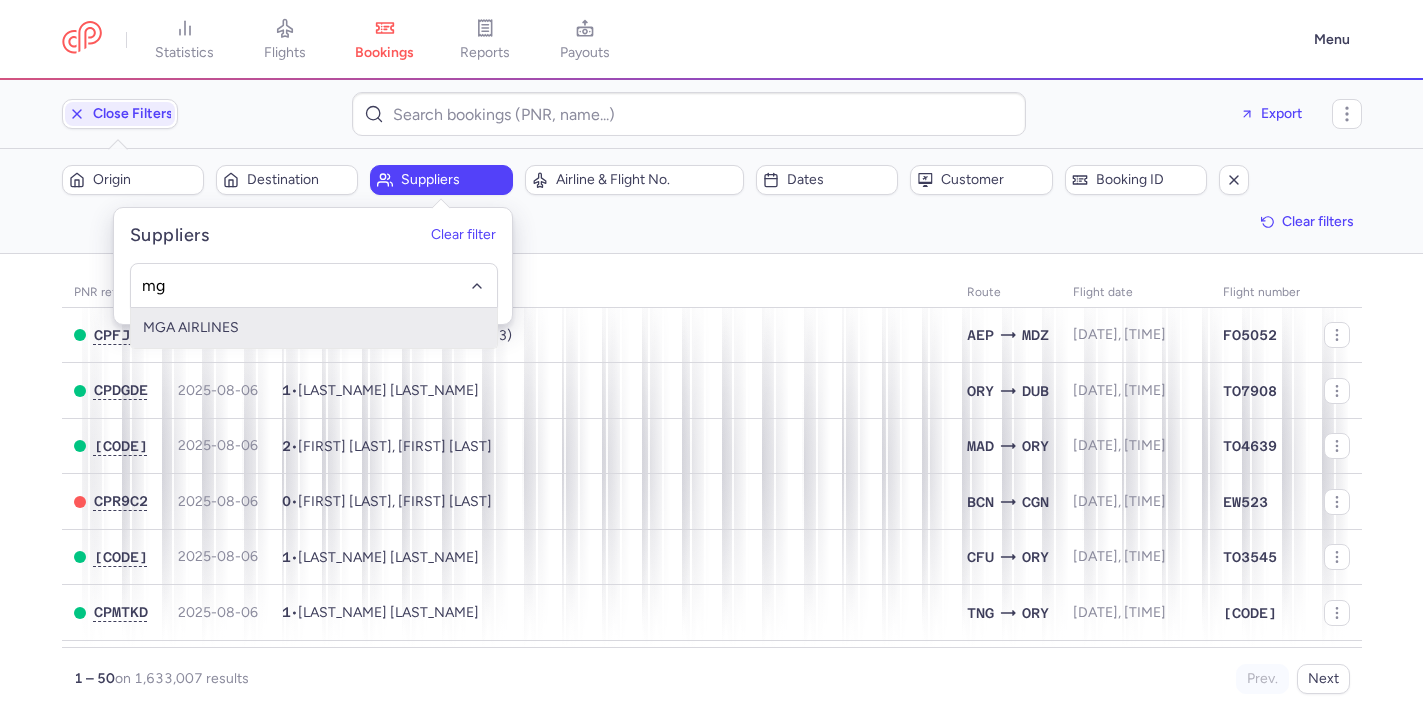 type on "m" 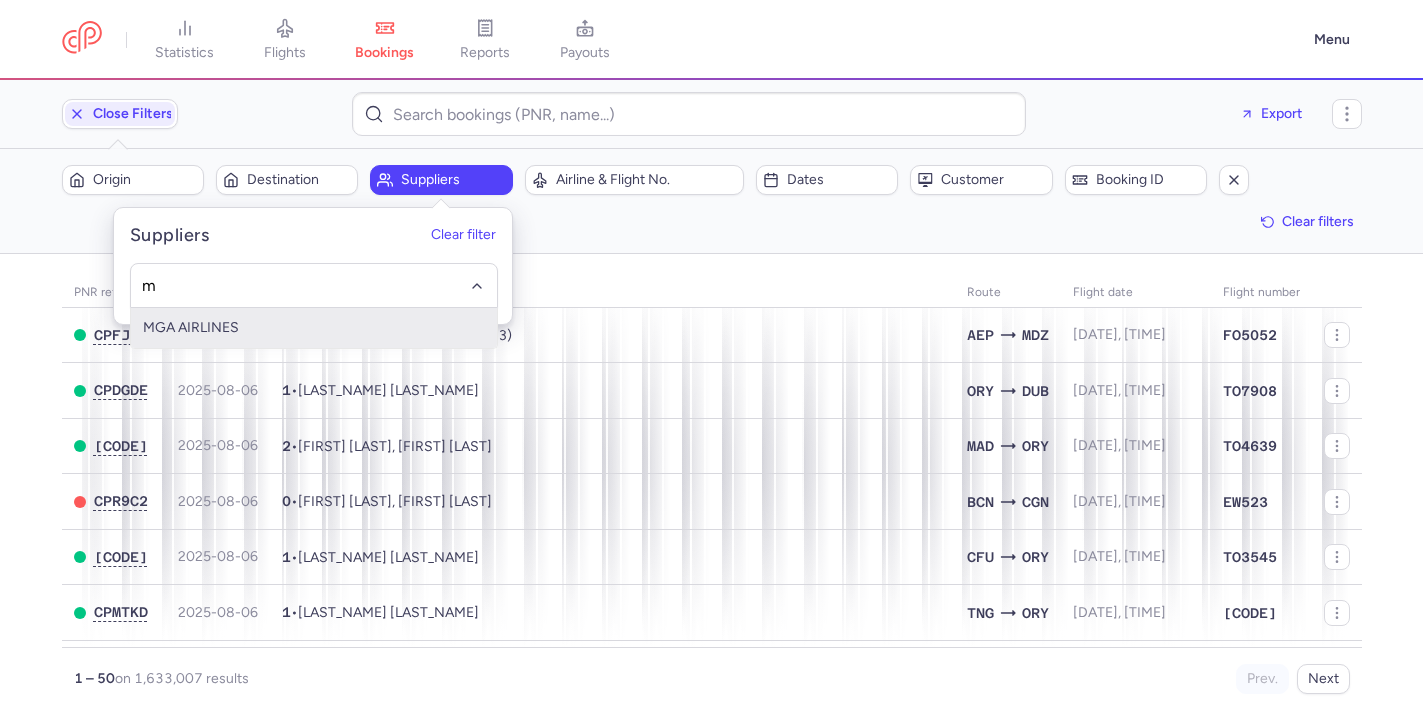 type 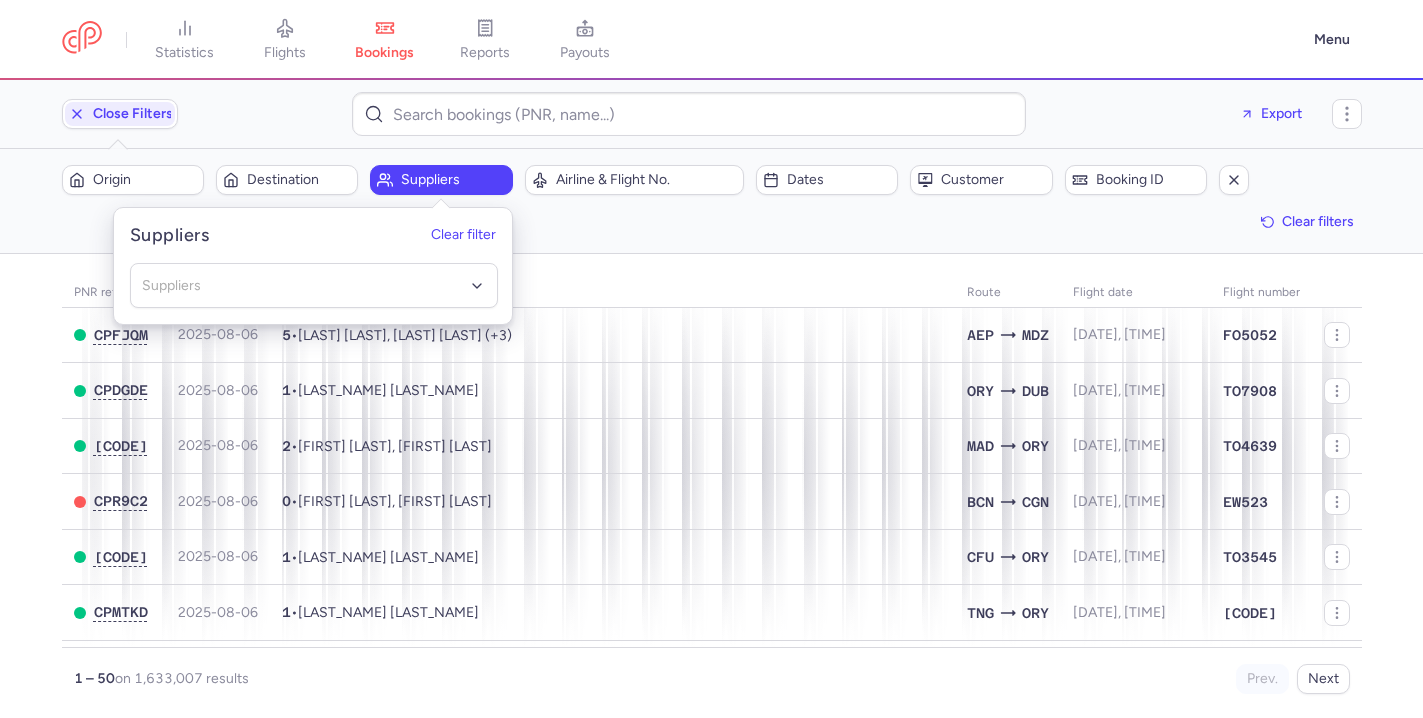 click on "Filters – 1633007 results  Origin  Destination Suppliers   Airline & Flight No.  Dates  Customer  Booking ID  Clear filters" at bounding box center [711, 201] 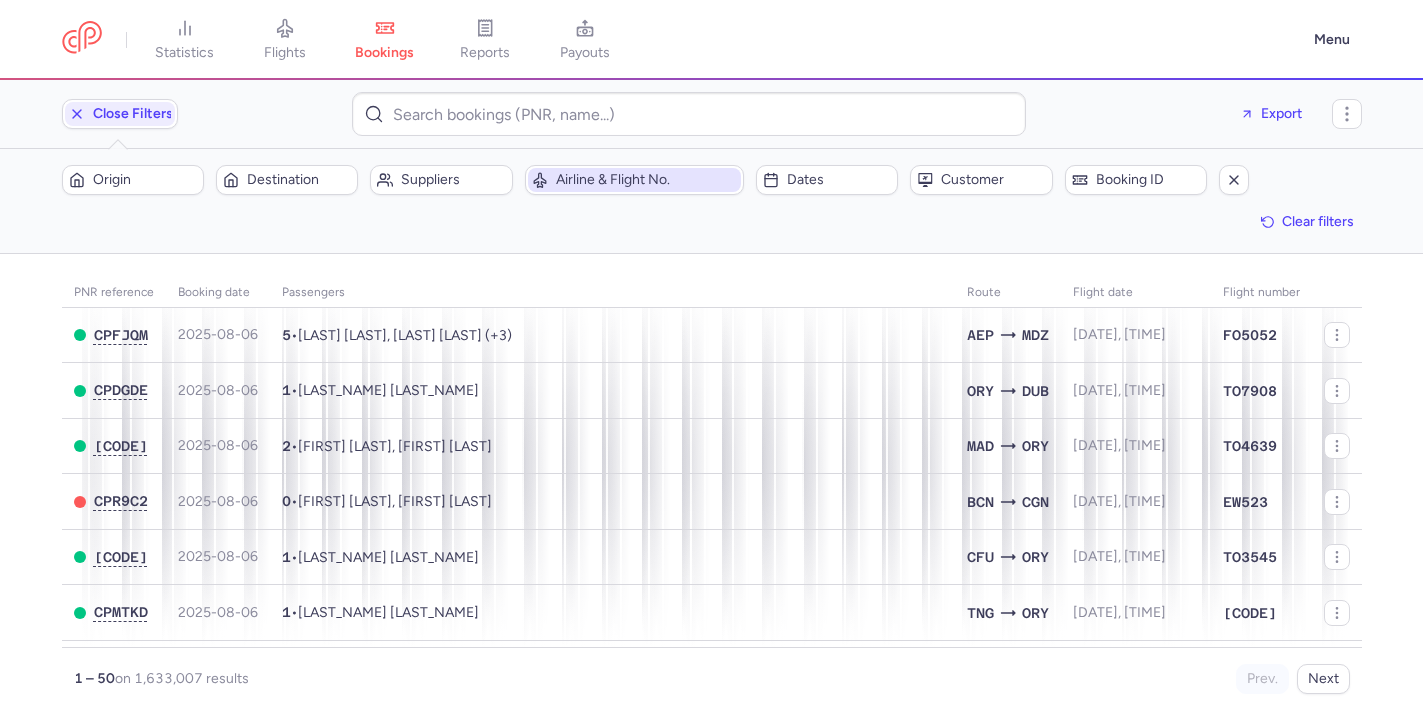 click on "Airline & Flight No." at bounding box center [647, 180] 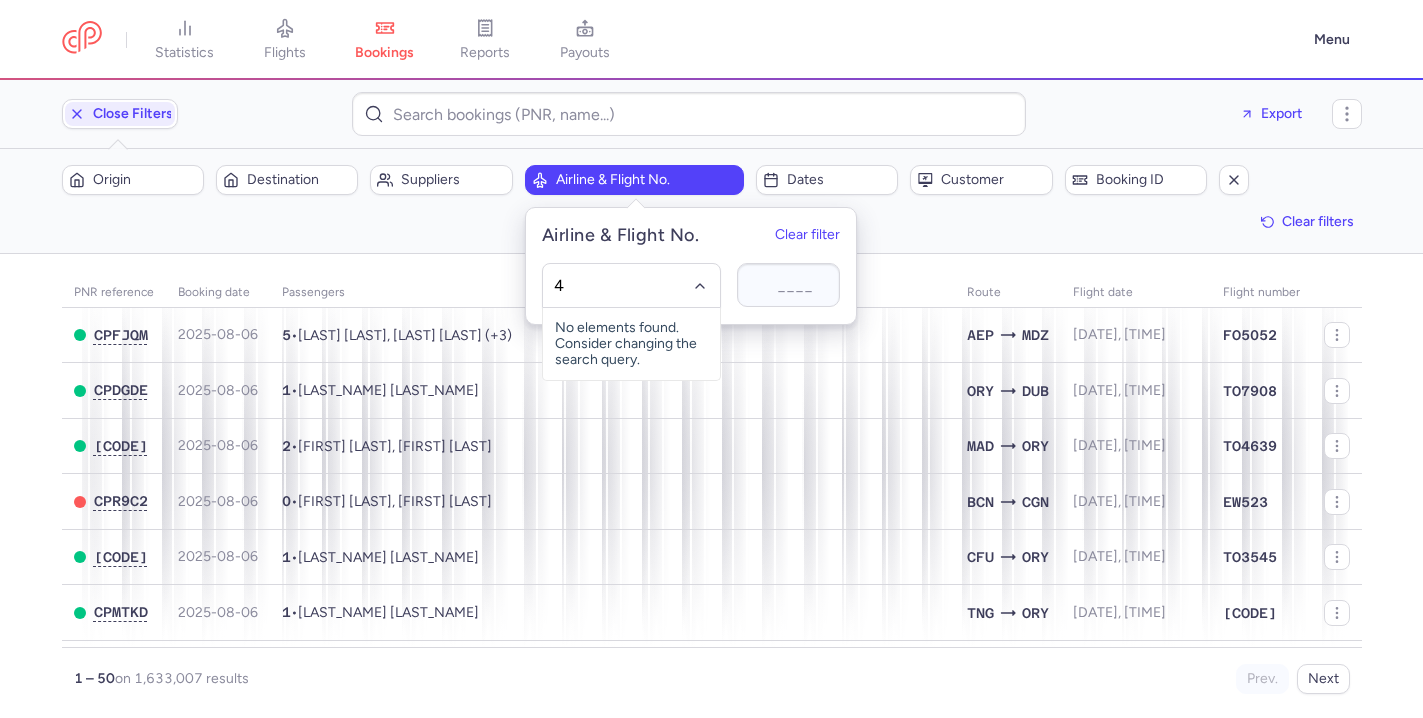 type on "4m" 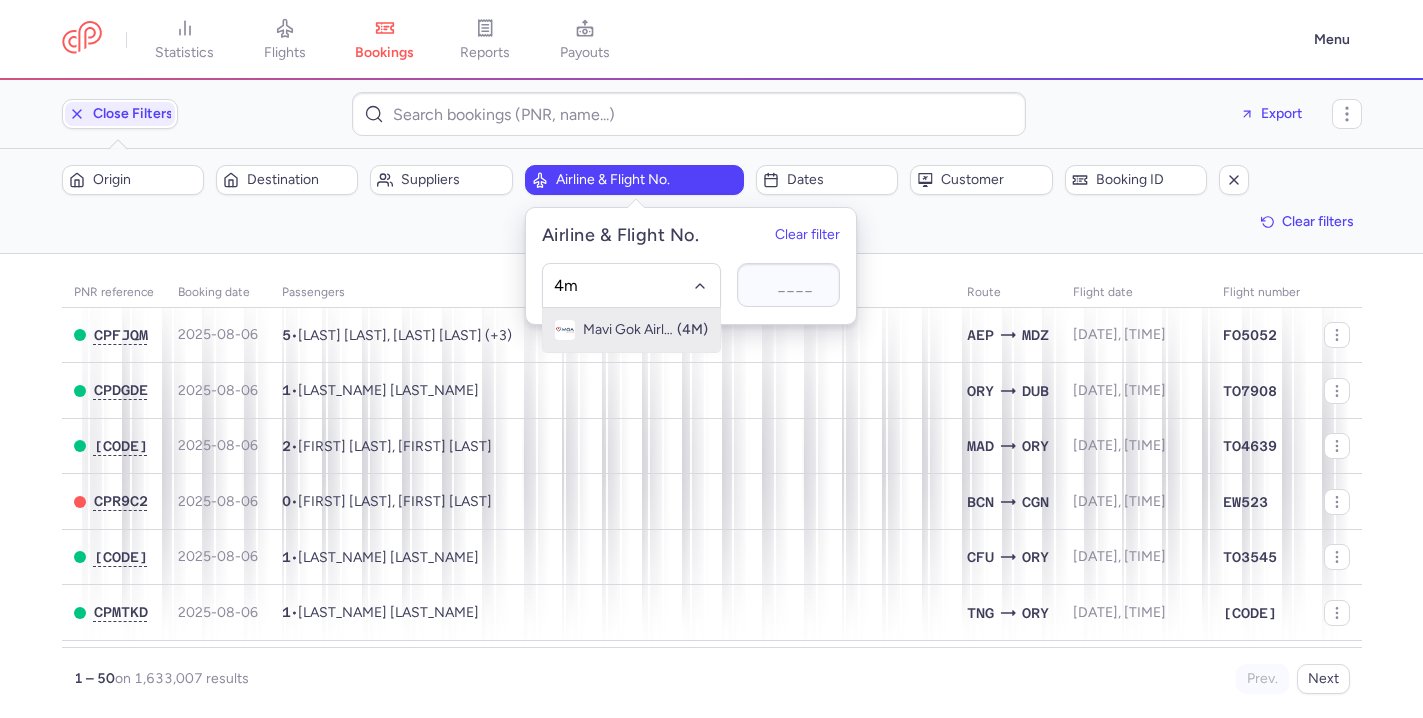 click on "Mavi Gok Airlines" at bounding box center (629, 330) 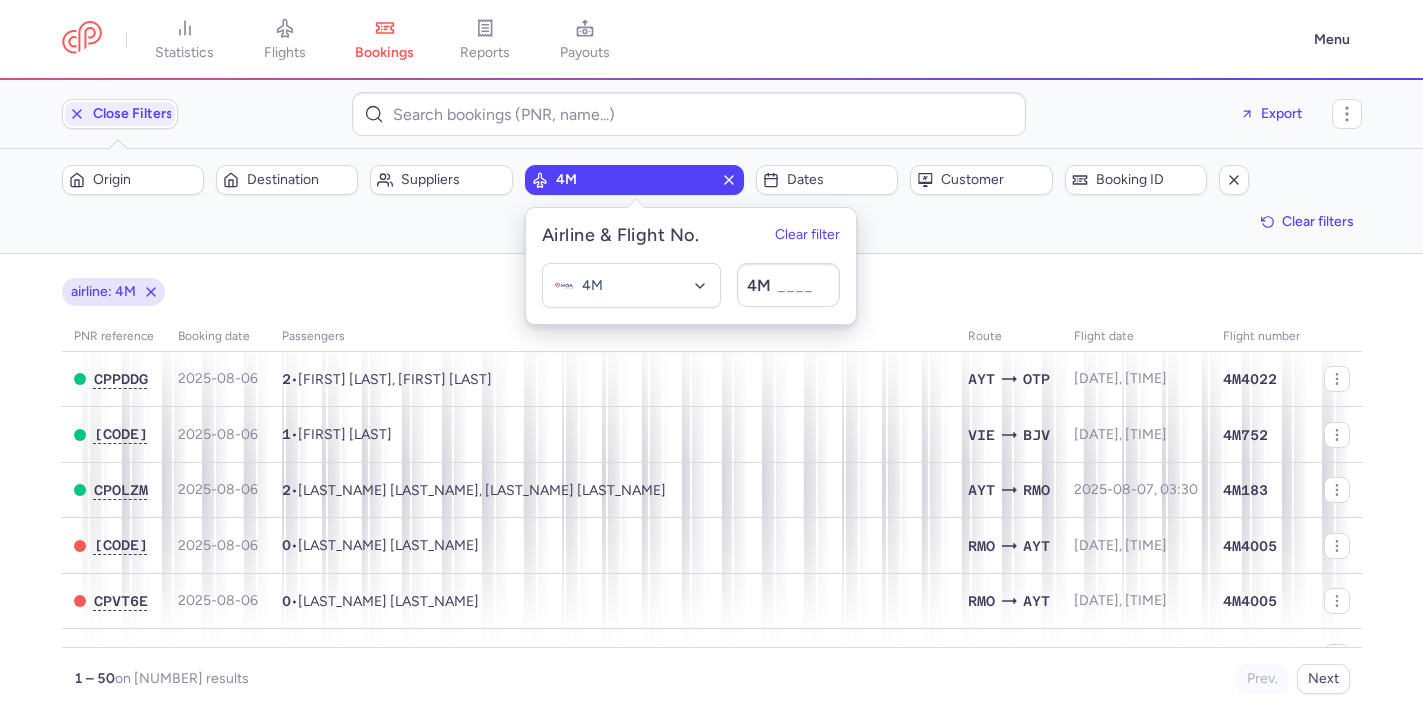 click on "airline: 4M" at bounding box center [712, 292] 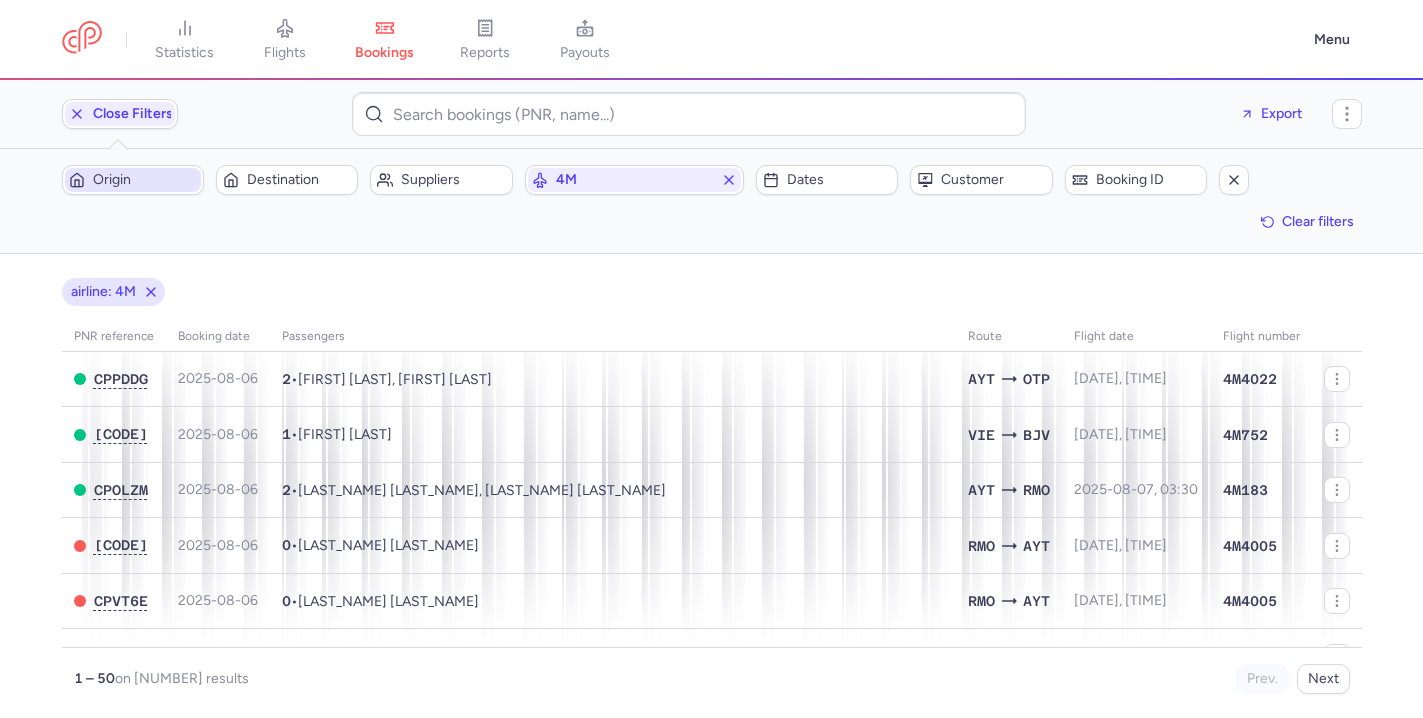 drag, startPoint x: 154, startPoint y: 174, endPoint x: 87, endPoint y: 183, distance: 67.601776 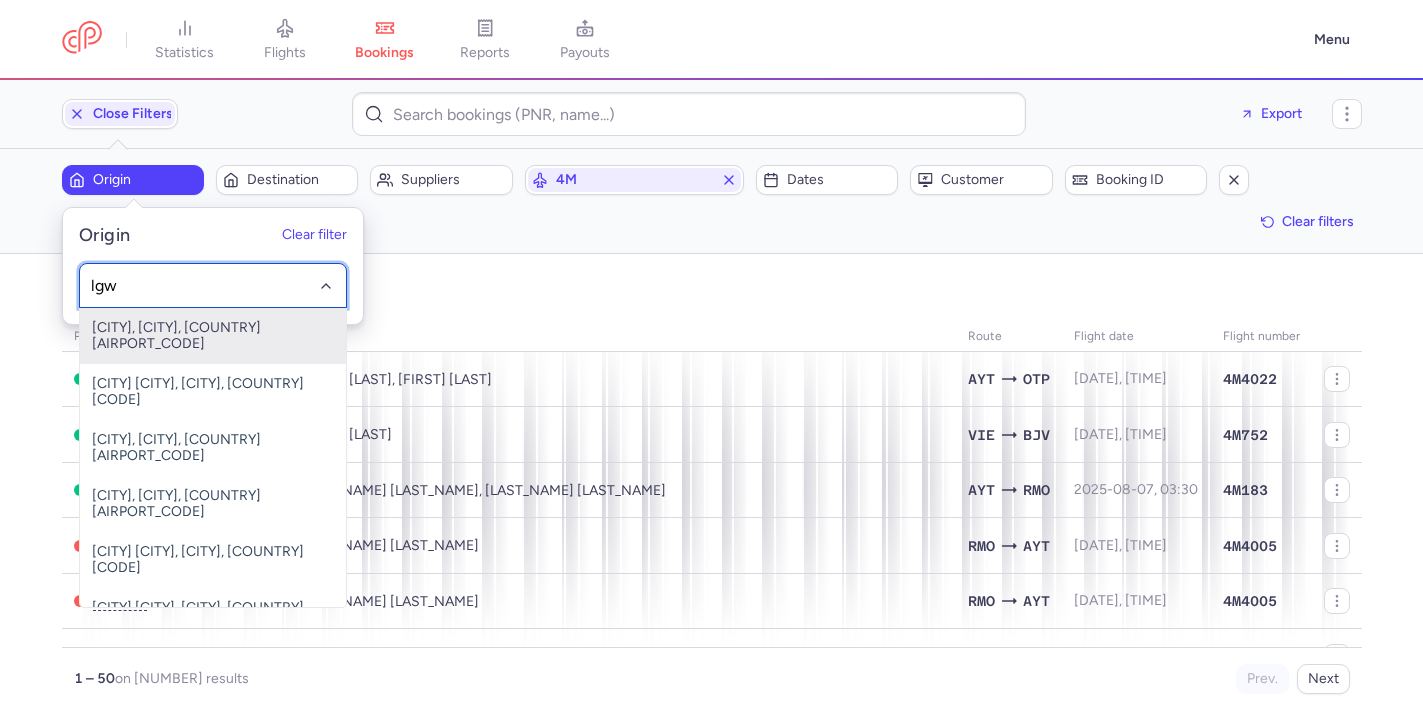 click on "[CITY], [CITY], [COUNTRY] [AIRPORT_CODE]" at bounding box center (213, 336) 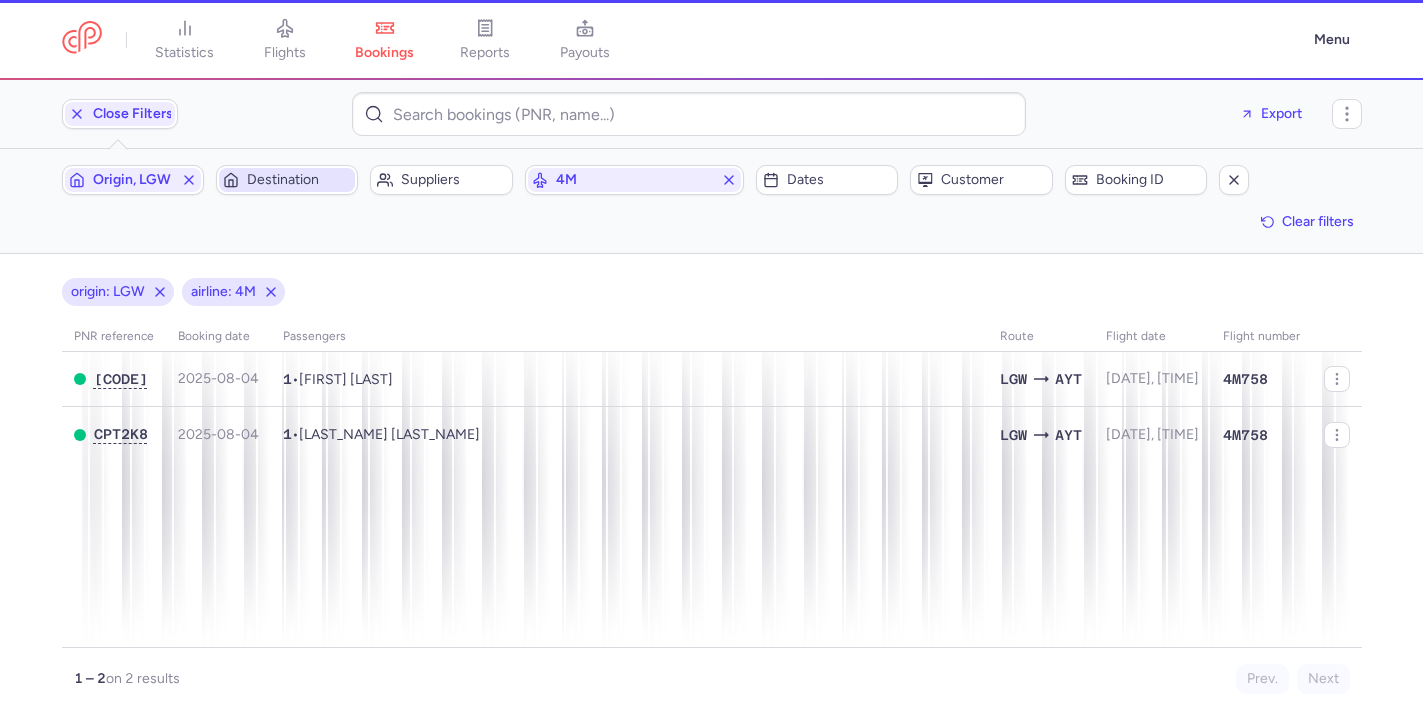 click on "Destination" at bounding box center [299, 180] 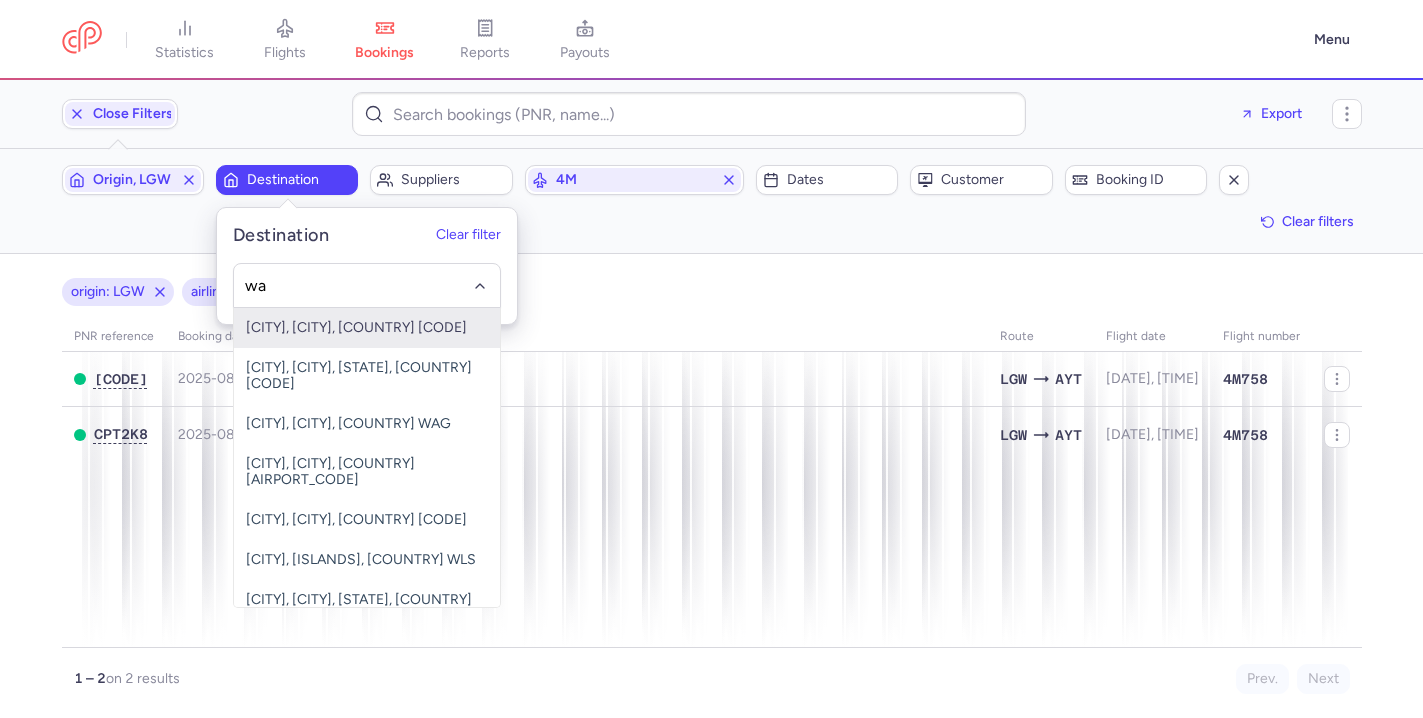 type on "w" 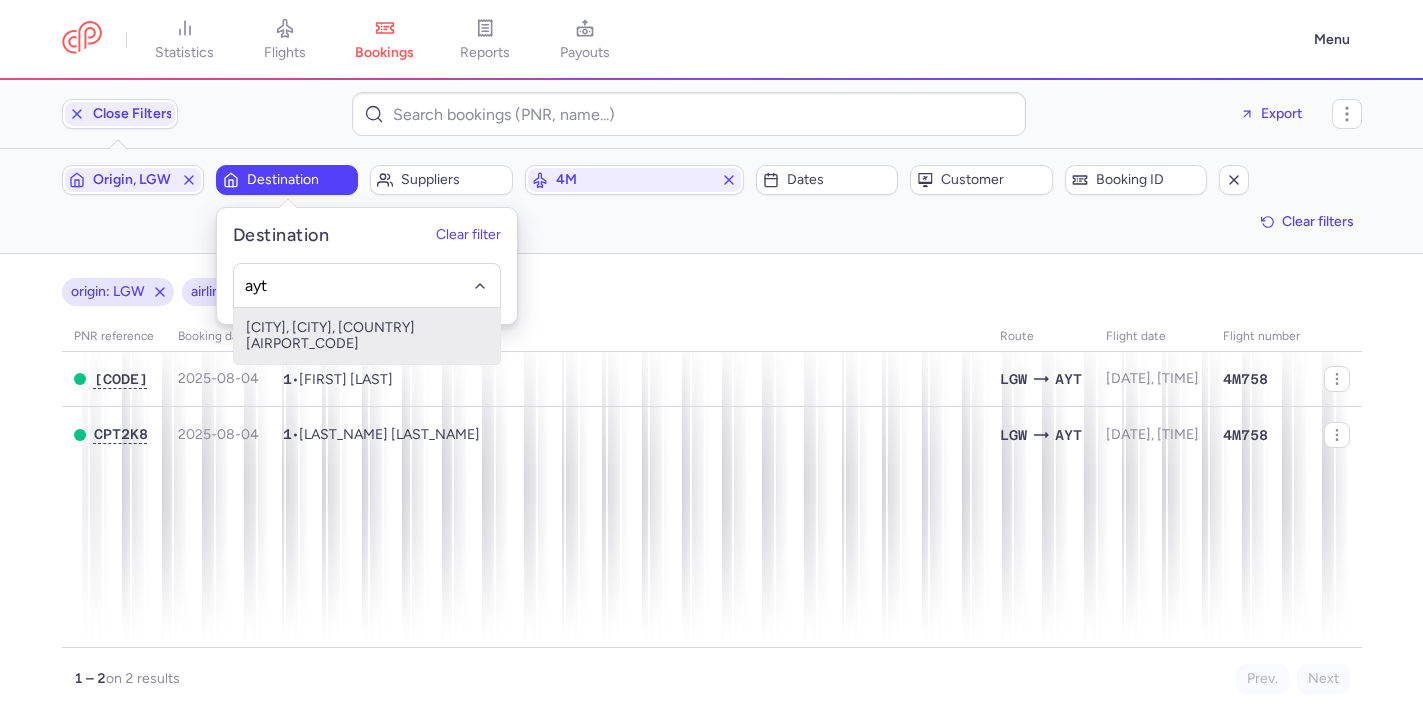 click on "[CITY], [CITY], [COUNTRY] [AIRPORT_CODE]" at bounding box center (367, 336) 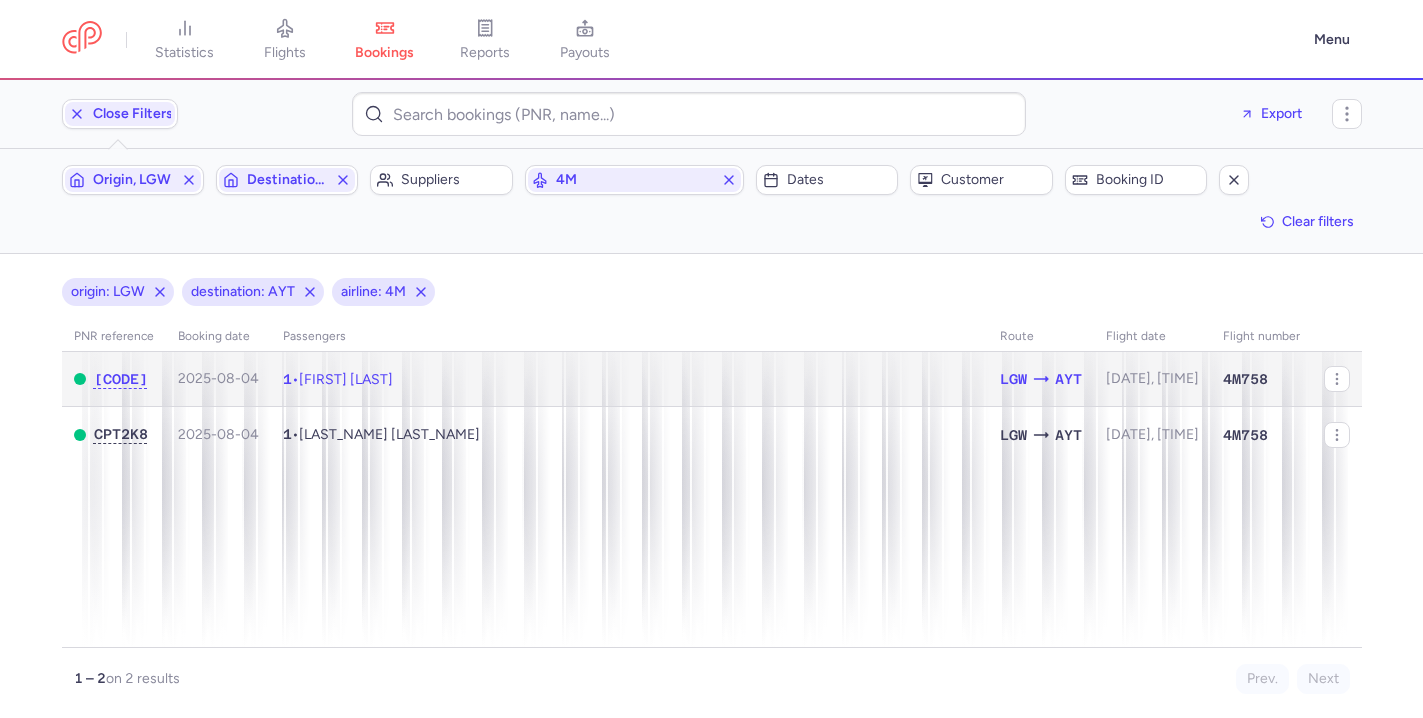 click on "1  •  [FIRST] [LAST]" 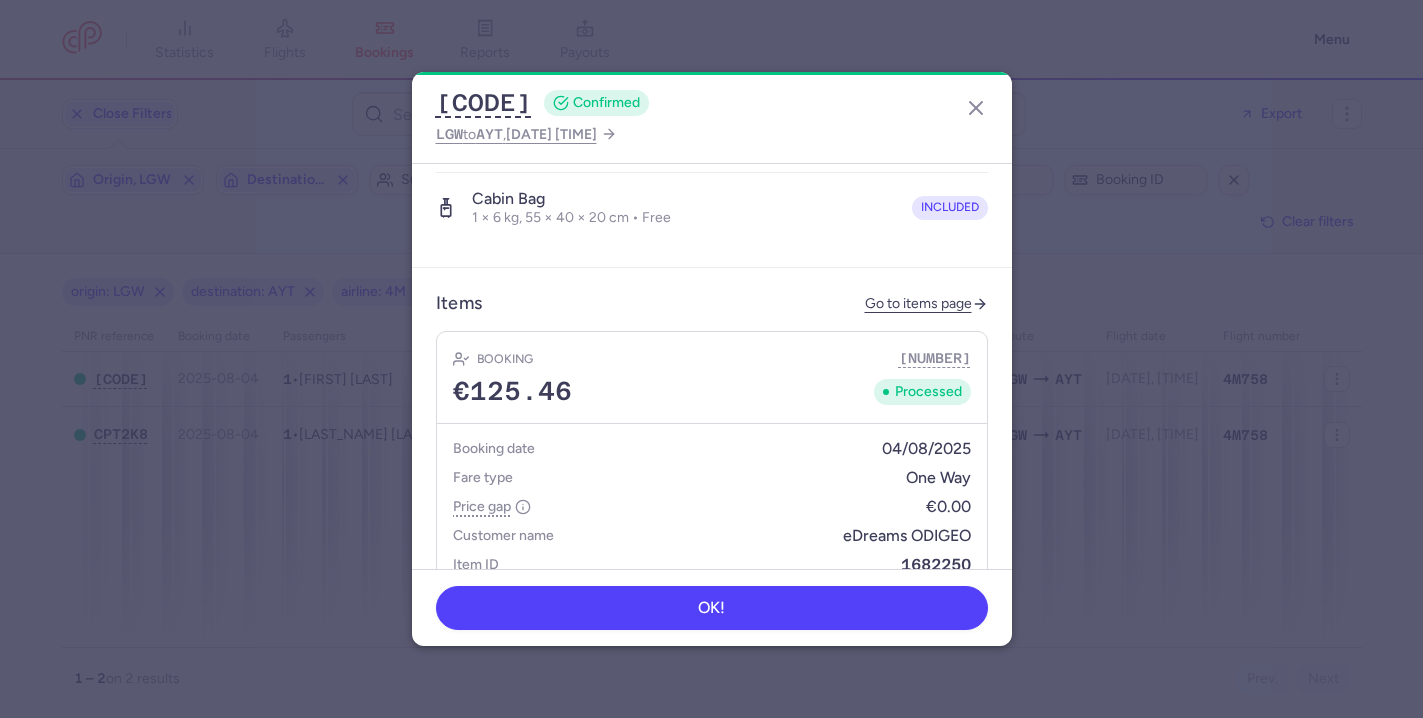 scroll, scrollTop: 801, scrollLeft: 0, axis: vertical 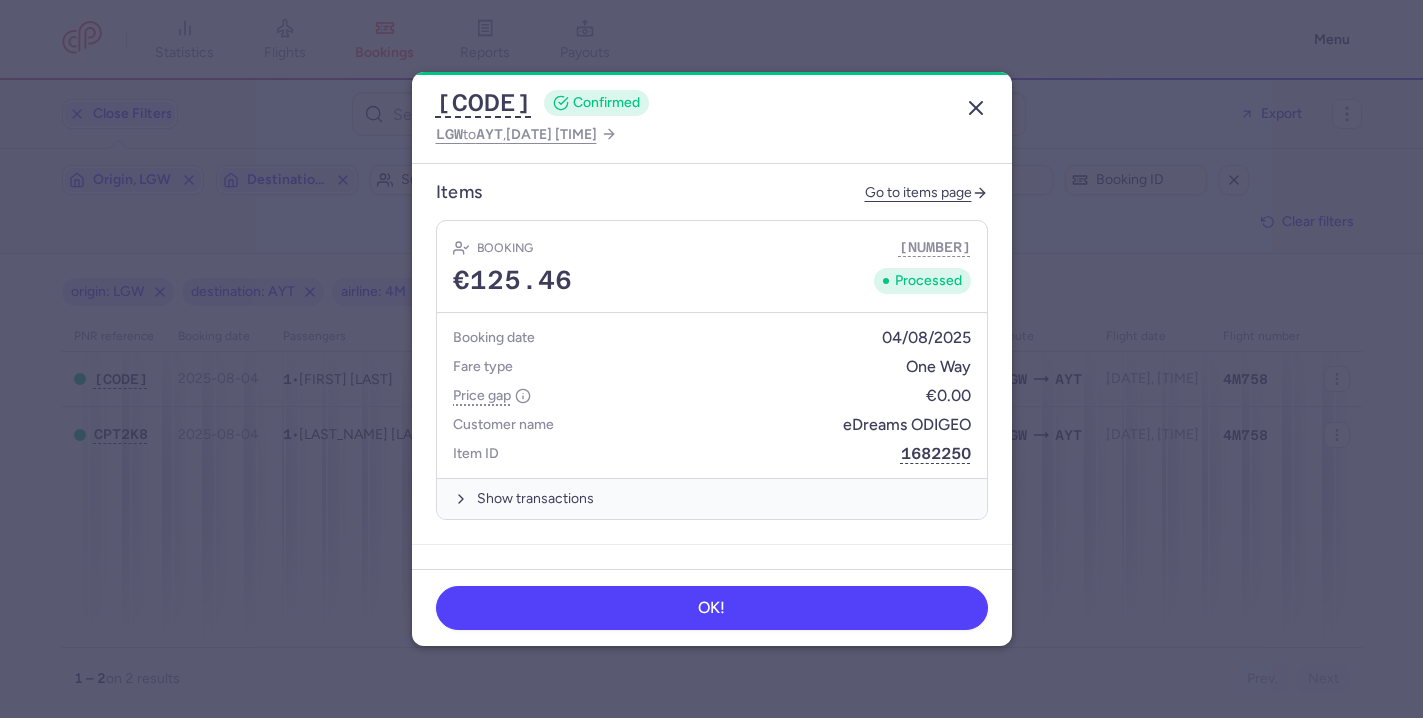 click 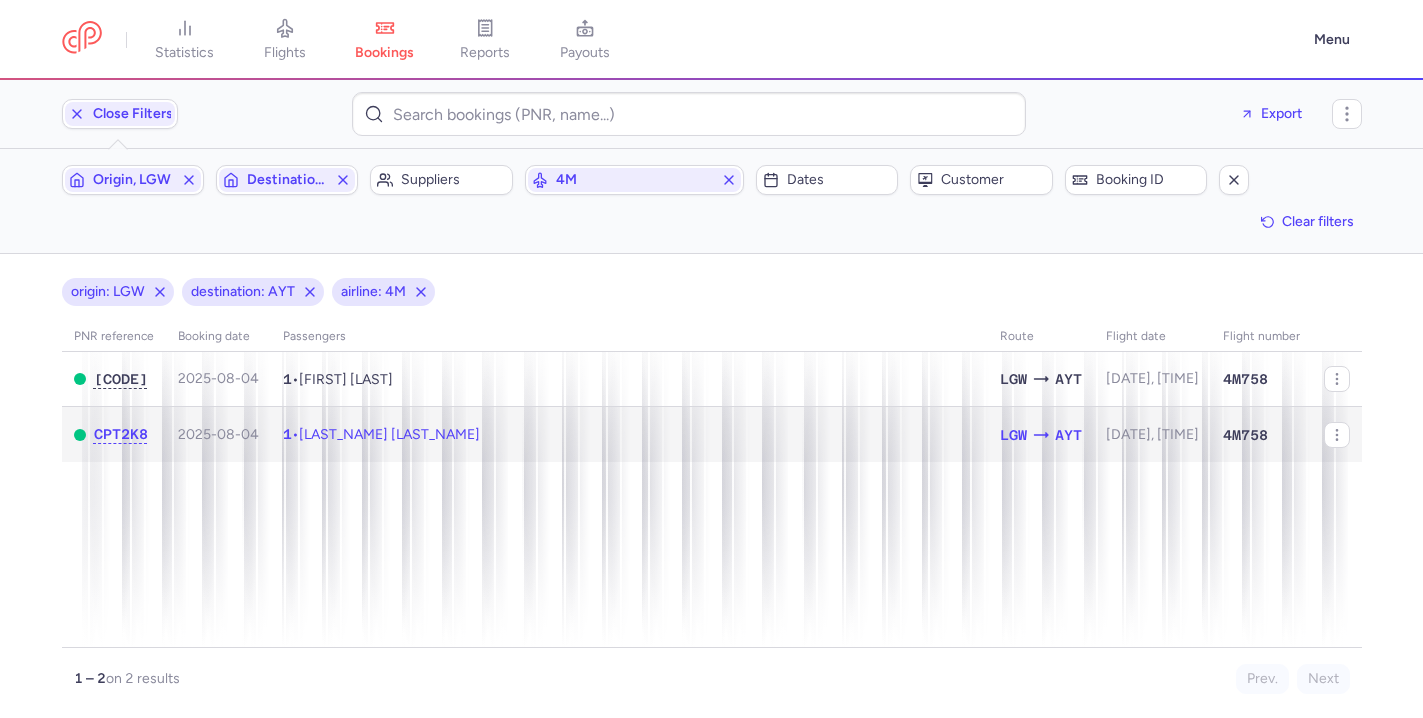 click on "1  •  [FIRST] [LAST]" 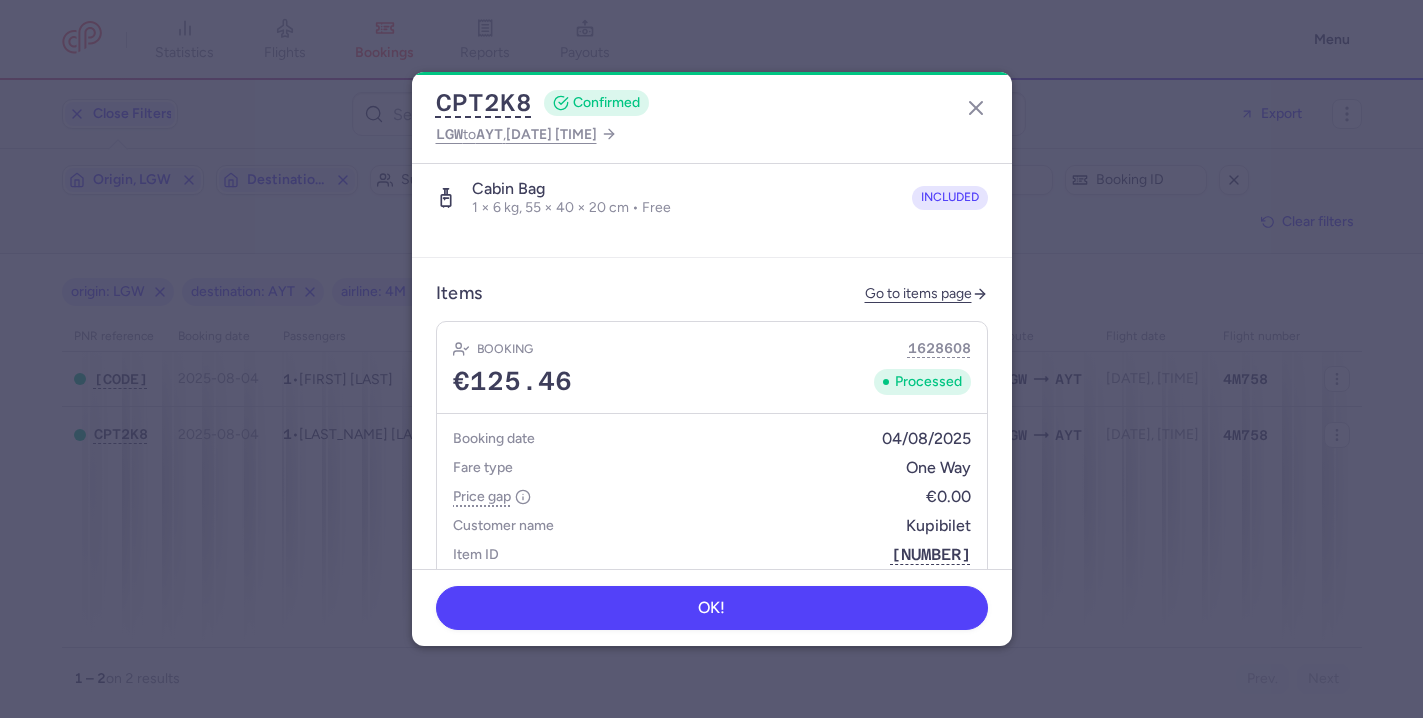 scroll, scrollTop: 723, scrollLeft: 0, axis: vertical 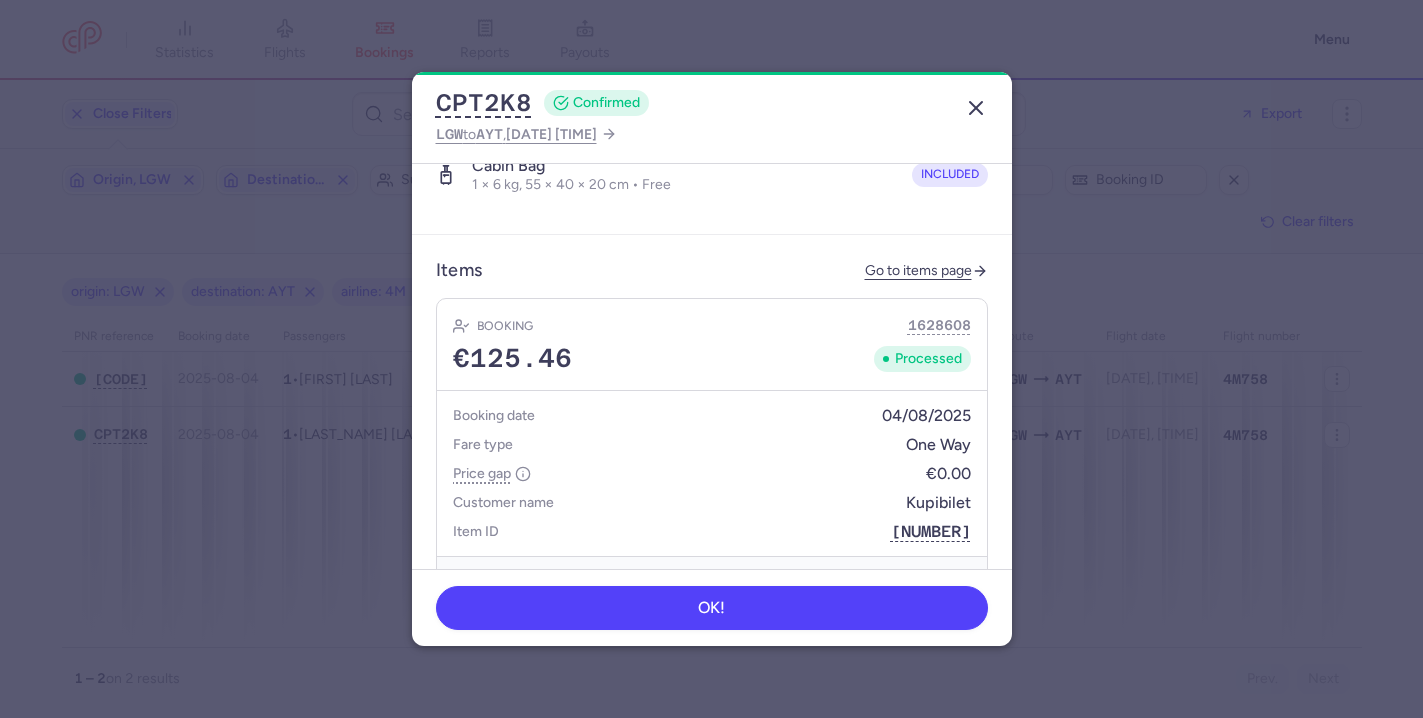 click 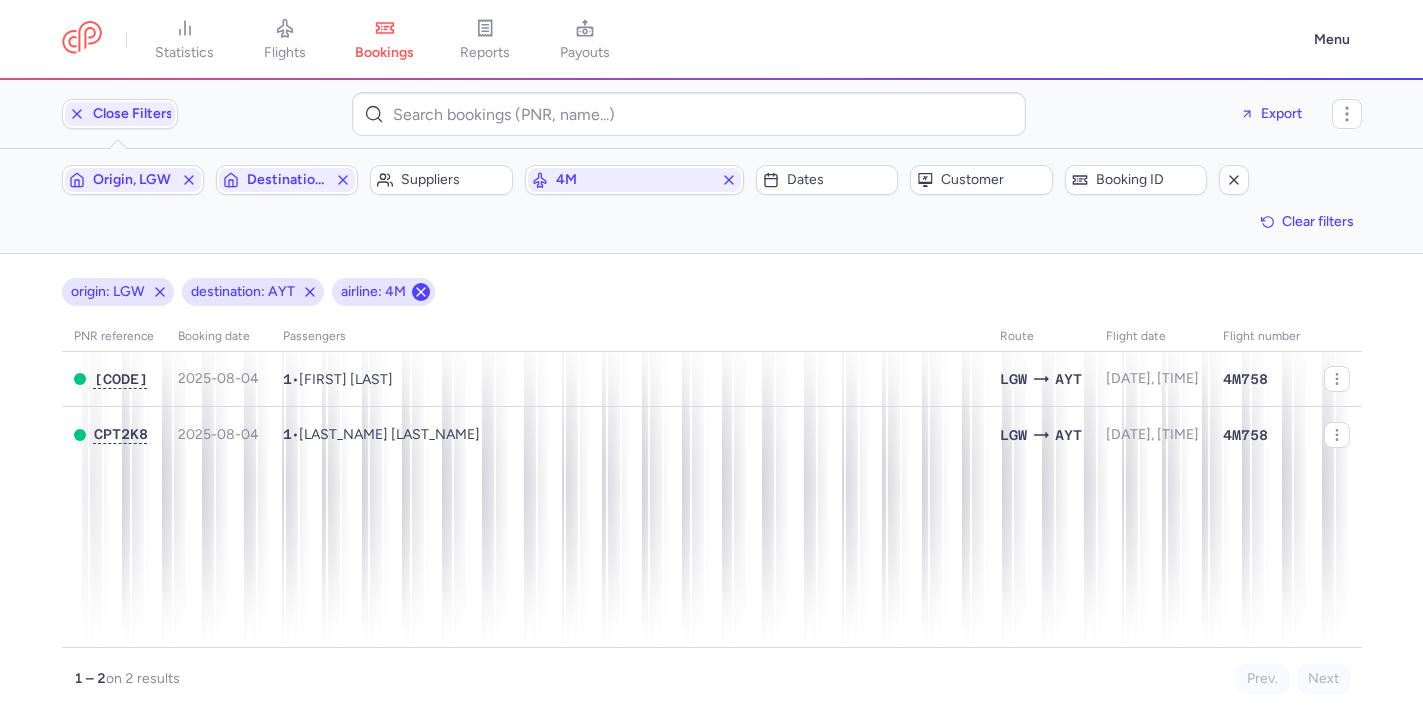 click 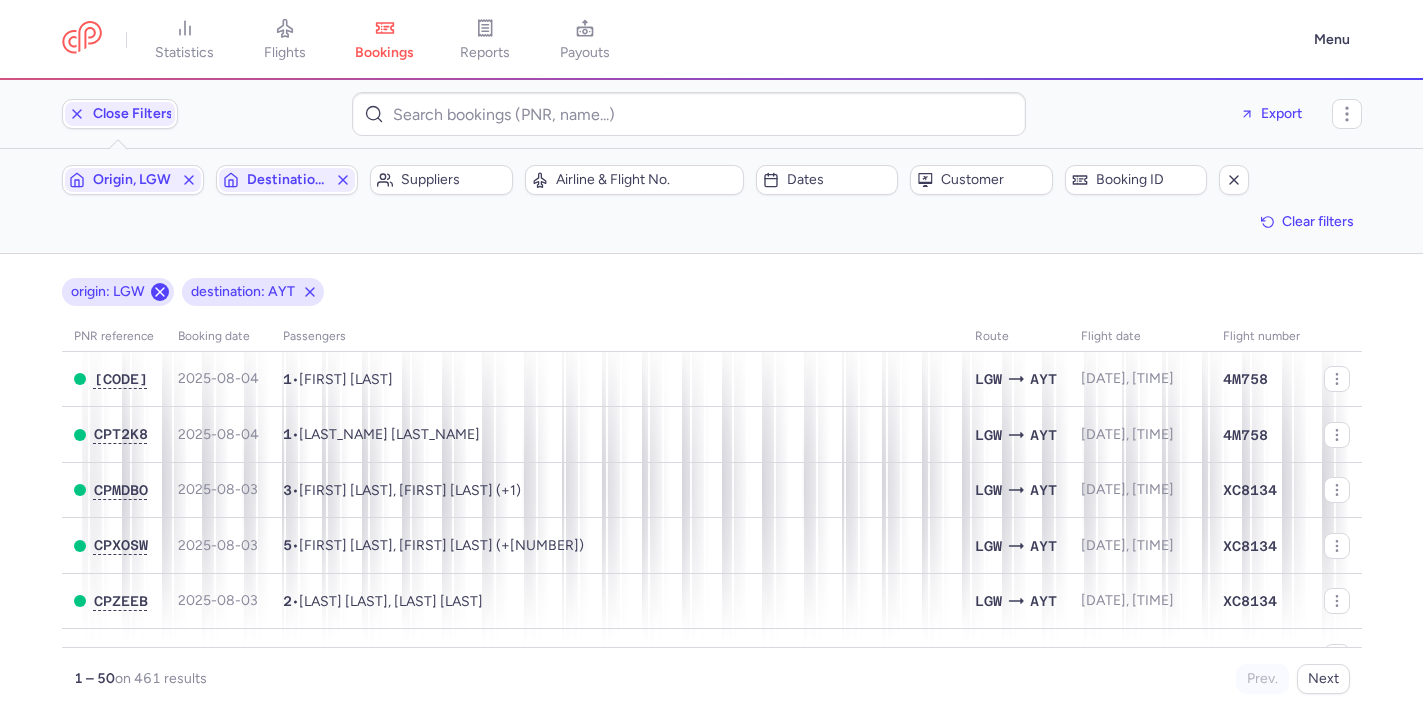 click 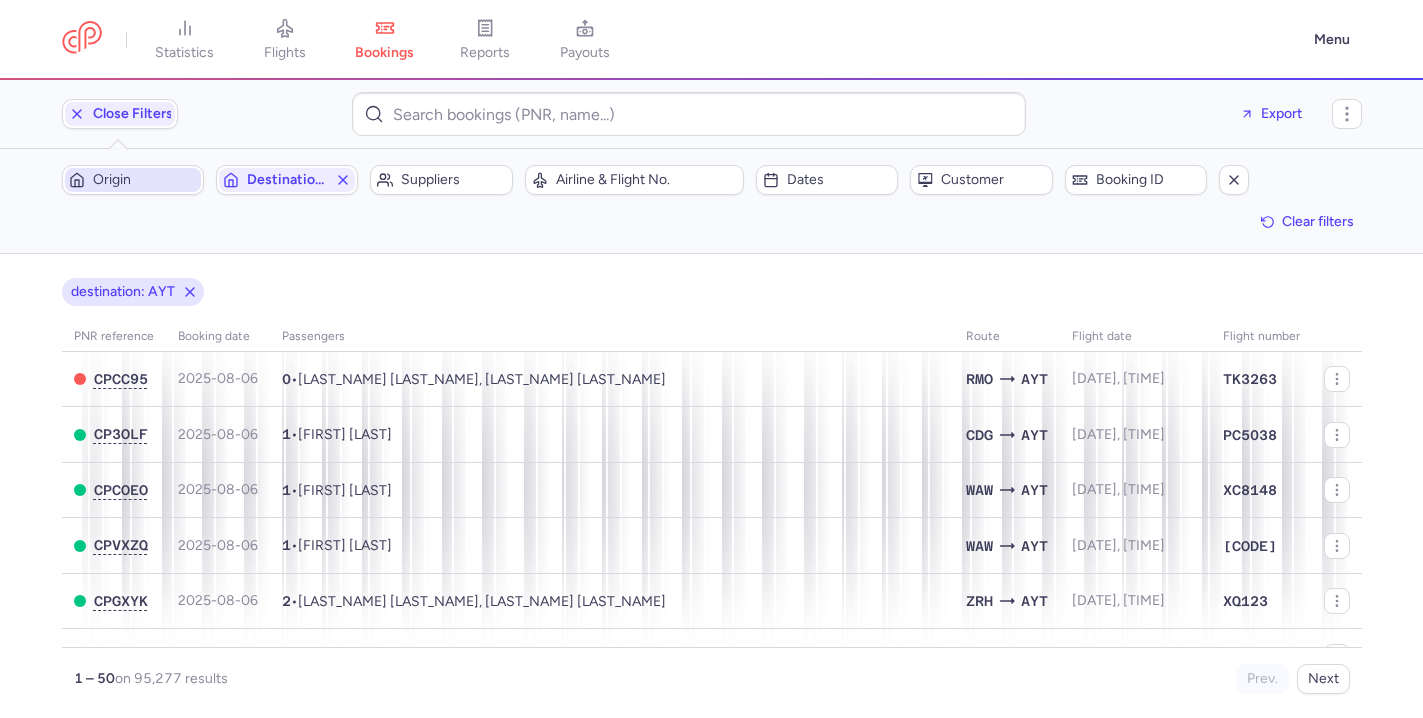 click on "Origin" at bounding box center (145, 180) 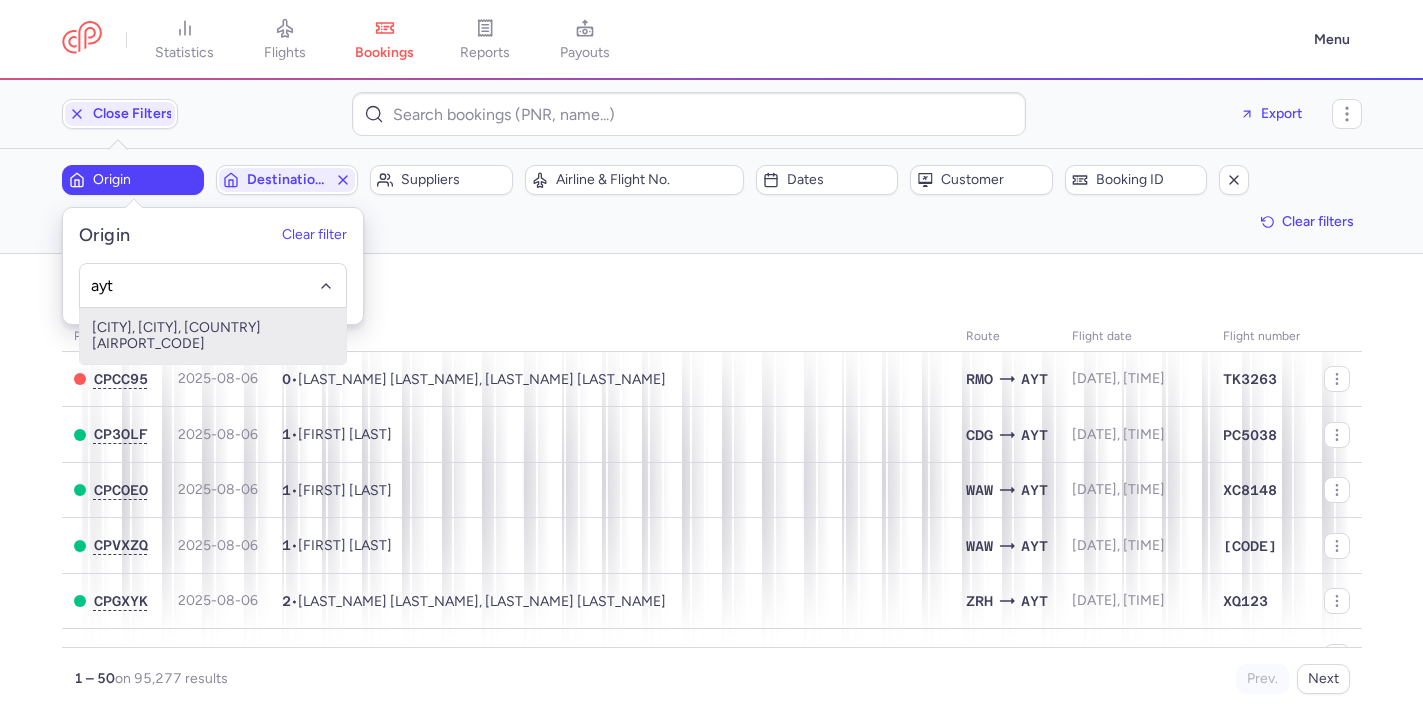 click on "[CITY], [CITY], [COUNTRY] [AIRPORT_CODE]" at bounding box center [213, 336] 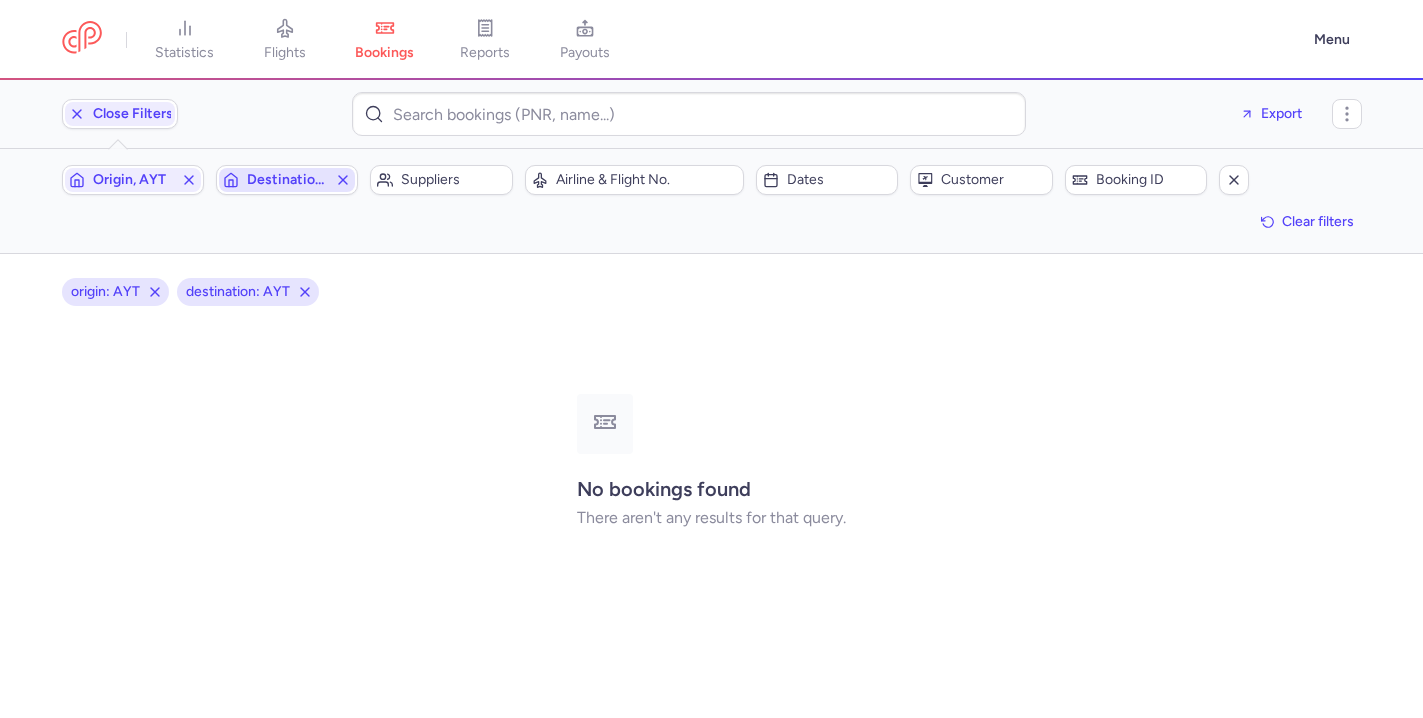 click on "Destination, AYT" at bounding box center (287, 180) 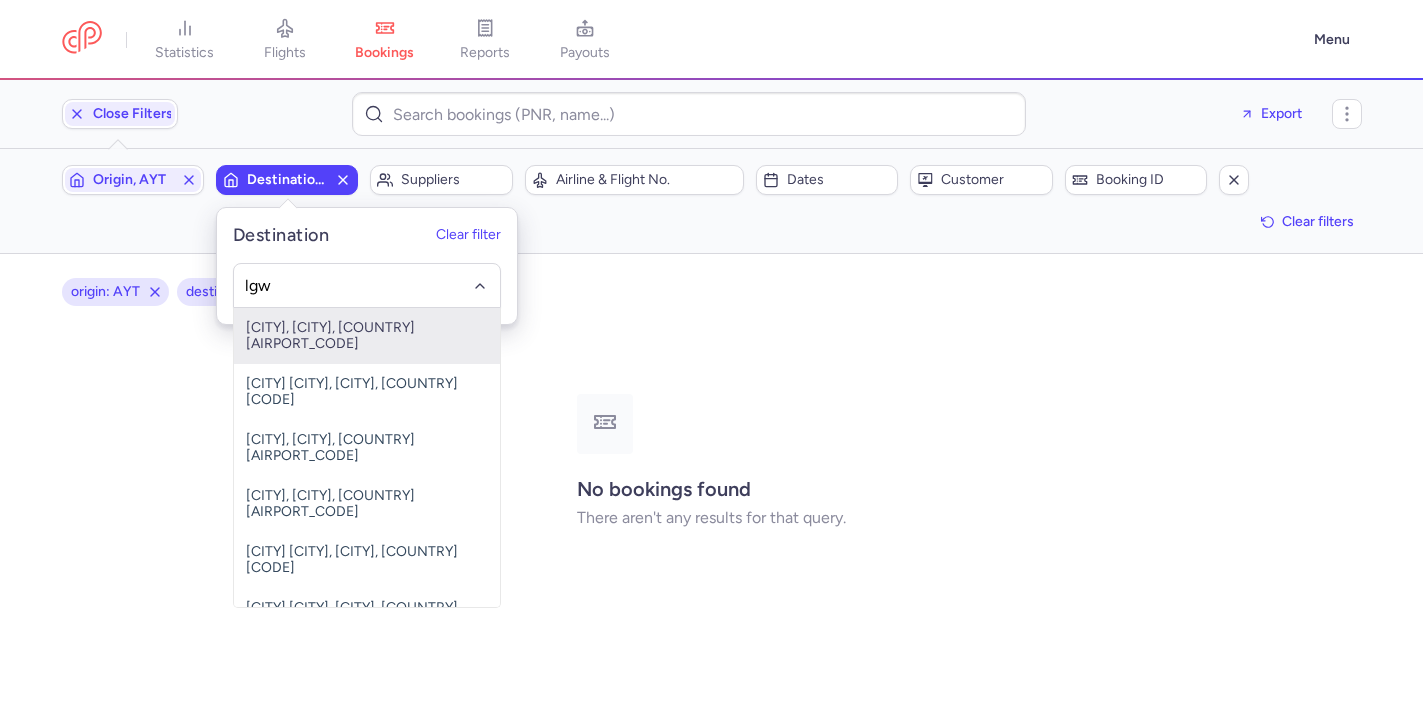 click on "[CITY], [CITY], [COUNTRY] [AIRPORT_CODE]" at bounding box center [367, 336] 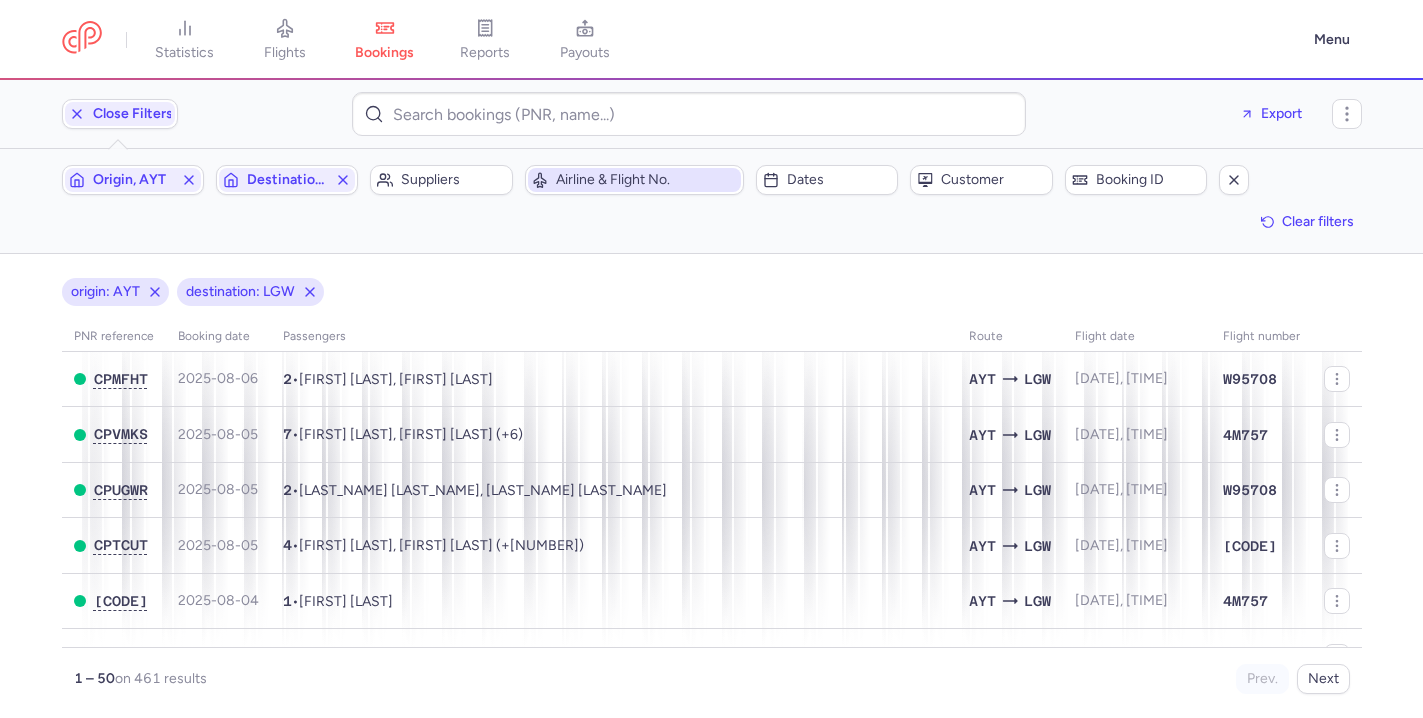 click on "Airline & Flight No." at bounding box center (635, 180) 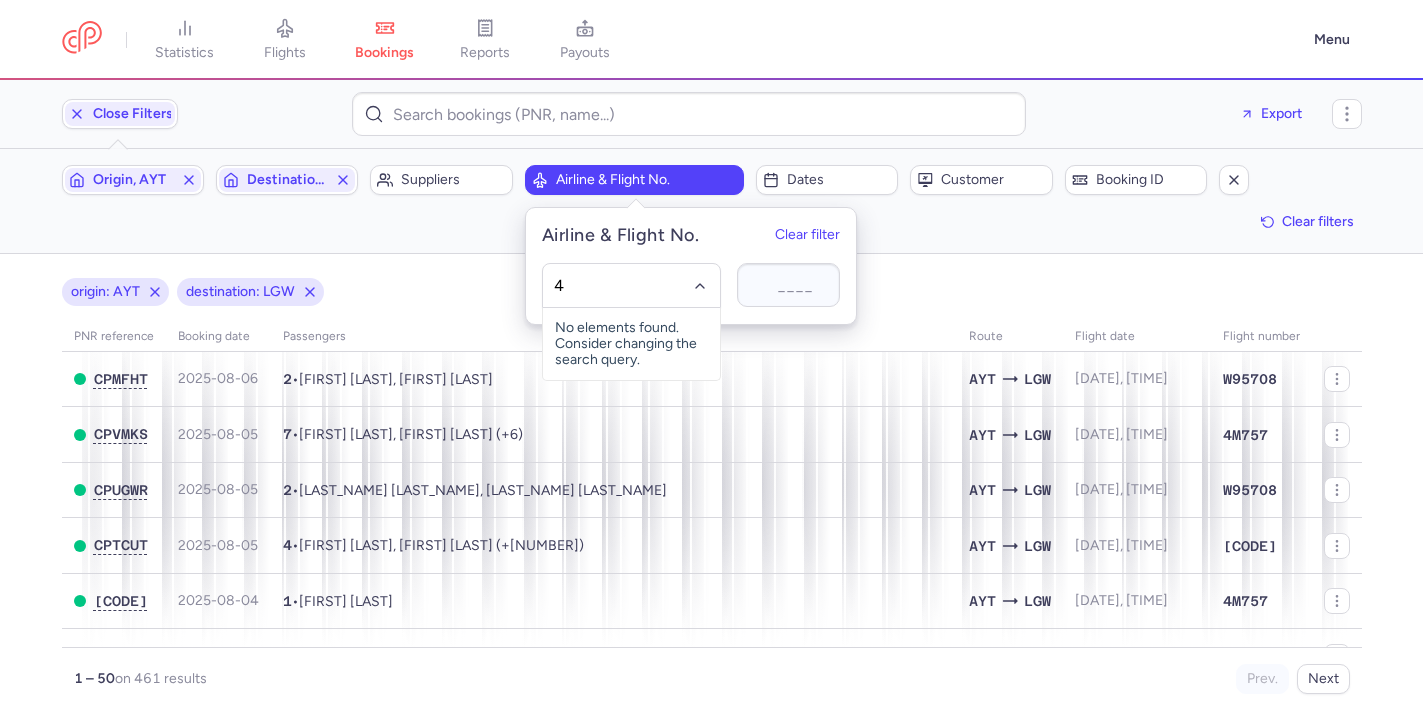 type on "4m" 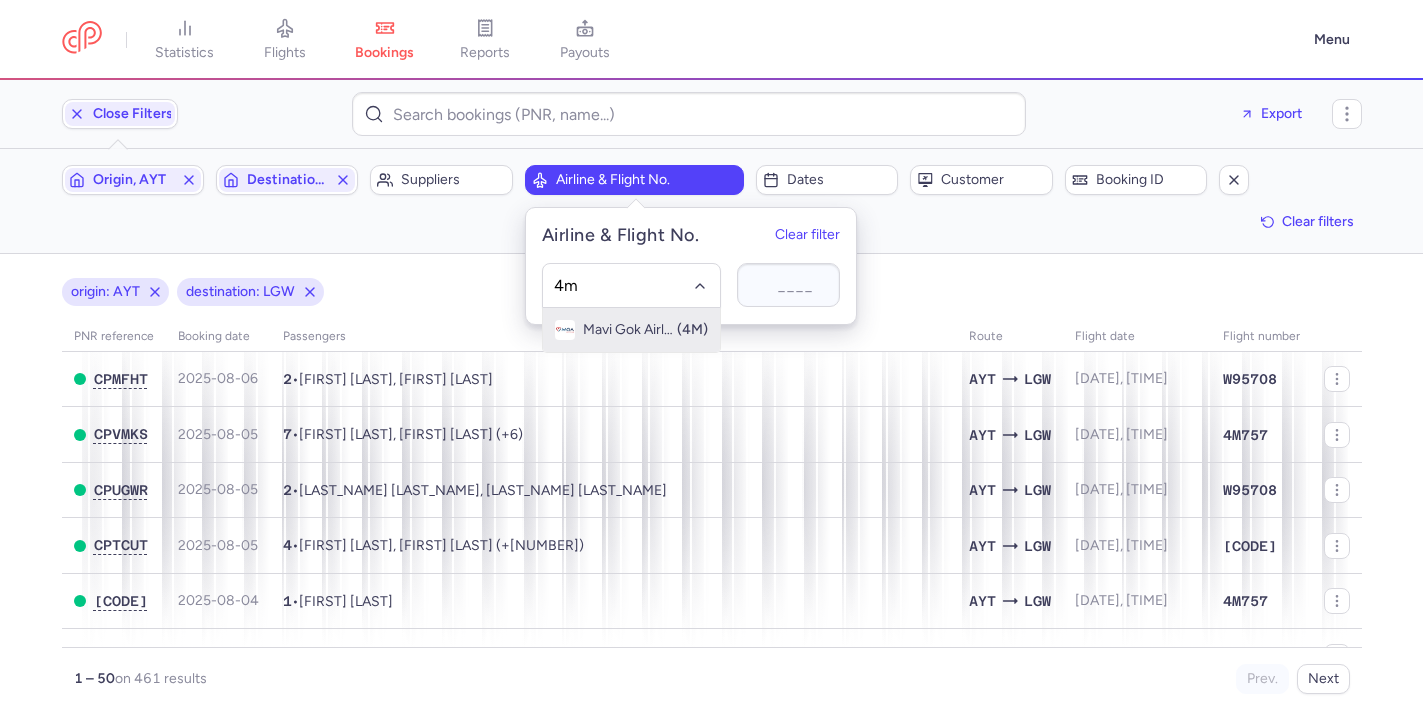 click on "Mavi Gok Airlines (4M)" 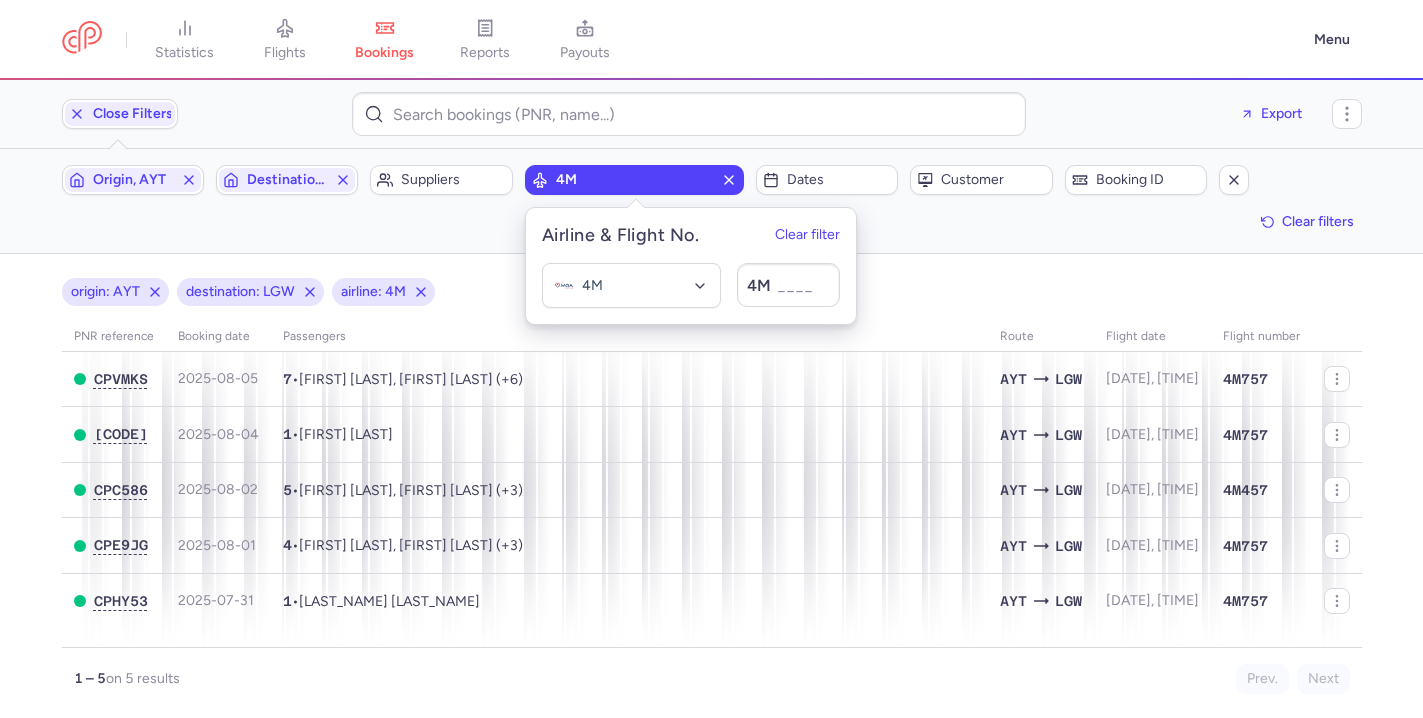 click on "origin: AYT destination: LGW airline: 4M" at bounding box center [712, 292] 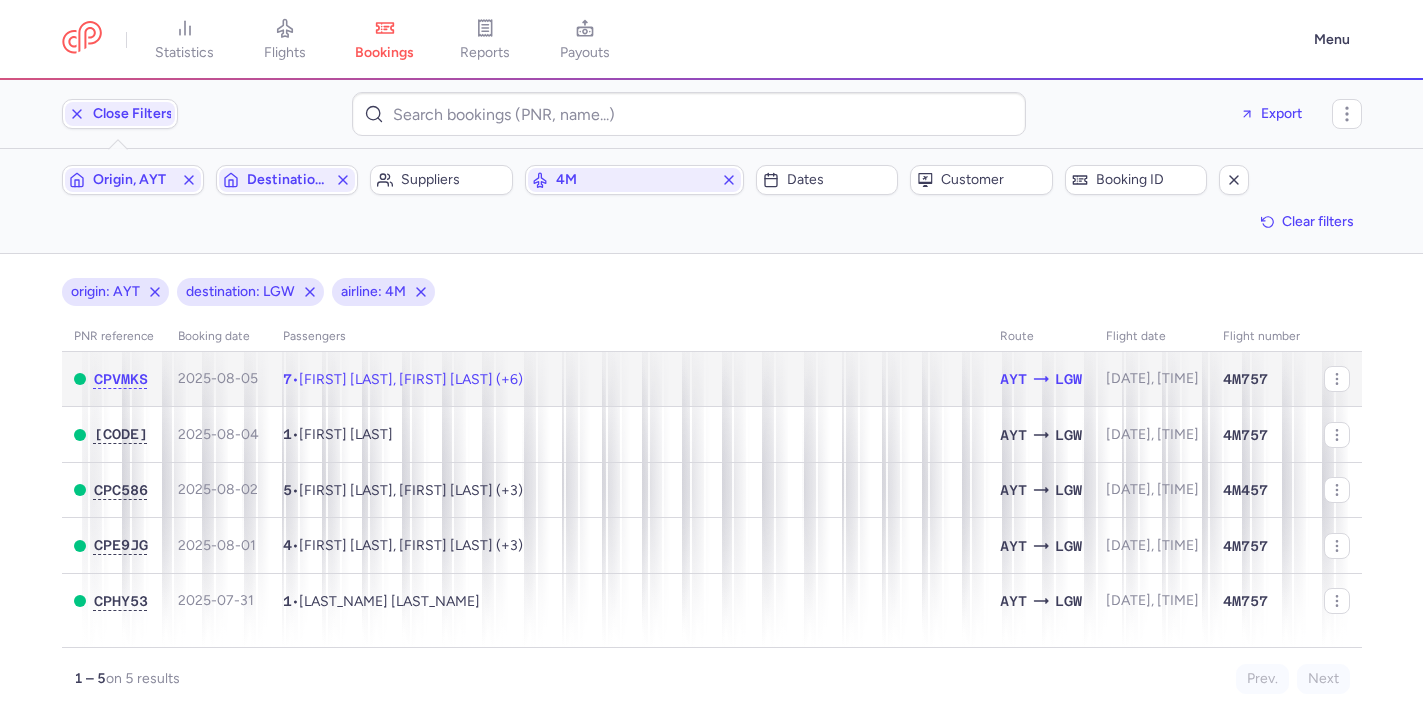 click on "•  [LAST_NAME] [LAST_NAME], [LAST_NAME] [LAST_NAME] (+6)" 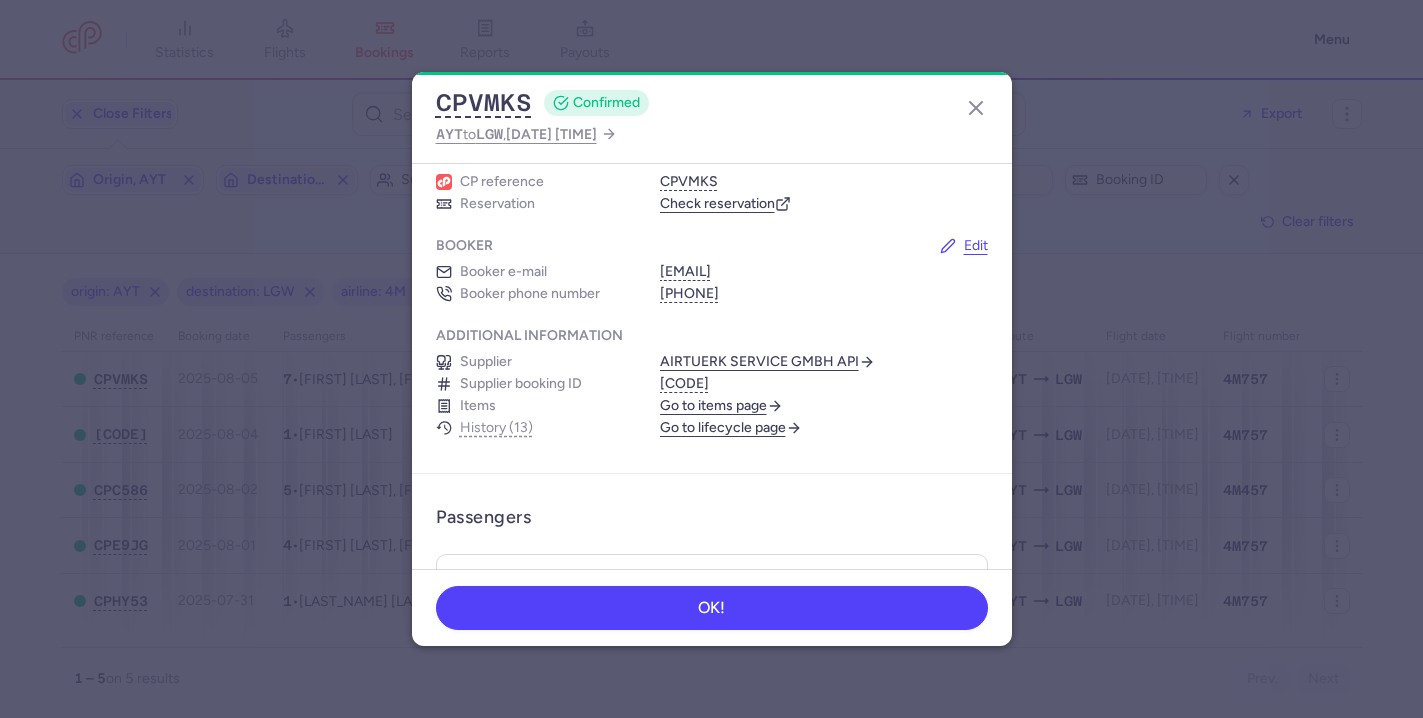 scroll, scrollTop: 0, scrollLeft: 0, axis: both 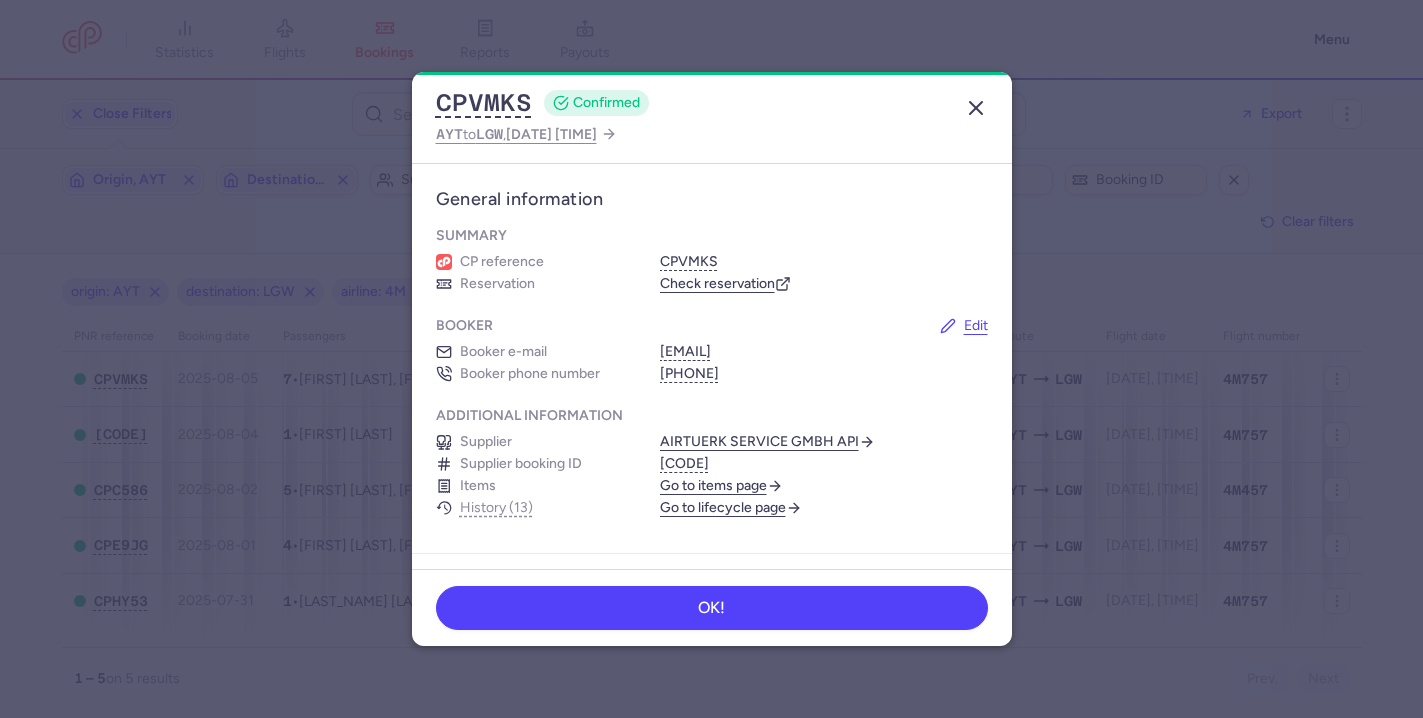 click 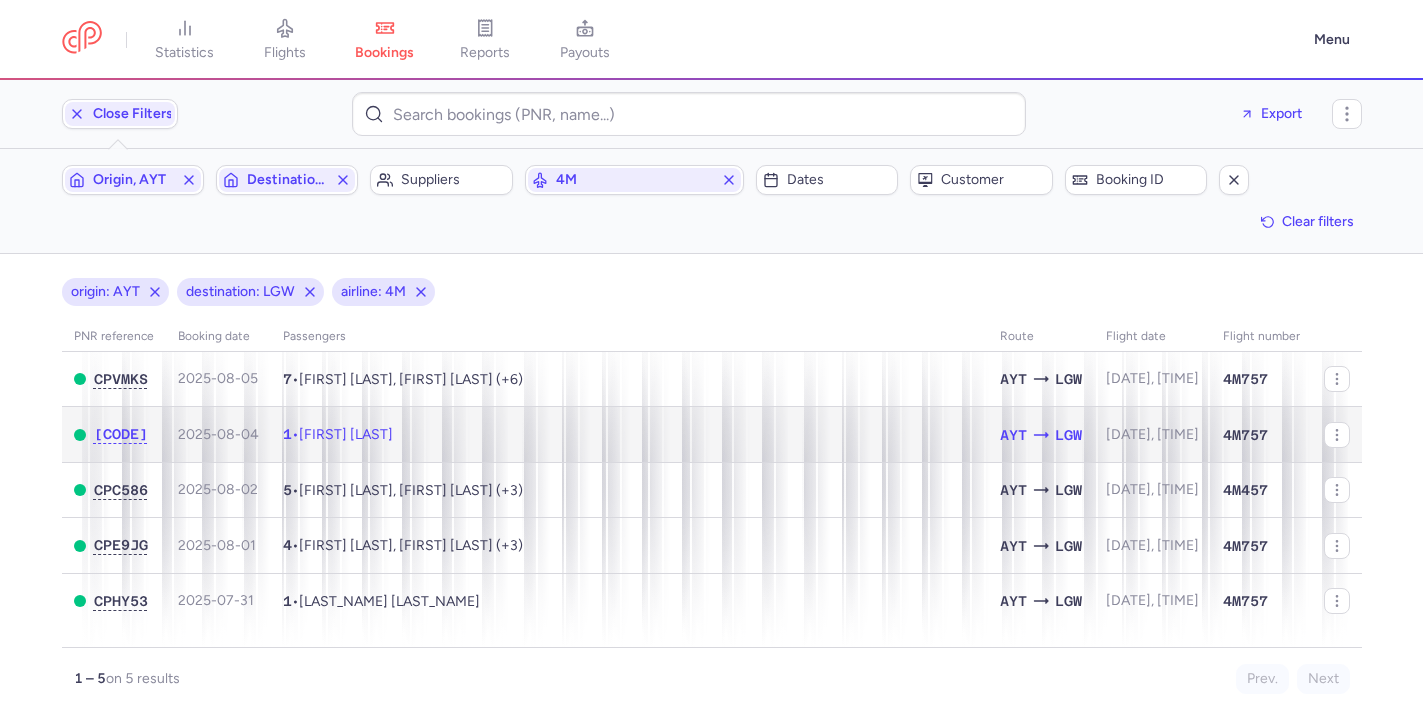 click on "[NUMBER] • [FIRST] [LAST]" 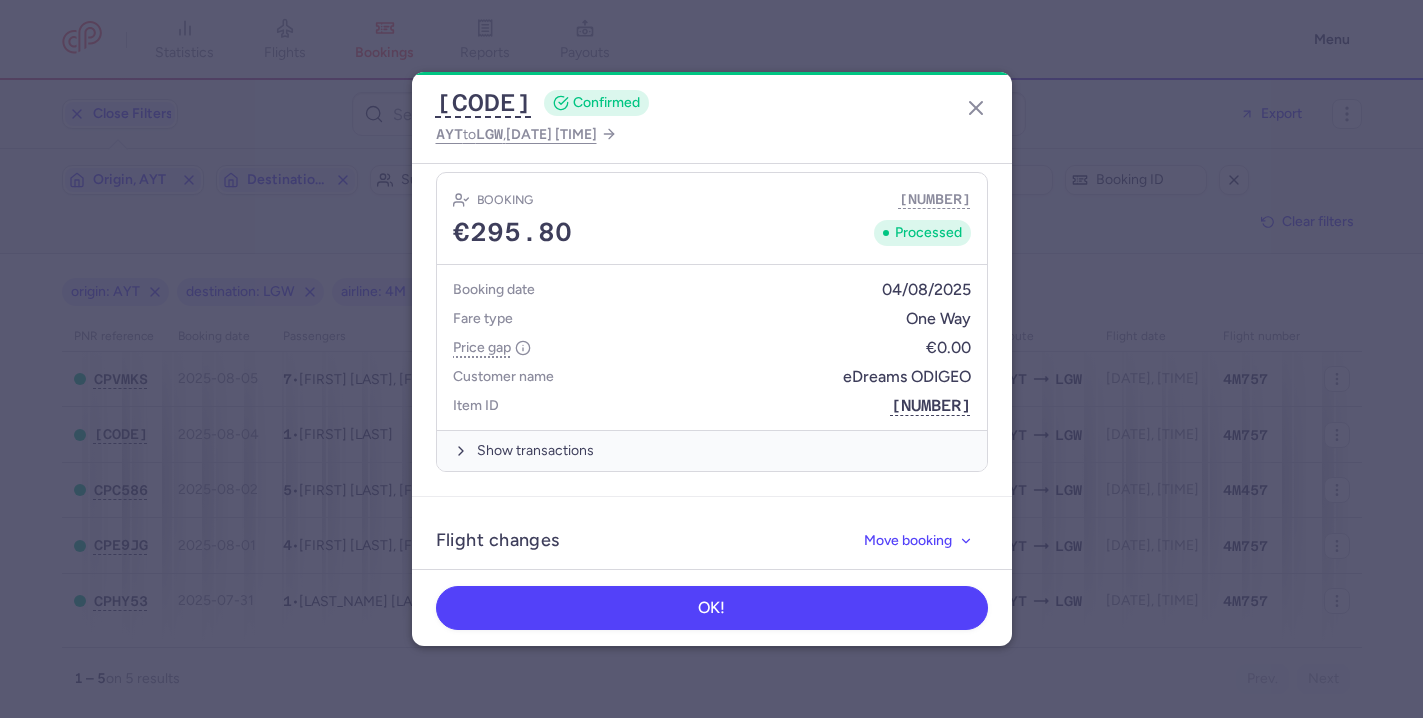 scroll, scrollTop: 855, scrollLeft: 0, axis: vertical 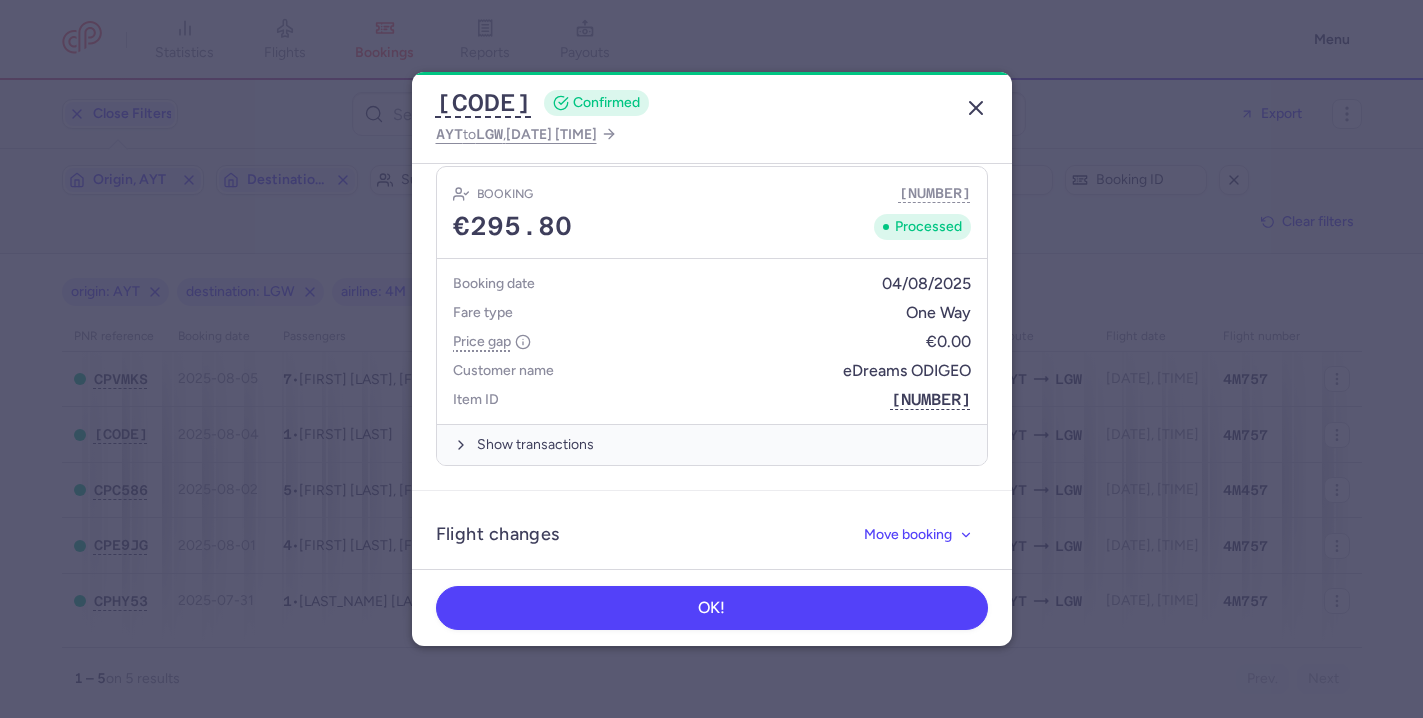 click 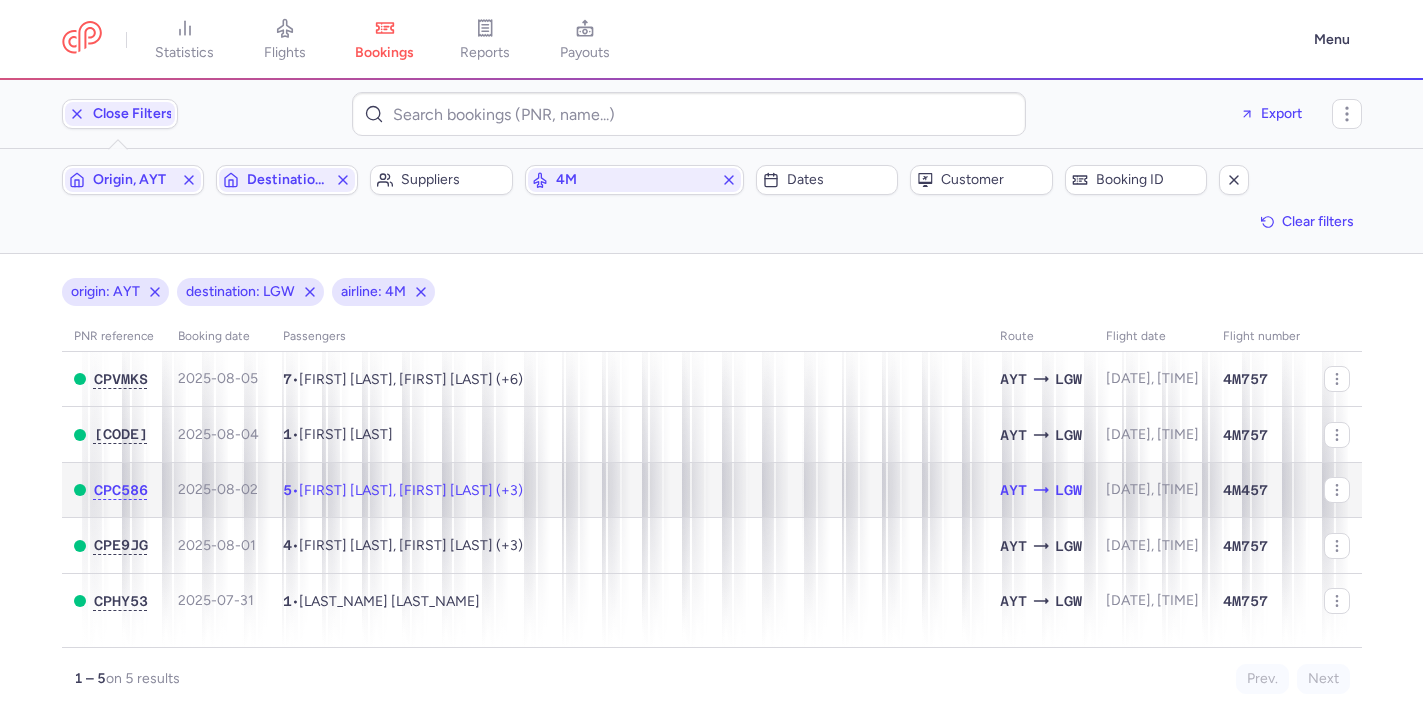 click on "[NUMBER] • [FIRST] [LAST], [FIRST] [LAST] (+[NUMBER])" 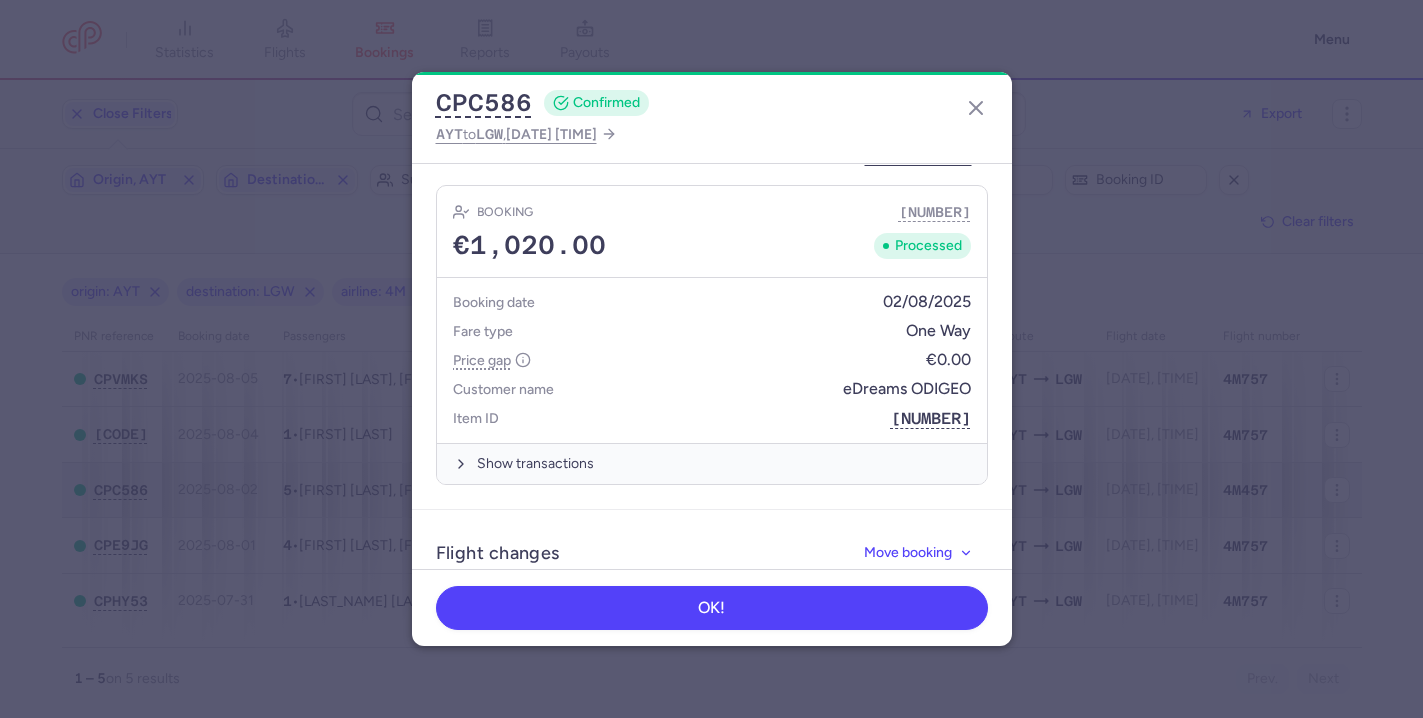 scroll, scrollTop: 1149, scrollLeft: 0, axis: vertical 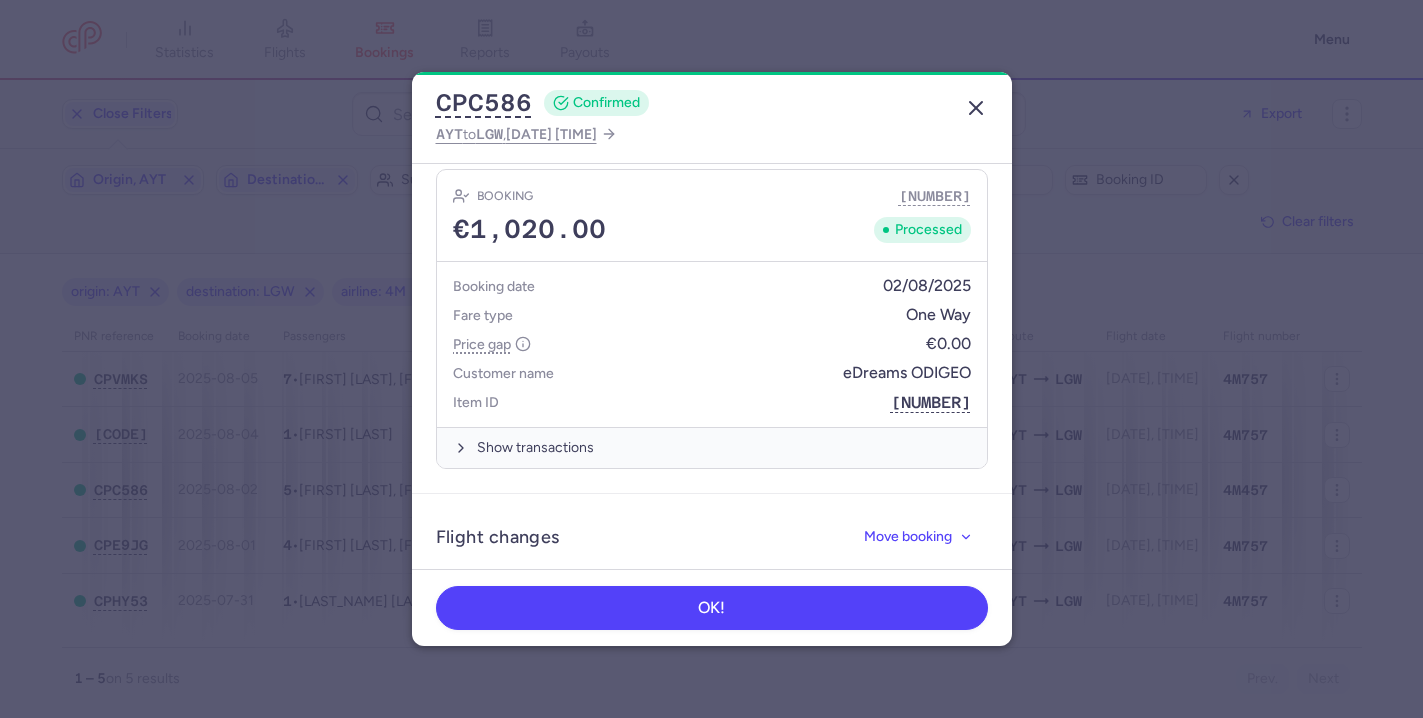 click 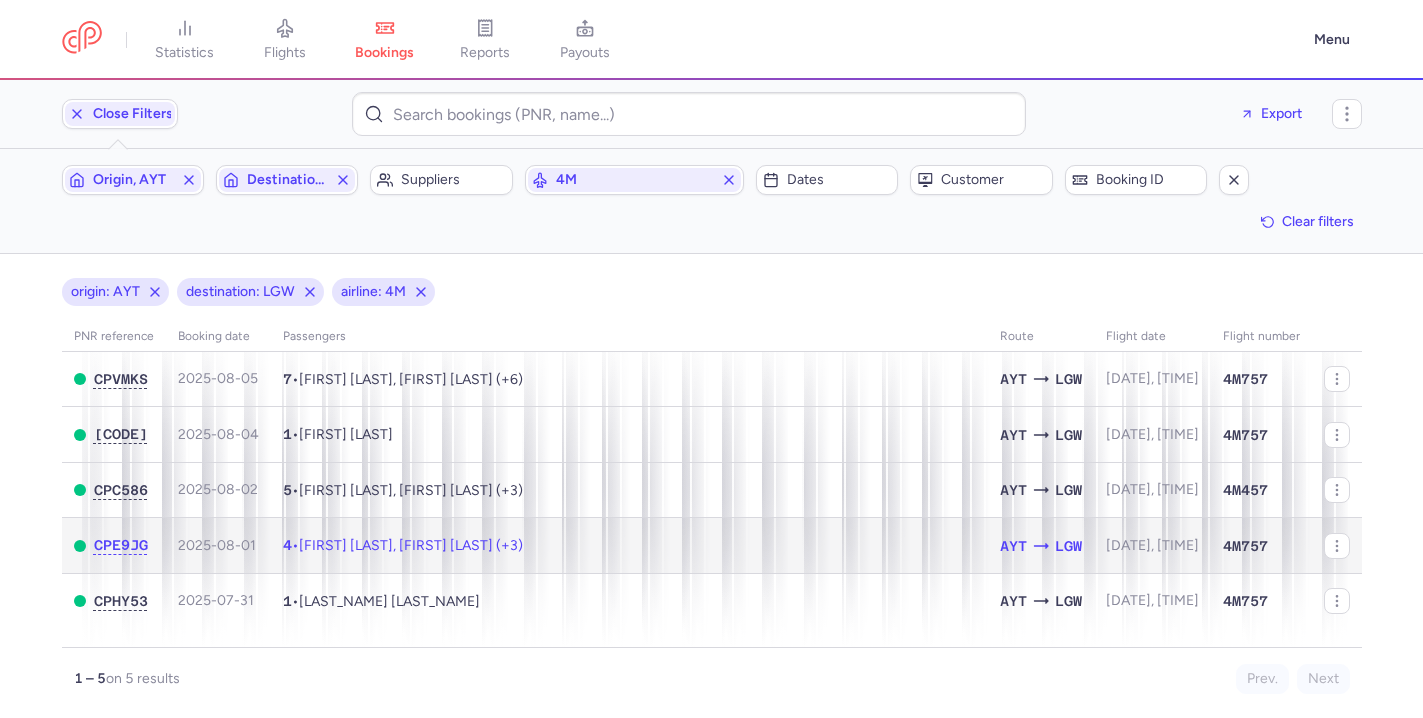 click on "•  [LAST_NAME] [LAST_NAME], [LAST_NAME] [LAST_NAME] (+3)" 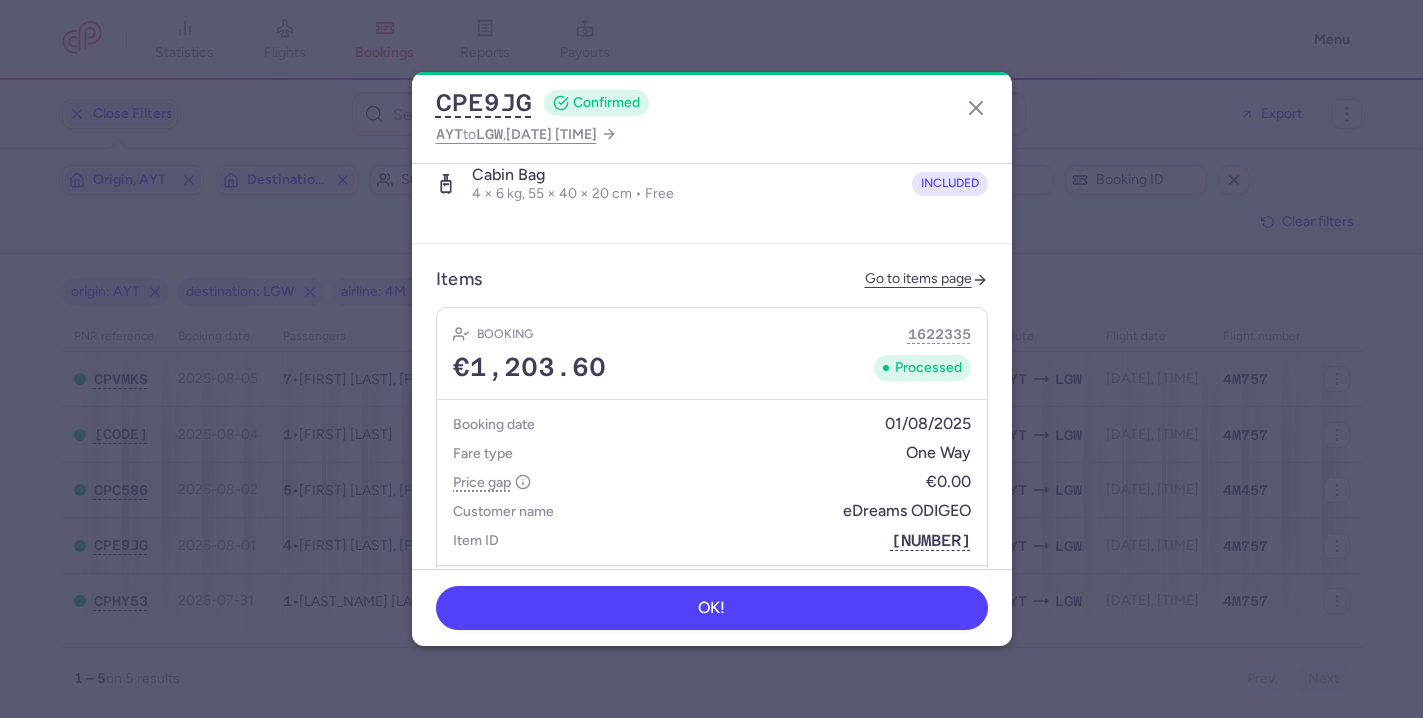 scroll, scrollTop: 1135, scrollLeft: 0, axis: vertical 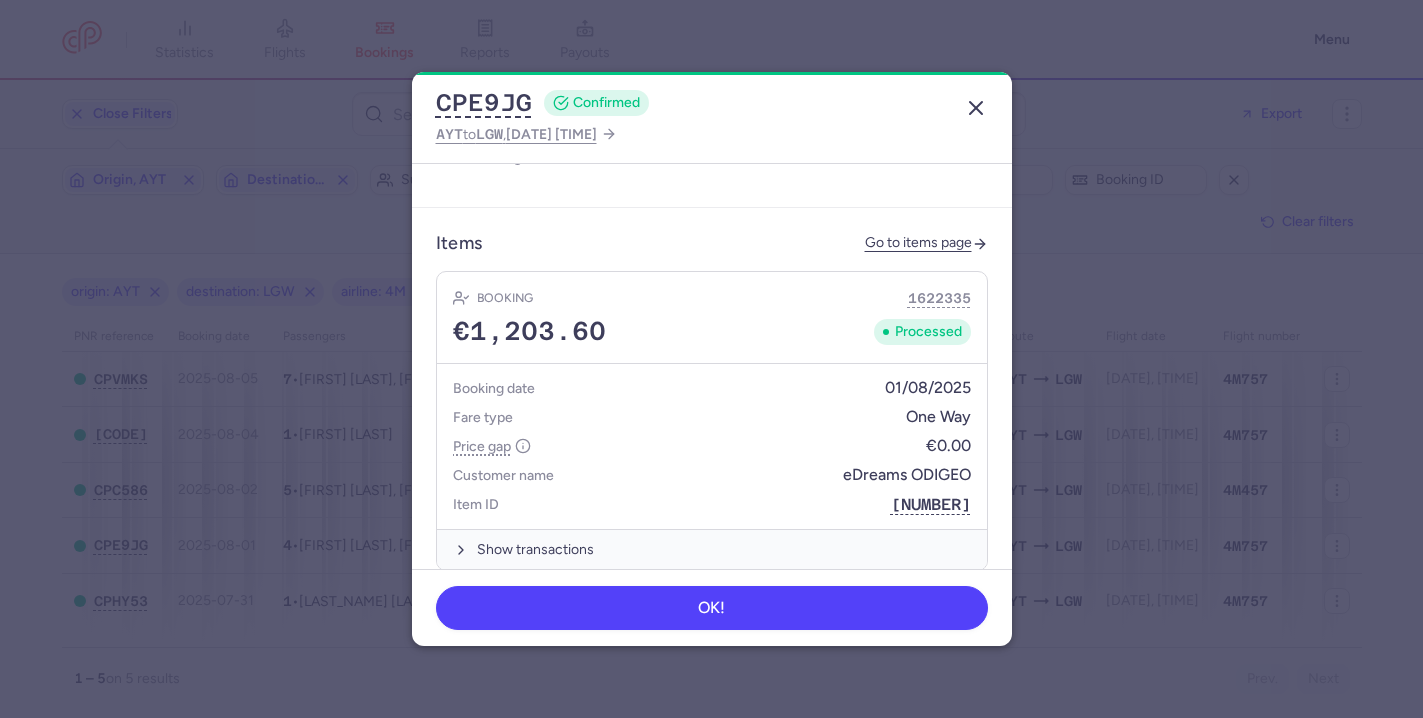 click 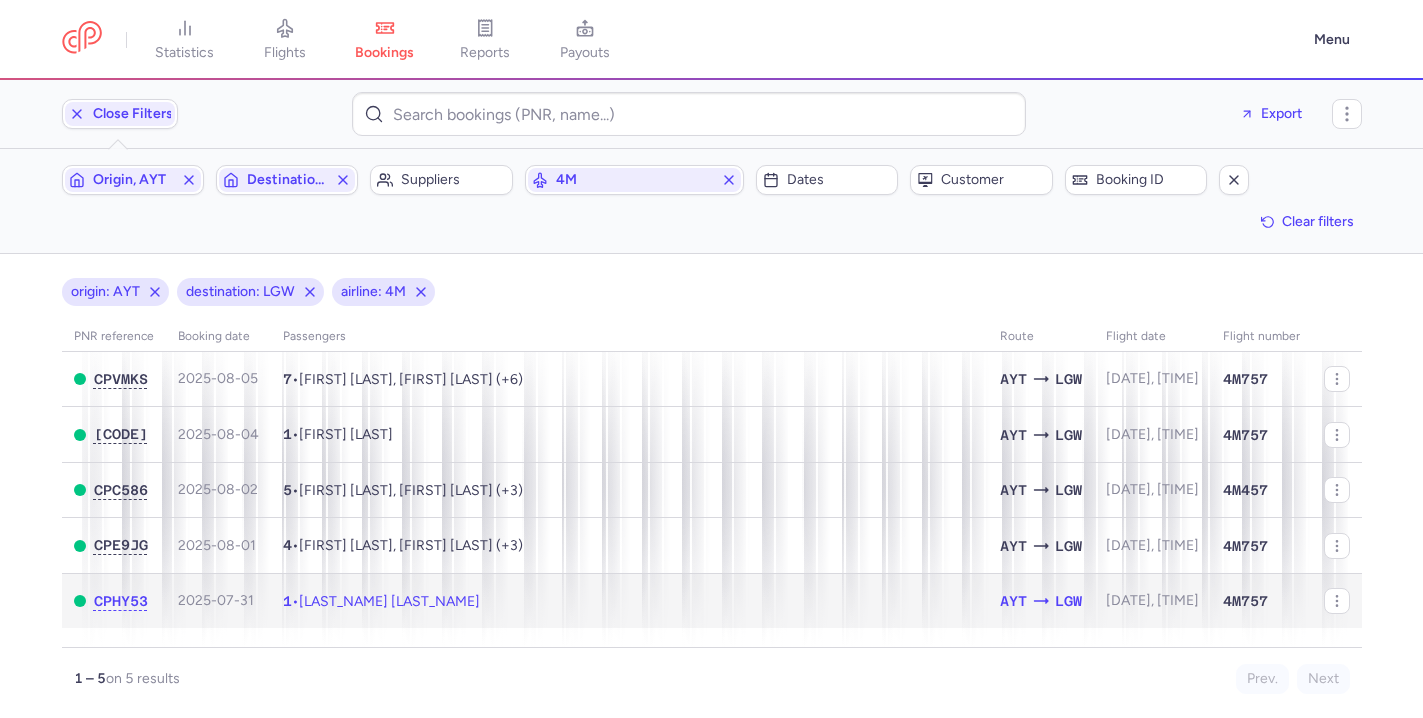 click on "1  •  [LAST] [LAST]" 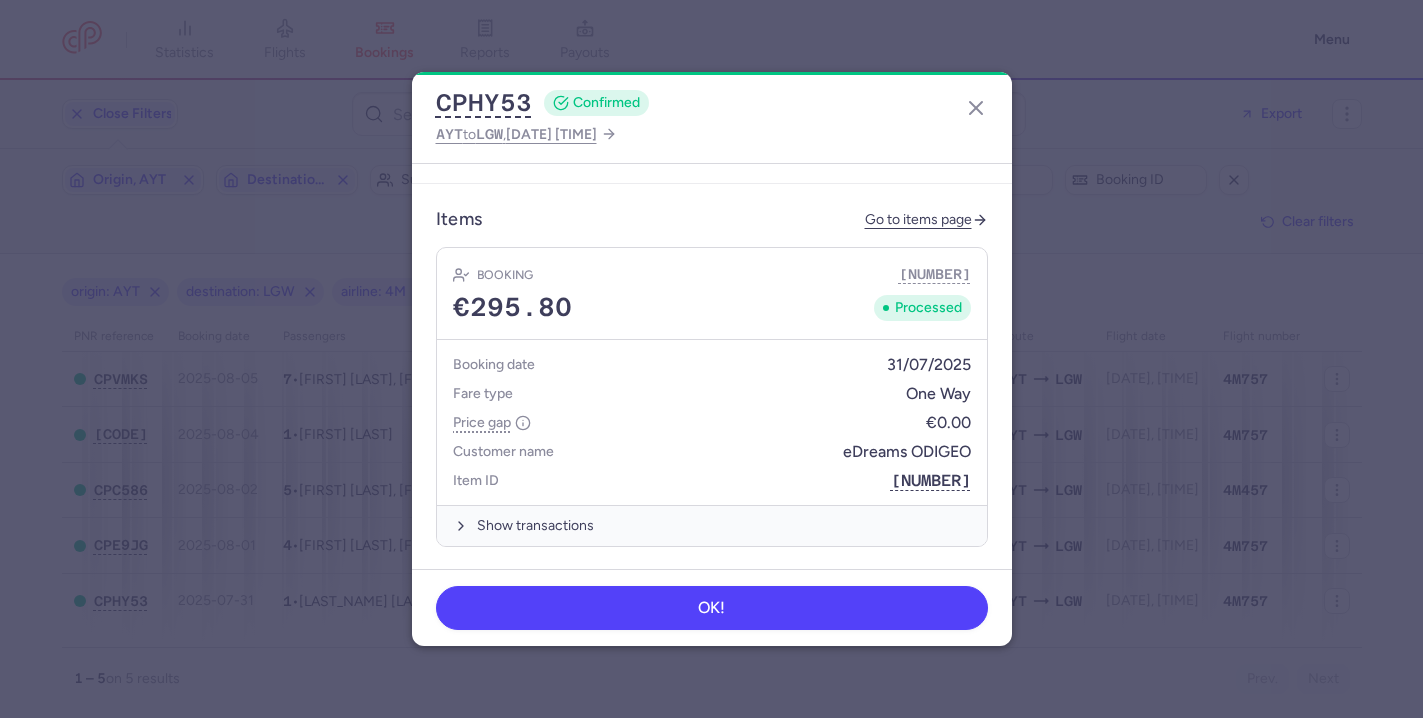 scroll, scrollTop: 799, scrollLeft: 0, axis: vertical 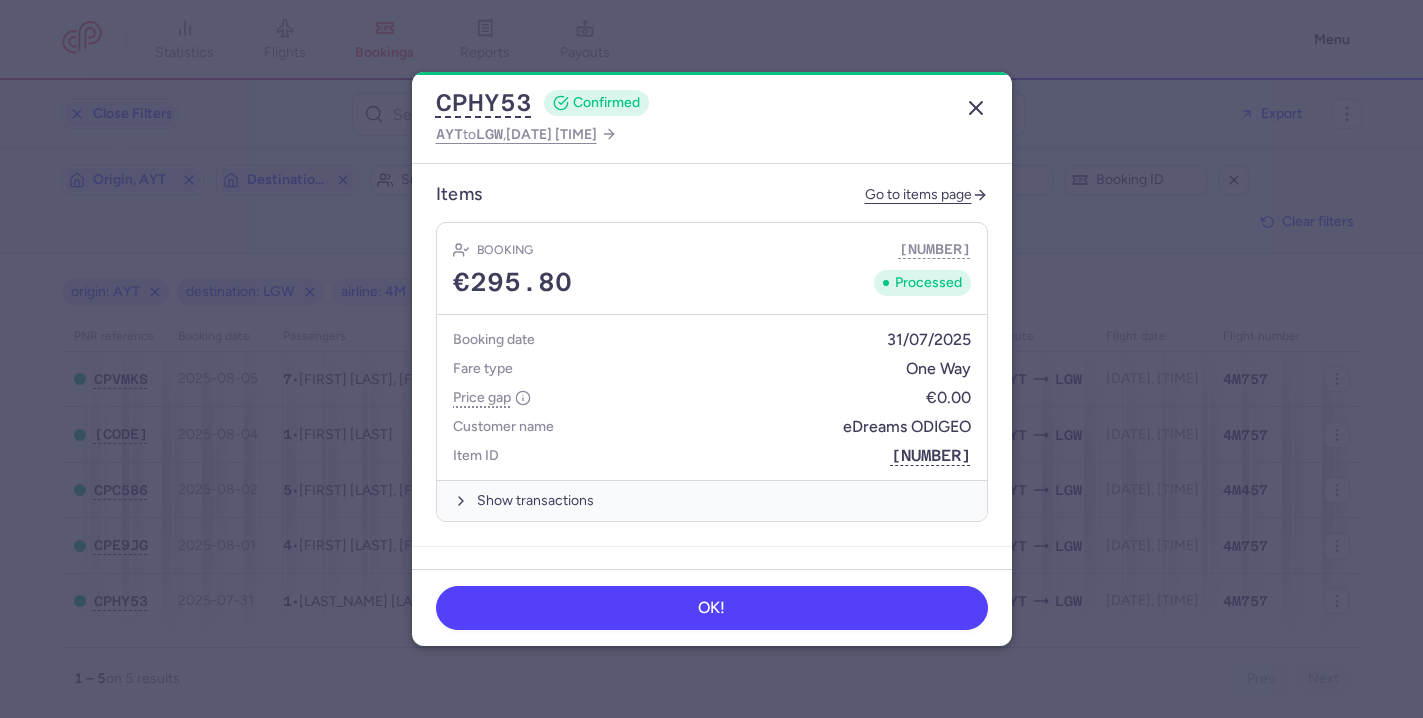 click 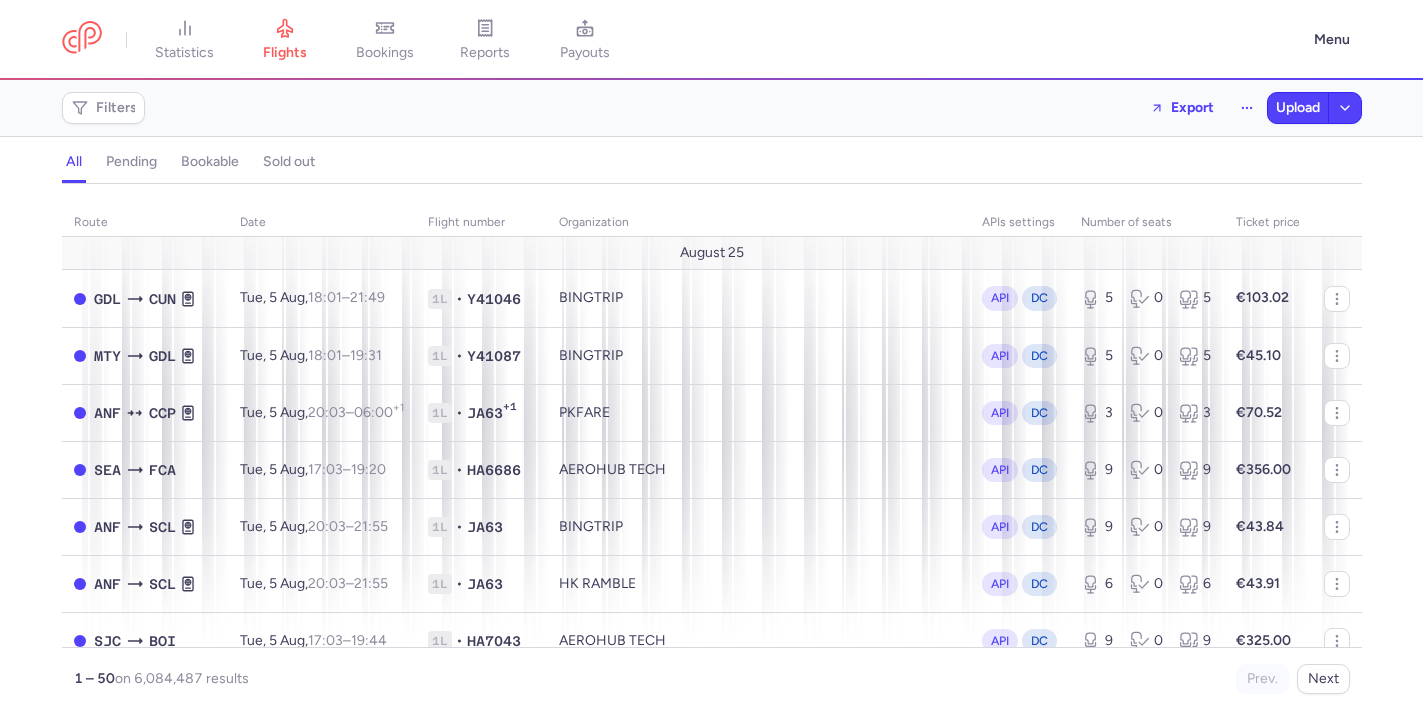 scroll, scrollTop: 0, scrollLeft: 0, axis: both 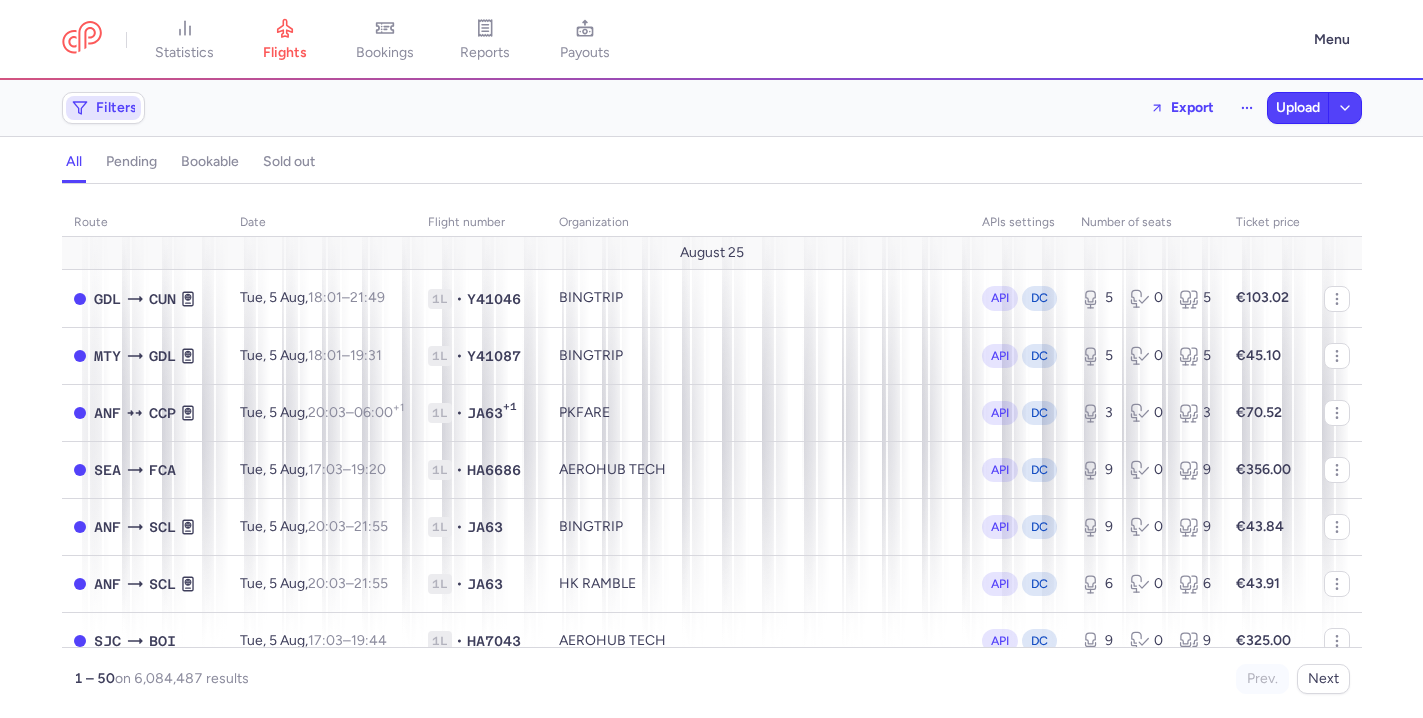 click on "Filters" at bounding box center (116, 108) 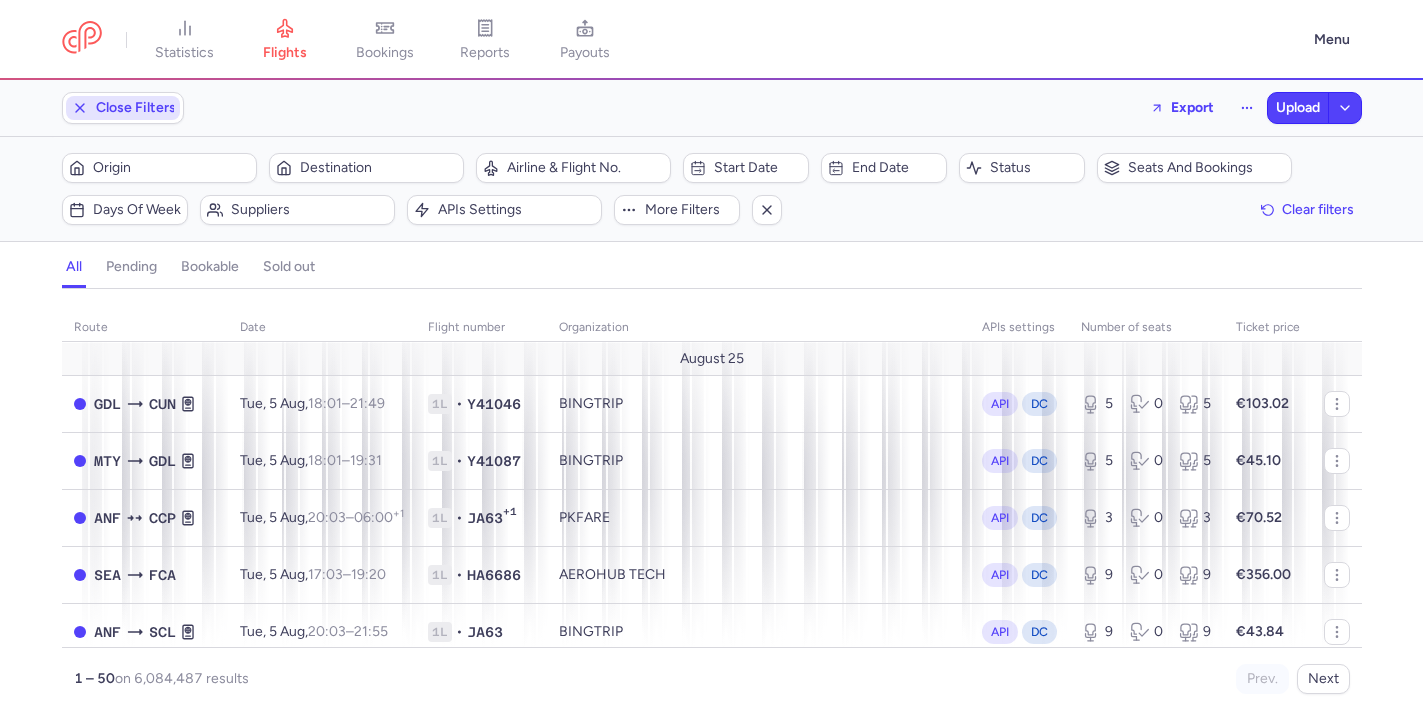 scroll, scrollTop: 0, scrollLeft: 0, axis: both 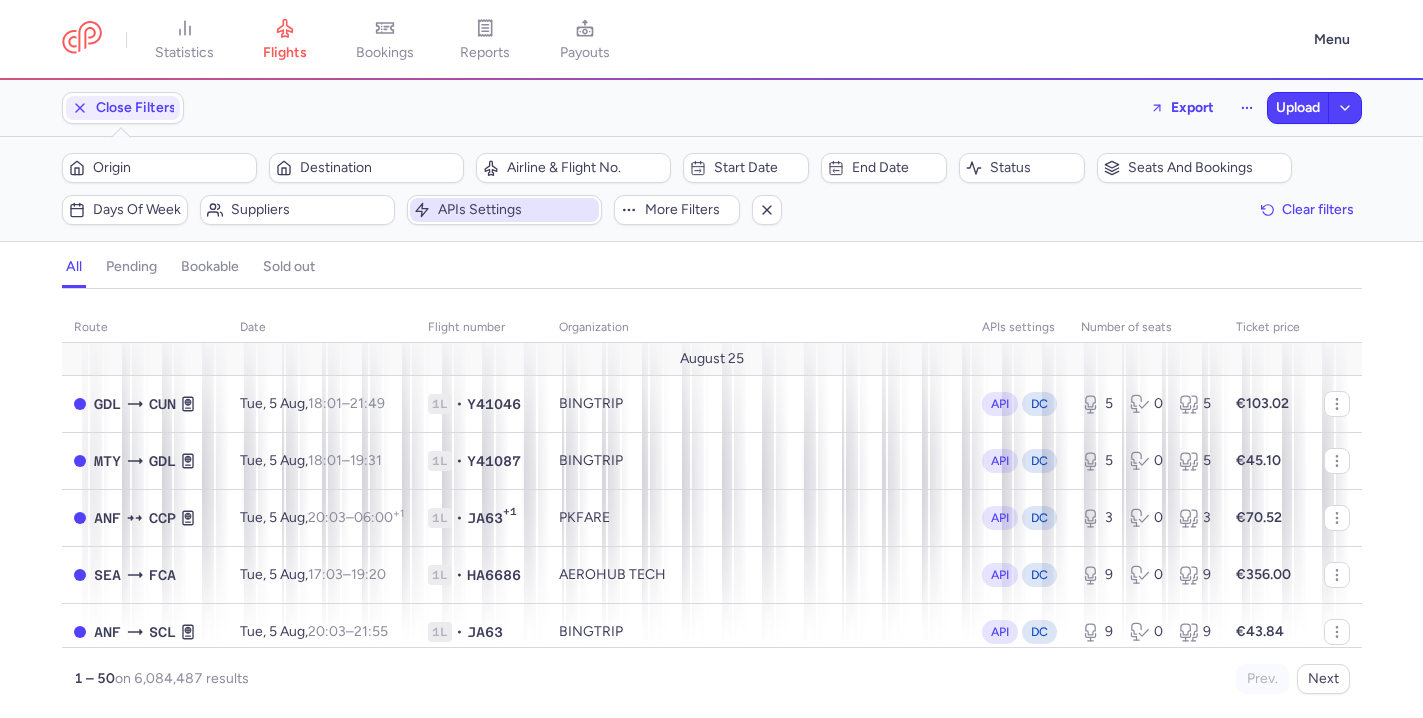 click on "APIs settings" at bounding box center [516, 210] 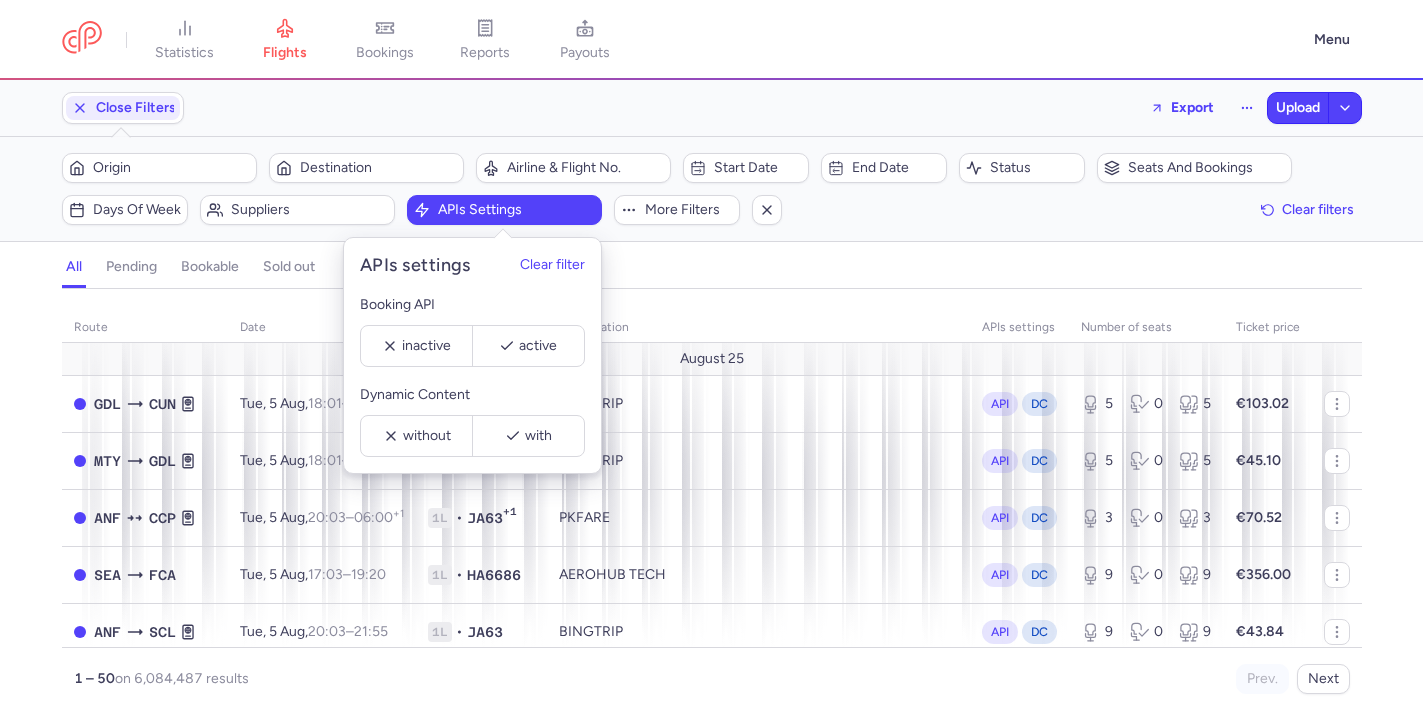 click on "sold out" at bounding box center [289, 267] 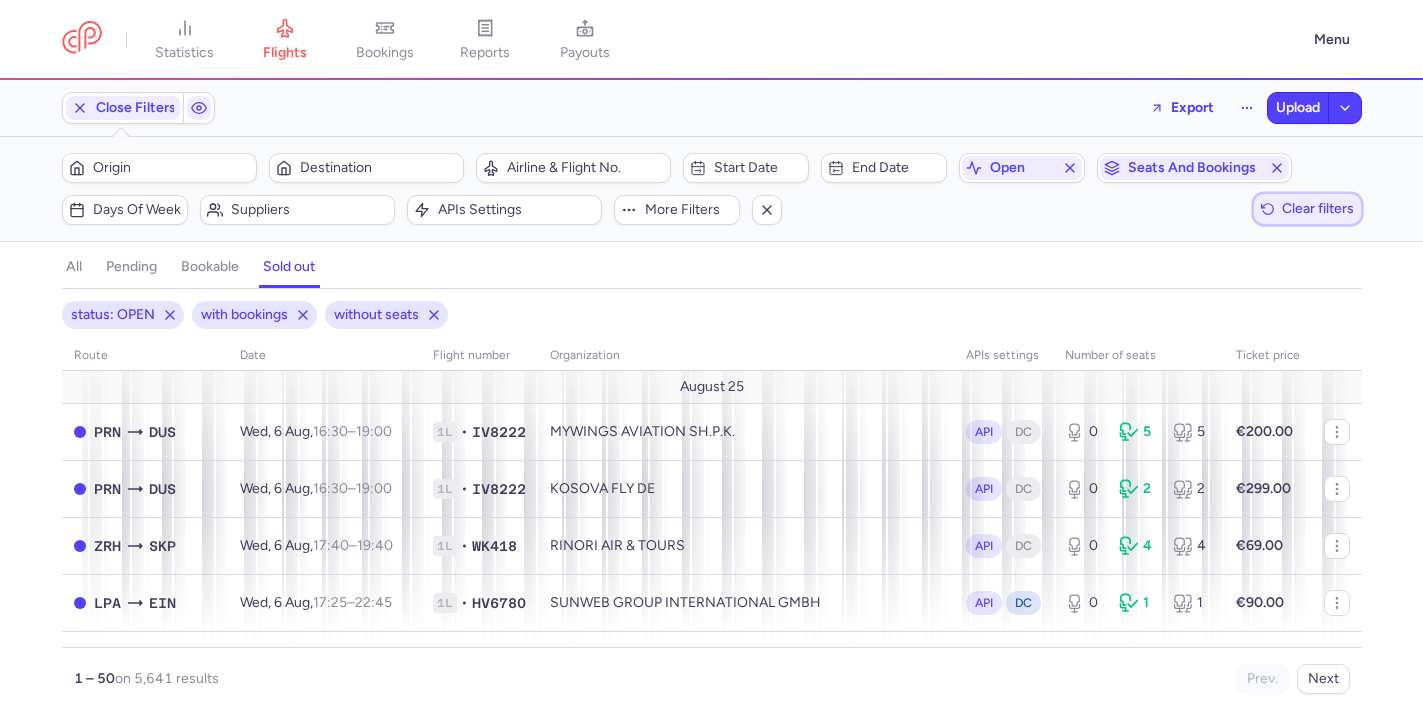 click on "Clear filters" at bounding box center (1307, 209) 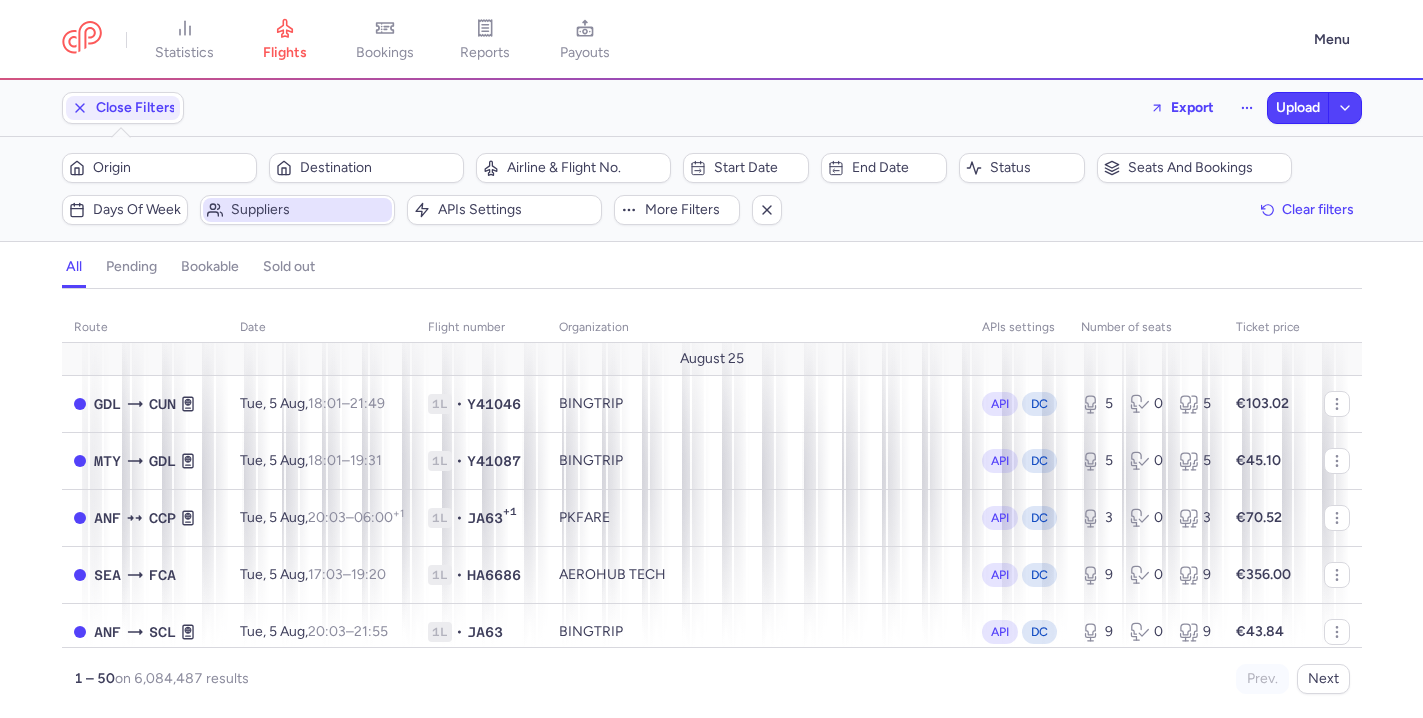 click on "Suppliers" at bounding box center (309, 210) 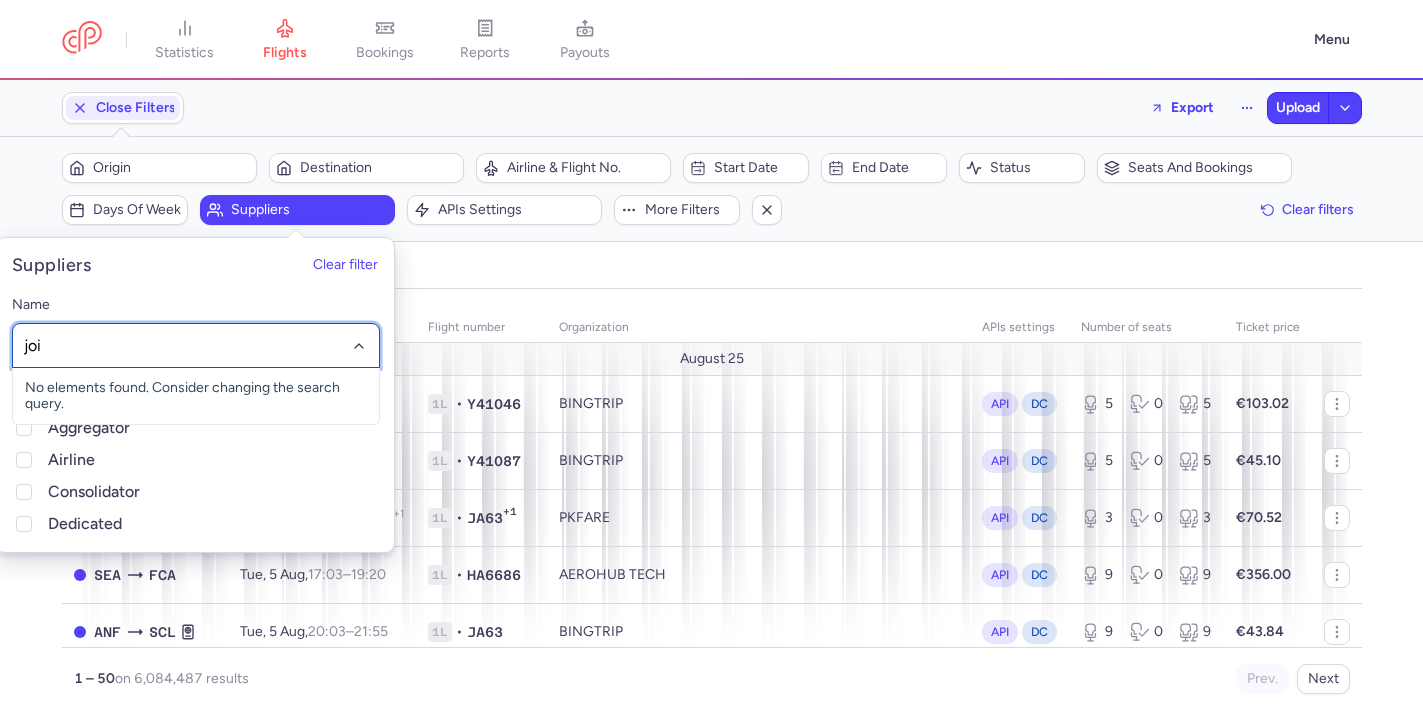 type on "join" 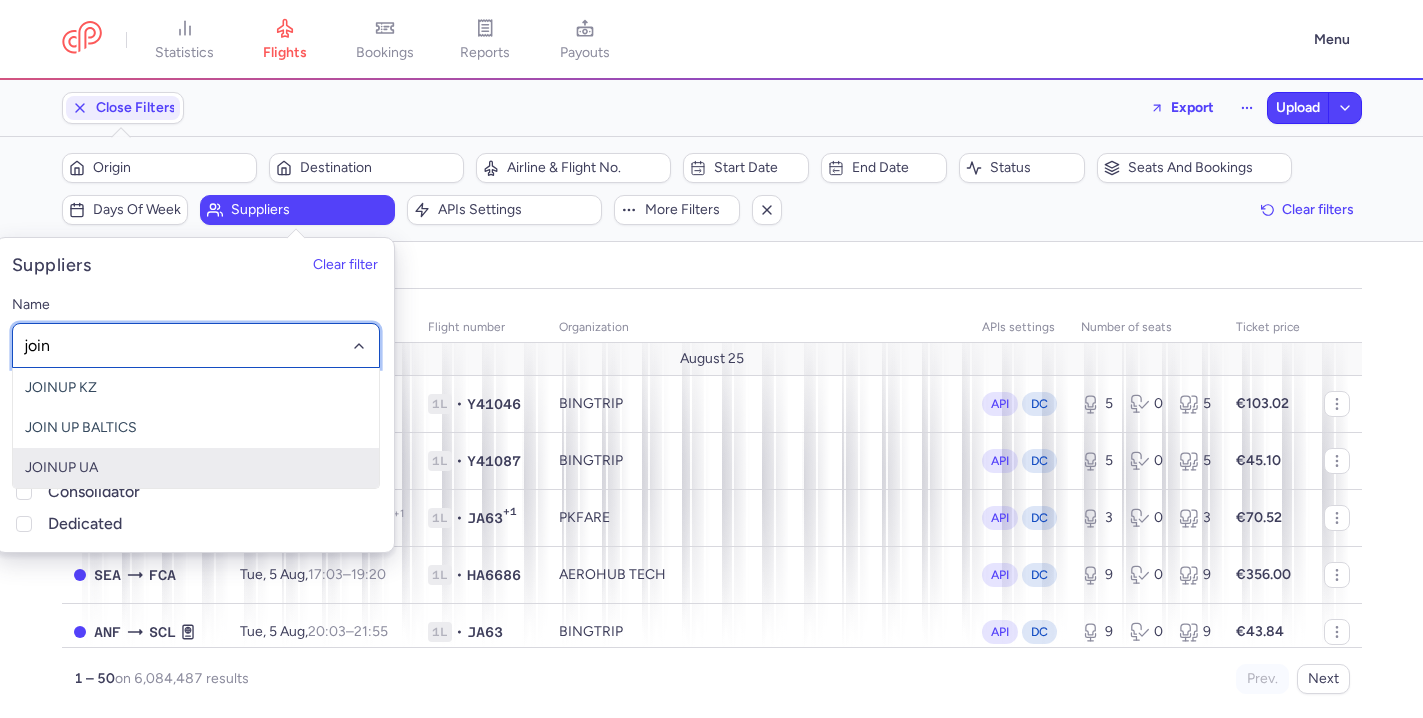 click on "JOINUP UA" at bounding box center [196, 468] 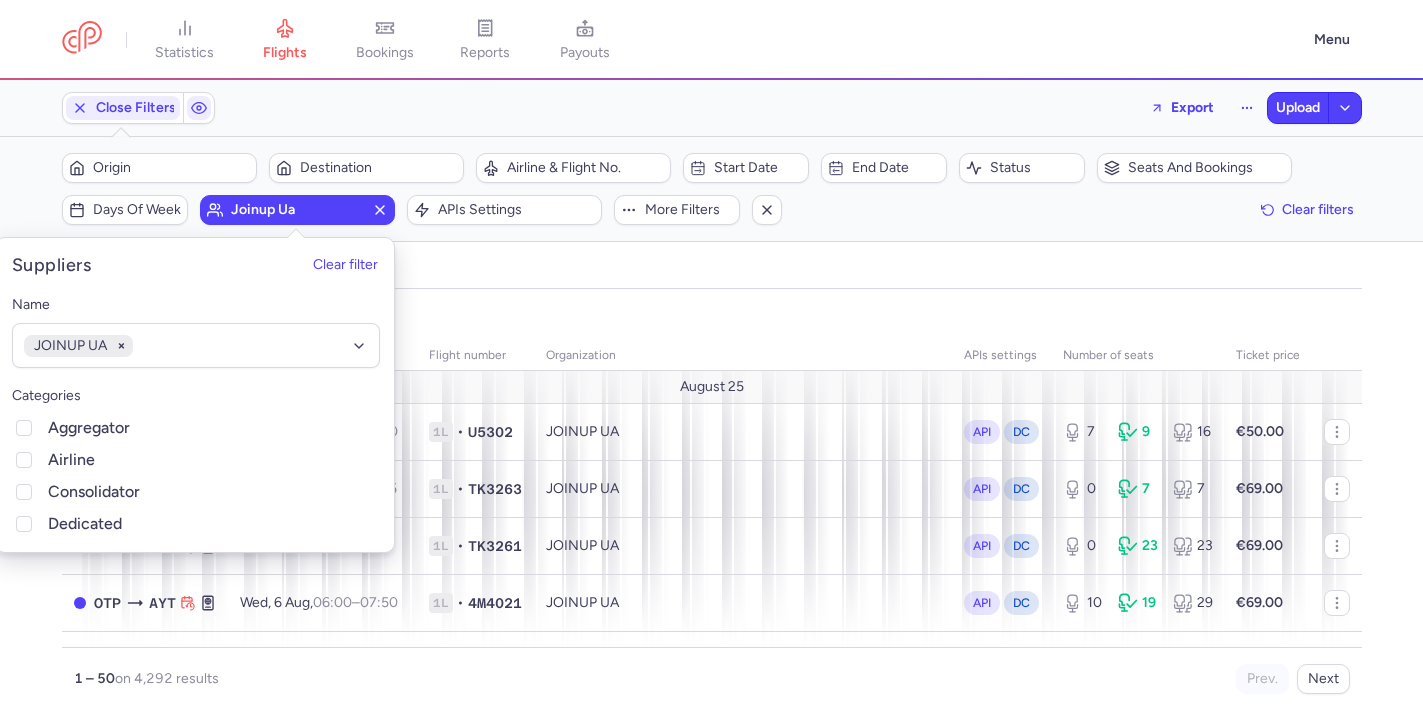 click on "all pending bookable sold out" at bounding box center (712, 271) 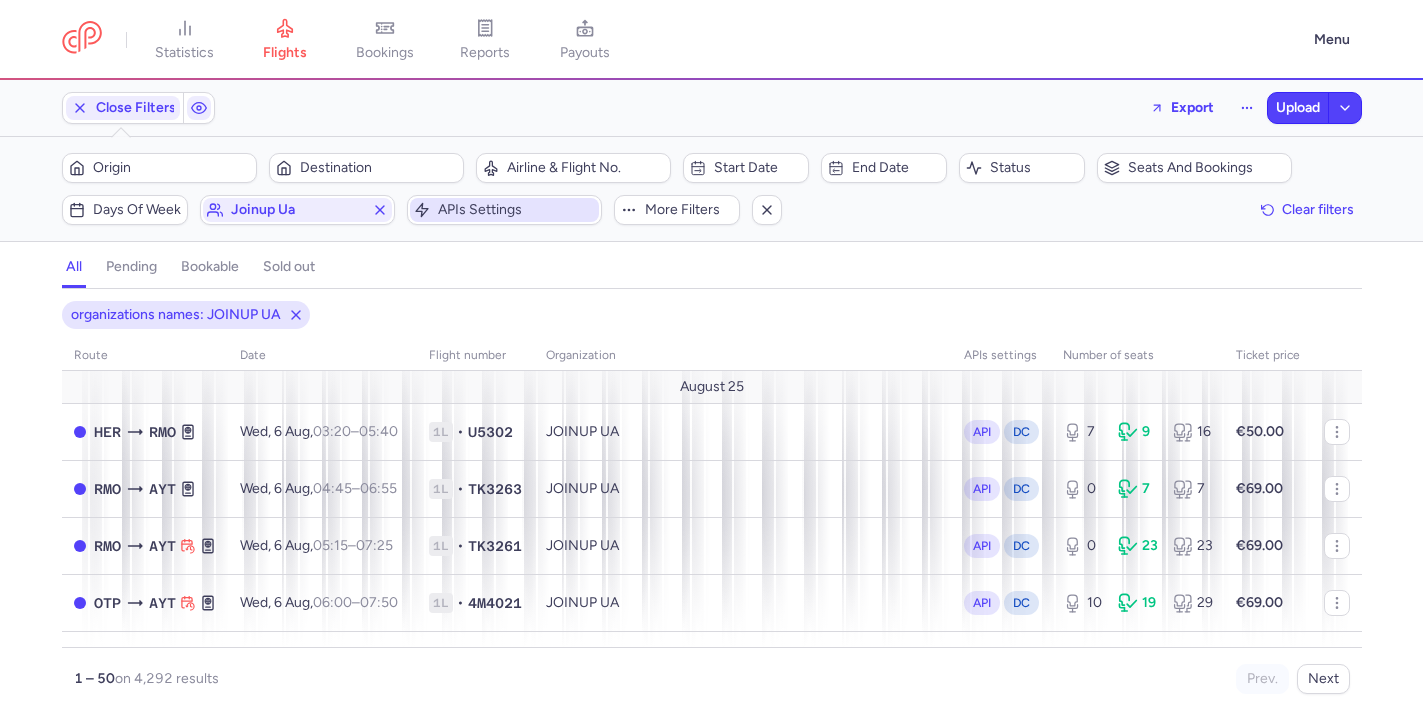 click on "APIs settings" at bounding box center [516, 210] 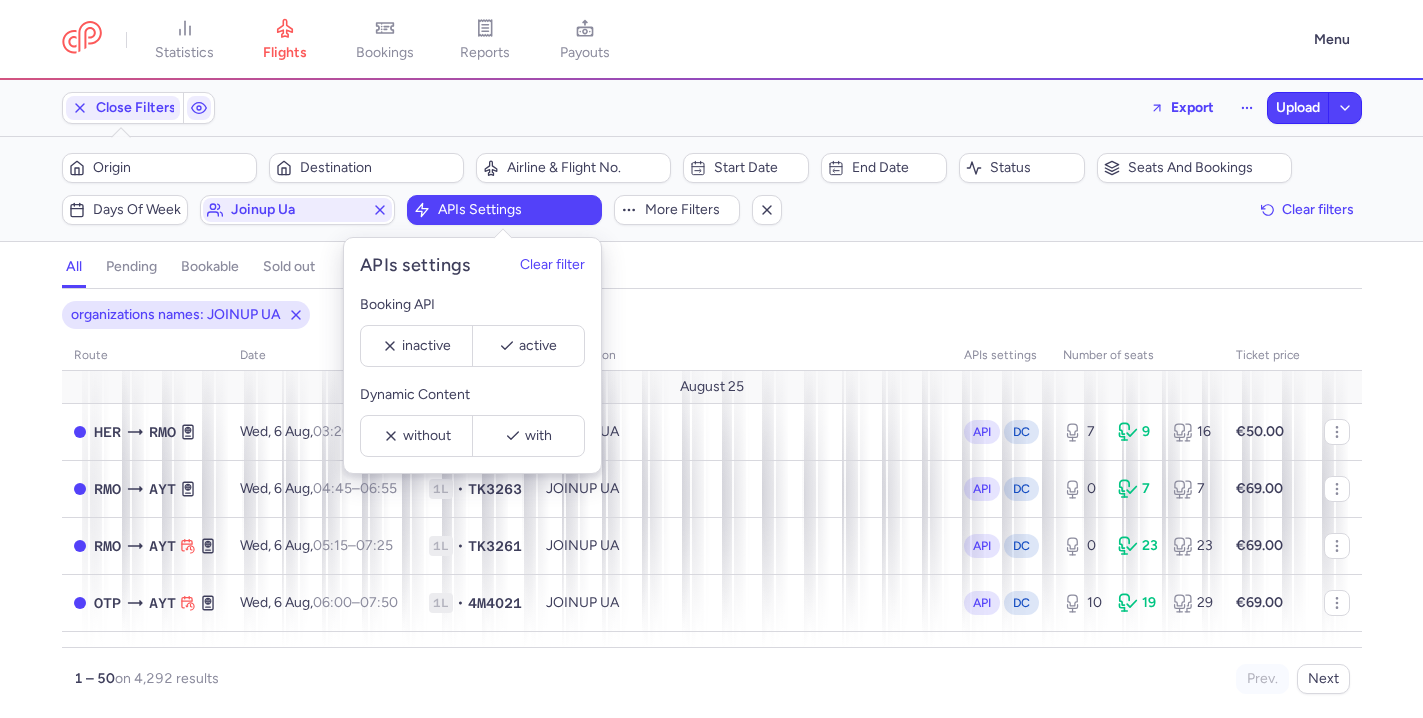 click on "organizations names: JOINUP UA route date Flight number organization APIs settings number of seats Ticket price August 25  HER  RMO Wed, 6 Aug,  03:20  –  05:40  +0 1L • U5302 JOINUP UA API DC 7 9 16 €50.00  RMO  AYT Wed, 6 Aug,  04:45  –  06:55  +0 1L • TK3263 JOINUP UA API DC 0 7 7 €69.00  RMO  AYT Wed, 6 Aug,  05:15  –  07:25  +0 1L • TK3261 JOINUP UA API DC 0 23 23 €69.00  OTP  AYT Wed, 6 Aug,  06:00  –  07:50  +0 1L • 4M4021 JOINUP UA API DC 10 19 29 €69.00  RMO  BJV Wed, 6 Aug,  06:10  –  08:05  +0 1L • 4V4507 JOINUP UA API DC 10 1 11 €49.00  RMO  AYT Wed, 6 Aug,  06:10  –  08:10  +0 1L • 4M4252 JOINUP UA API DC 0 0 0 €142.00  RMO  SSH Wed, 6 Aug,  06:10  –  09:40  +0 1L • 4V7501 JOINUP UA API DC 4 0 4 €69.00  RMO  BCN Wed, 6 Aug,  06:40  –  09:30  +0 1L • U5405 JOINUP UA API DC 0 6 6 €69.00  AYT  CLJ Wed, 6 Aug,  08:50  –  11:05  +0 1L • 4M4044 JOINUP UA API DC 0 0 0 €185.00  BJV  RMO Wed, 6 Aug,  09:05  –  11:05  +0 1L • 4V4508 JOINUP UA API DC" at bounding box center [711, 503] 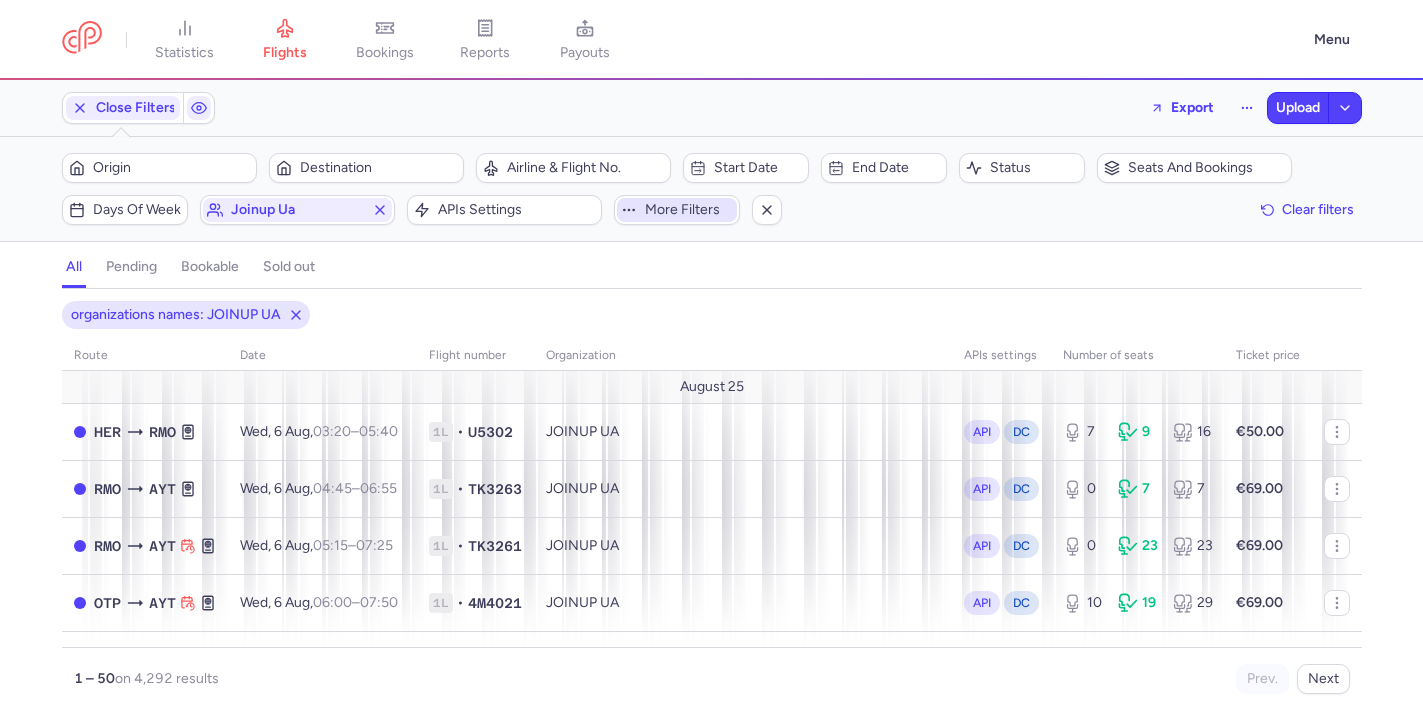 click on "More filters" at bounding box center [677, 210] 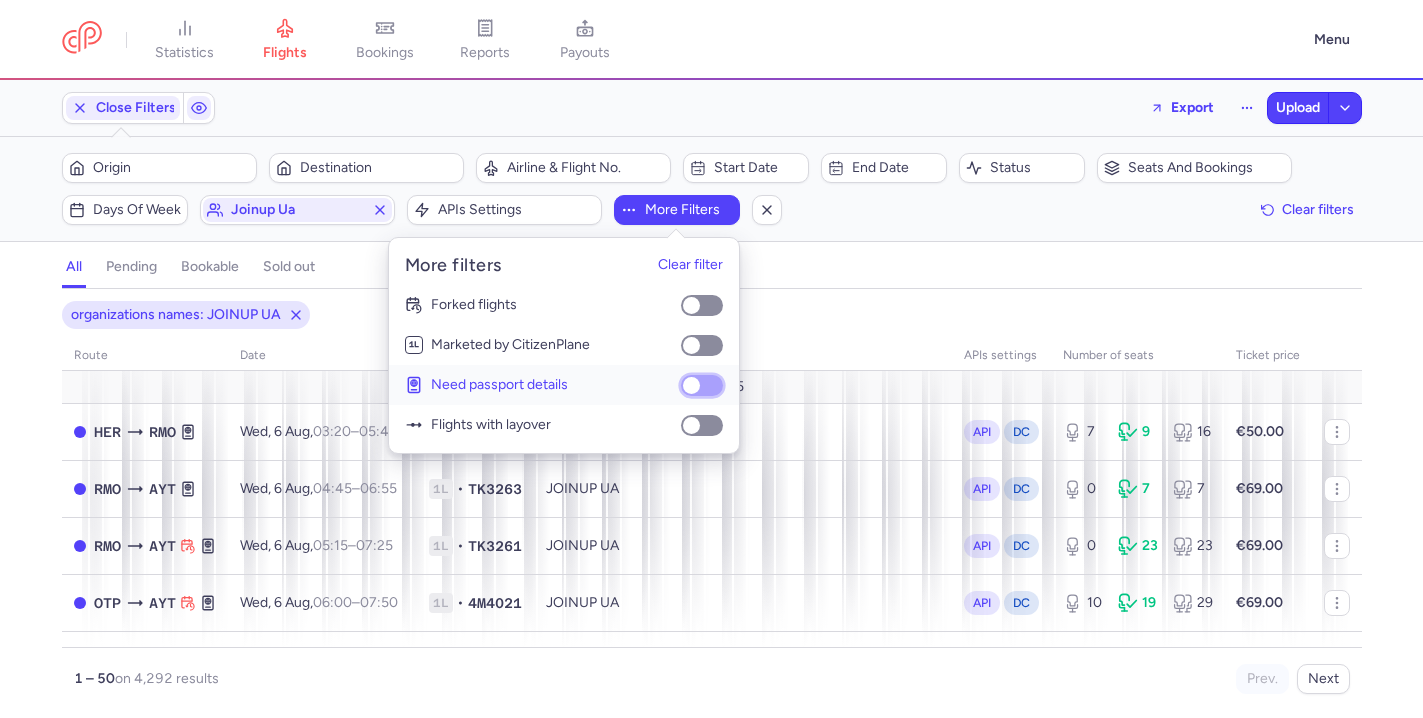 click on "Need passport details" at bounding box center [702, 385] 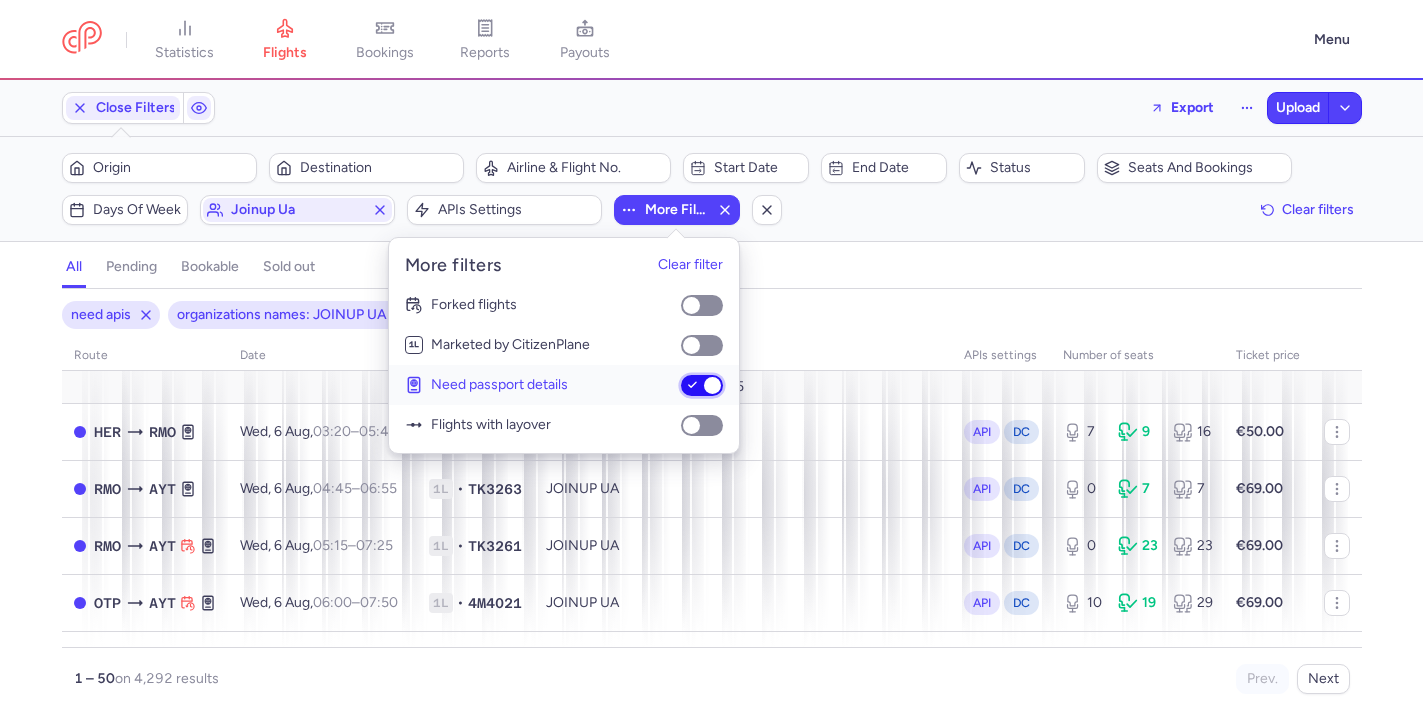 click on "Need passport details" at bounding box center (702, 385) 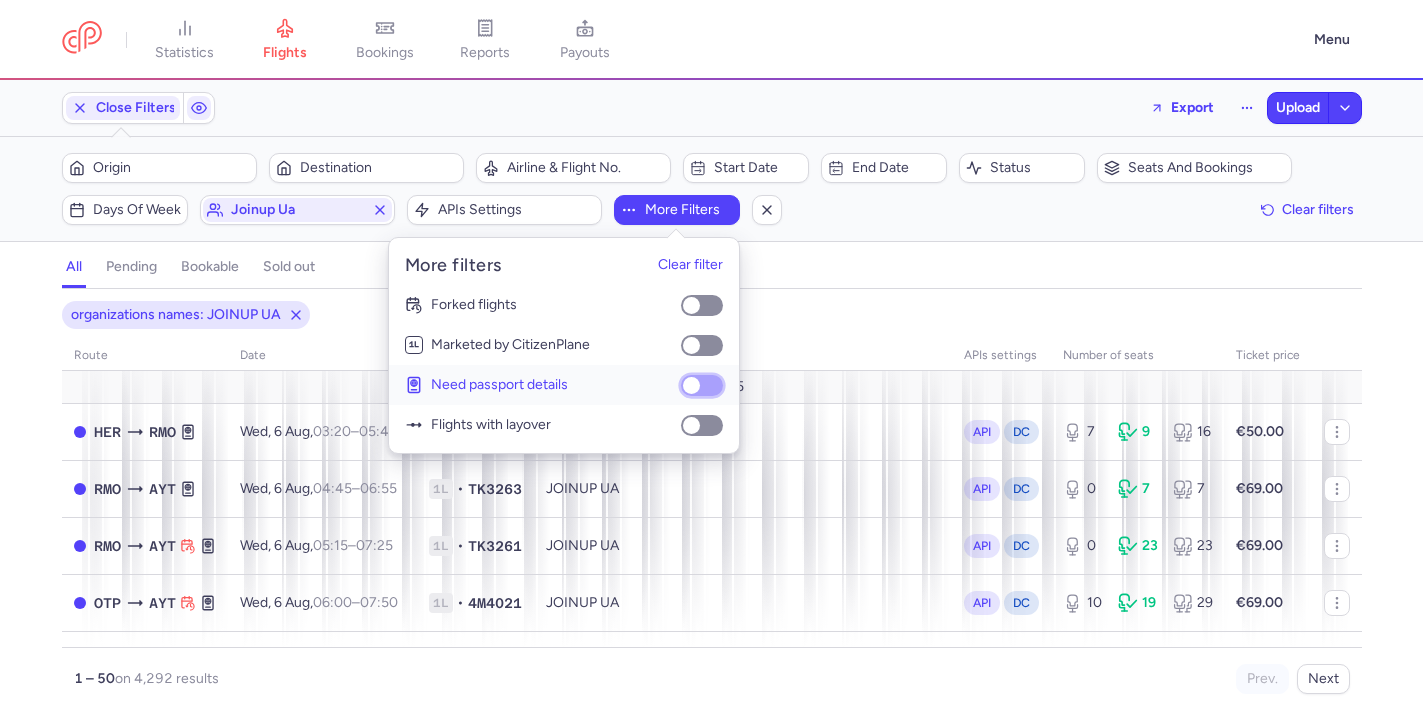 click on "Need passport details" at bounding box center (702, 385) 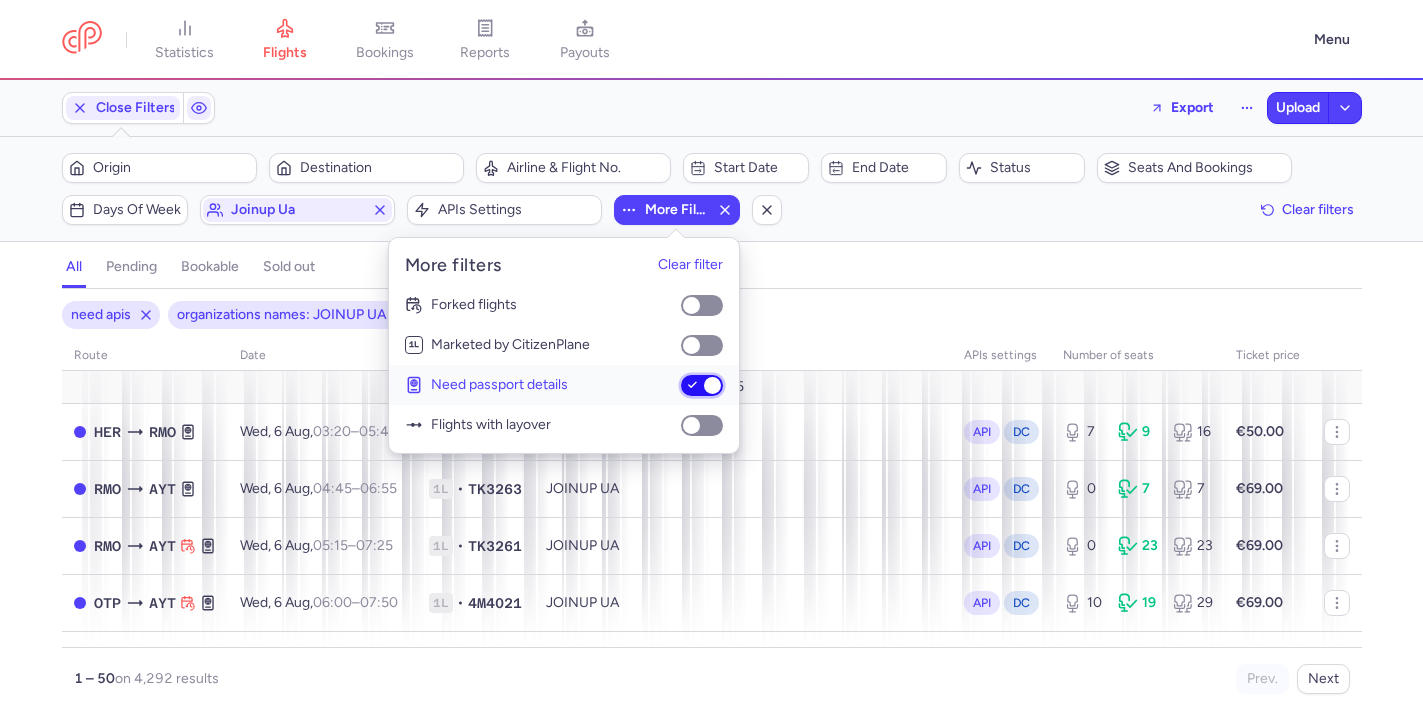 click on "Need passport details" at bounding box center [702, 385] 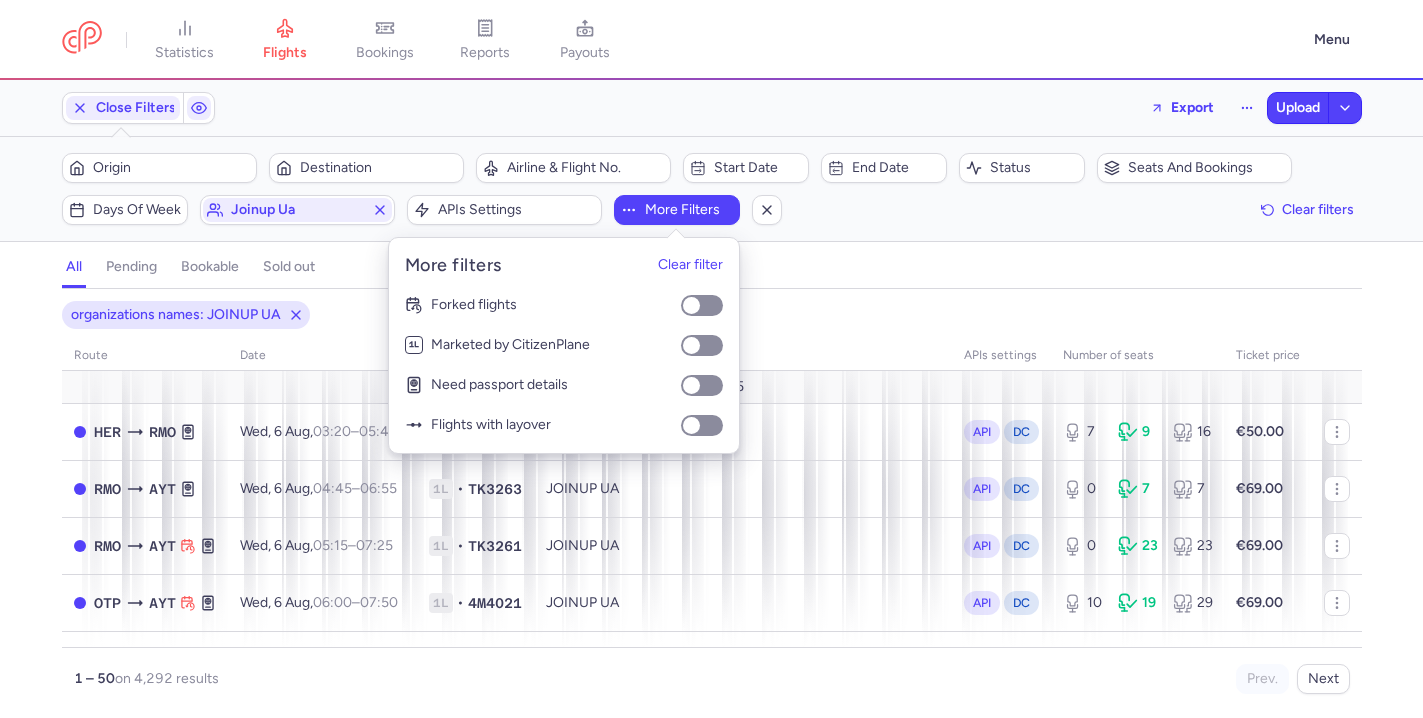 click on "all pending bookable sold out" at bounding box center [712, 271] 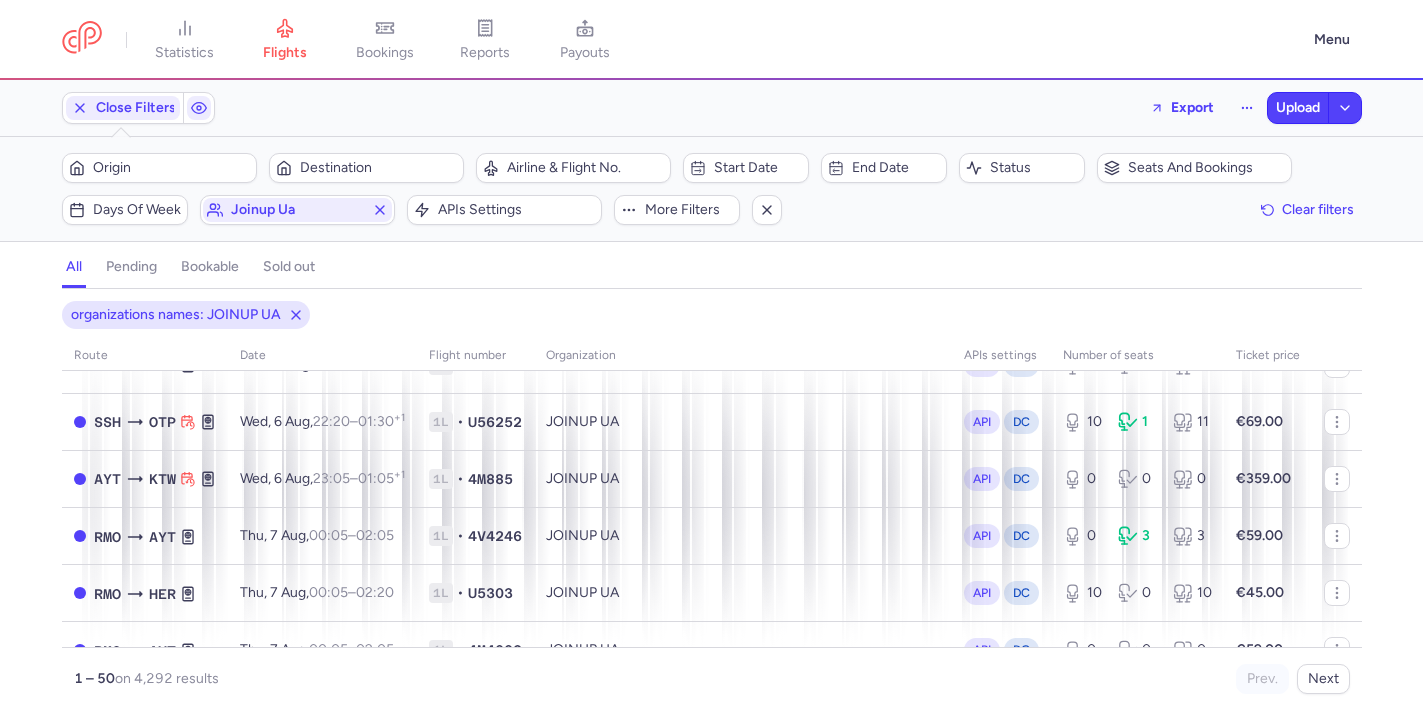 scroll, scrollTop: 1791, scrollLeft: 0, axis: vertical 